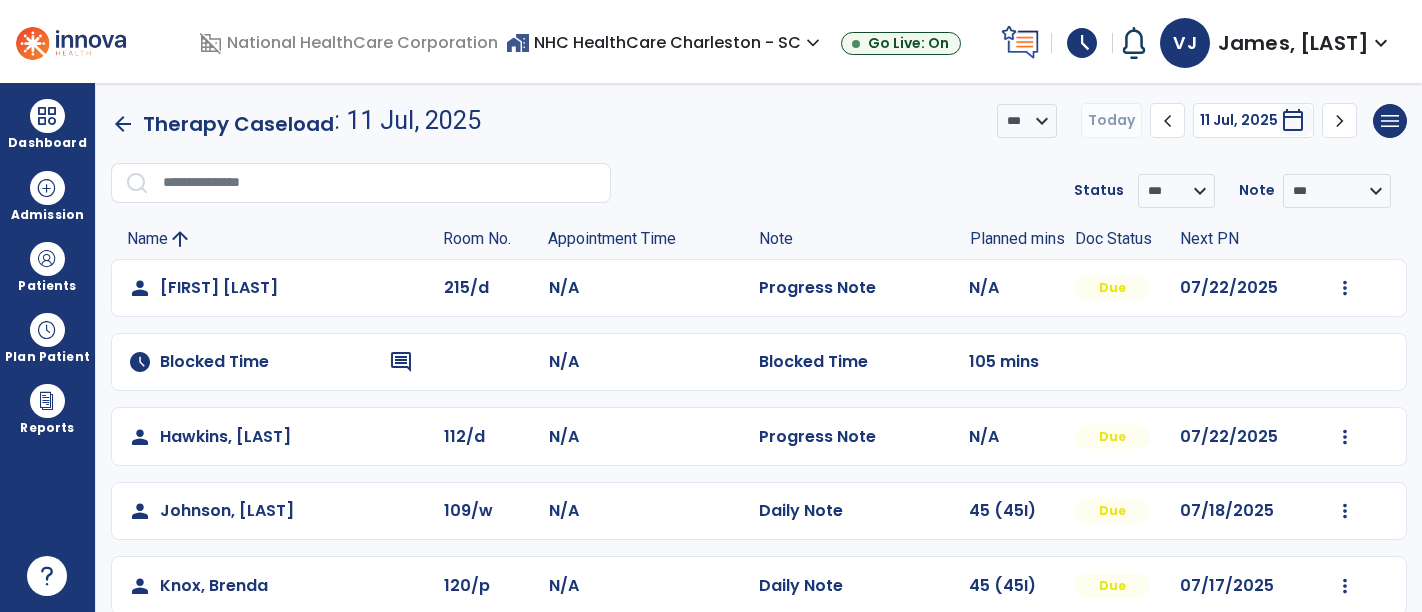 scroll, scrollTop: 0, scrollLeft: 0, axis: both 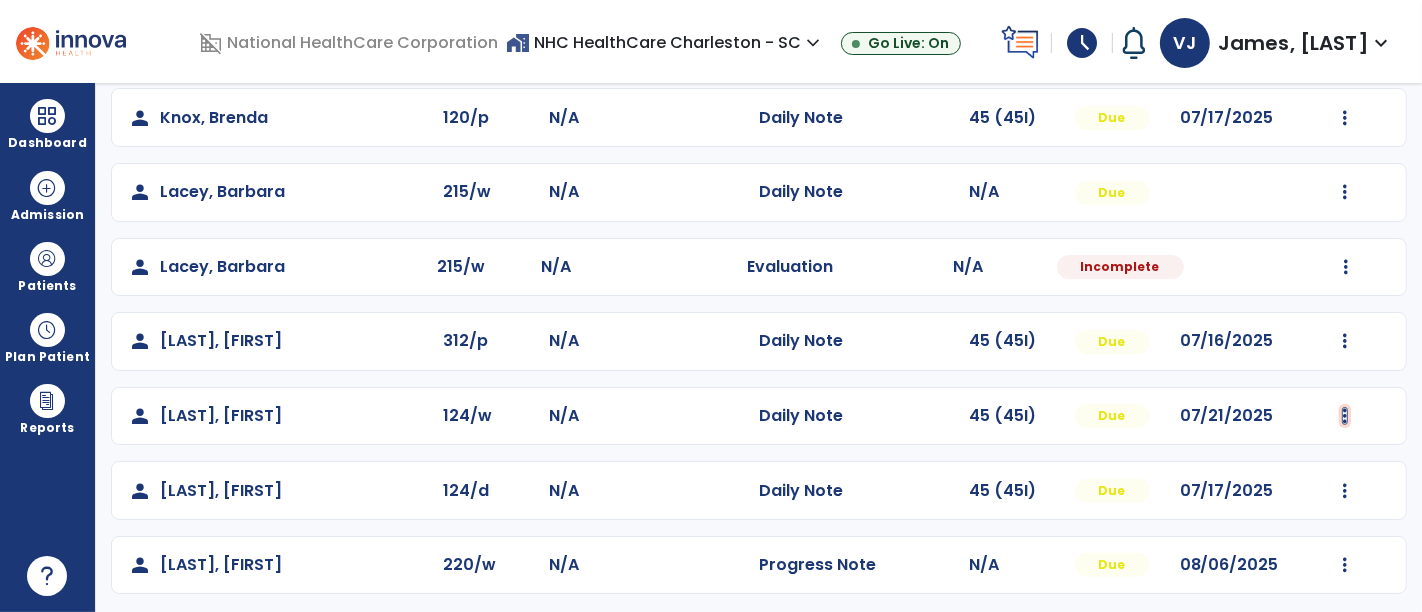 click at bounding box center (1345, -180) 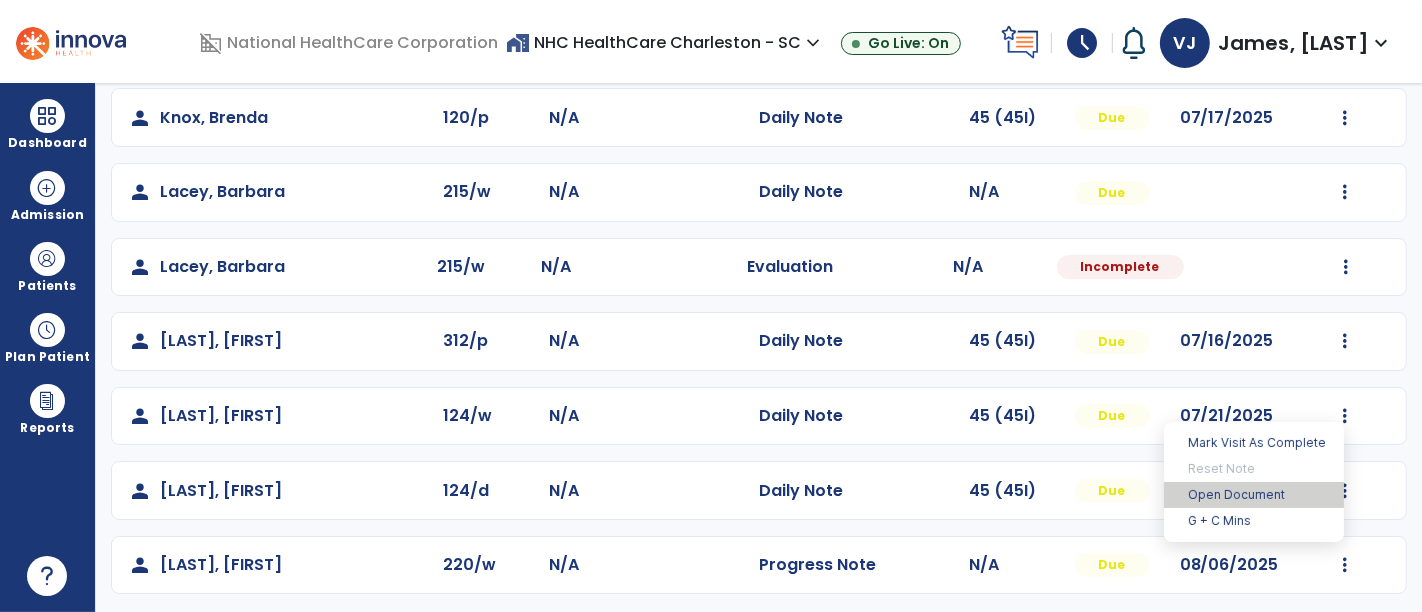 click on "Open Document" at bounding box center [1254, 495] 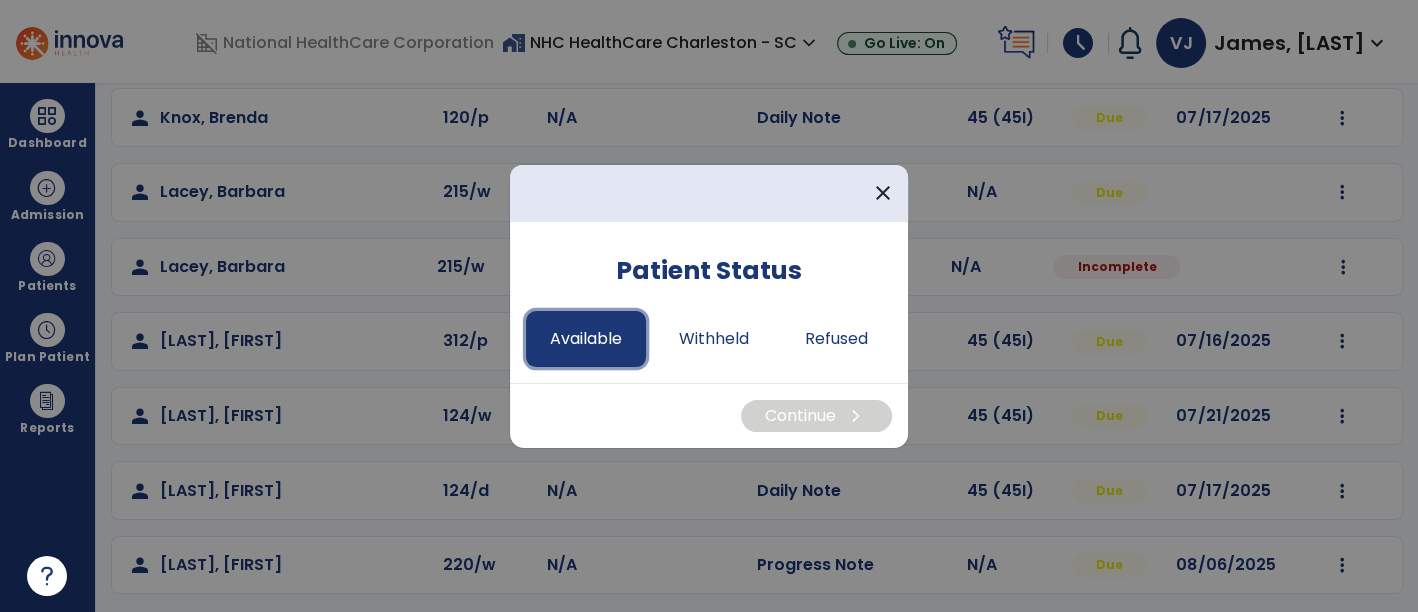 click on "Available" at bounding box center (586, 339) 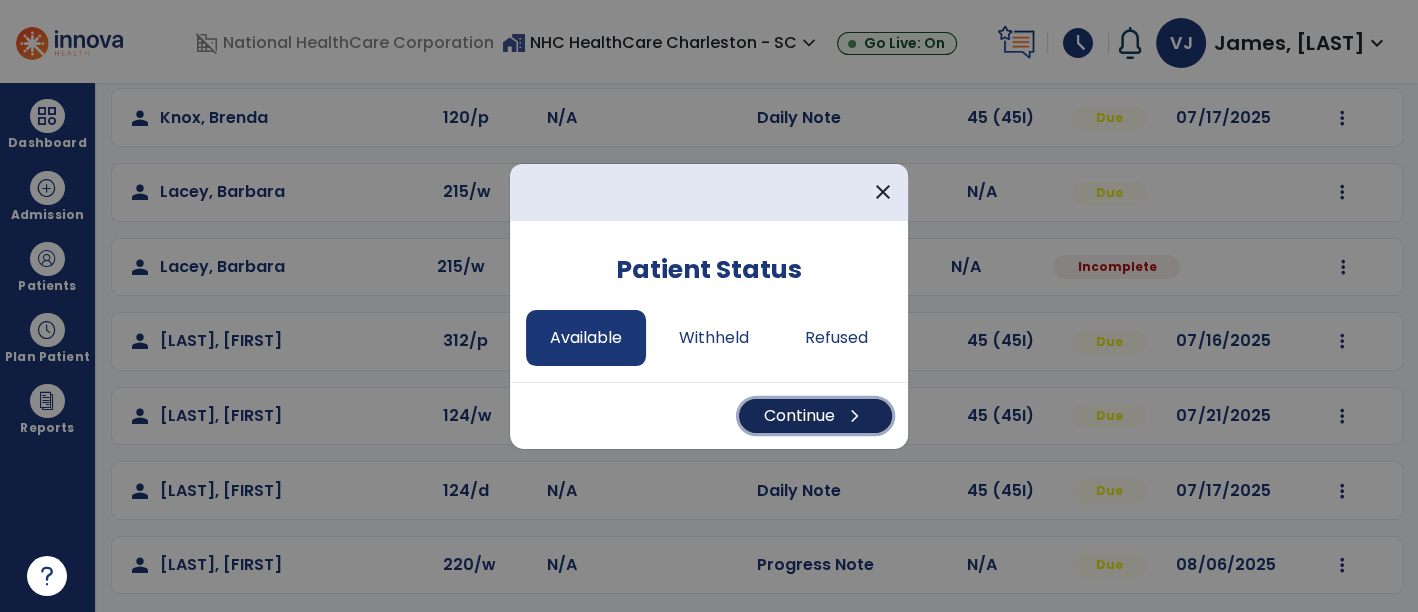 click on "Continue   chevron_right" at bounding box center [815, 416] 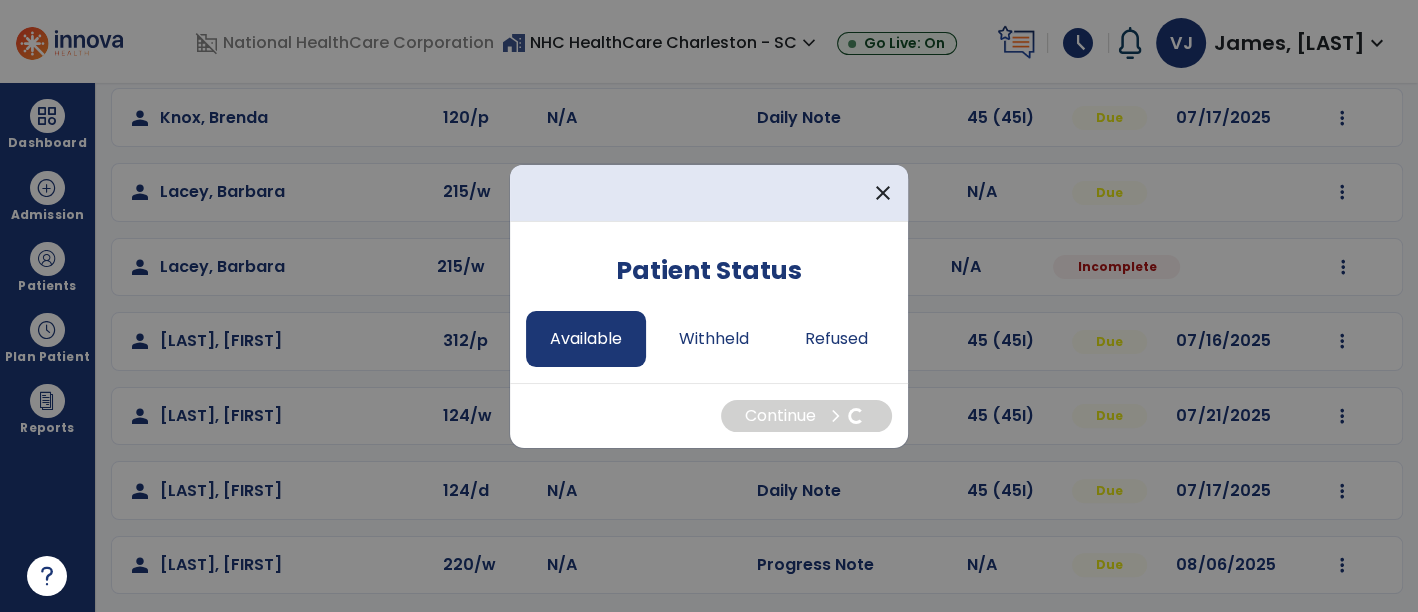select on "*" 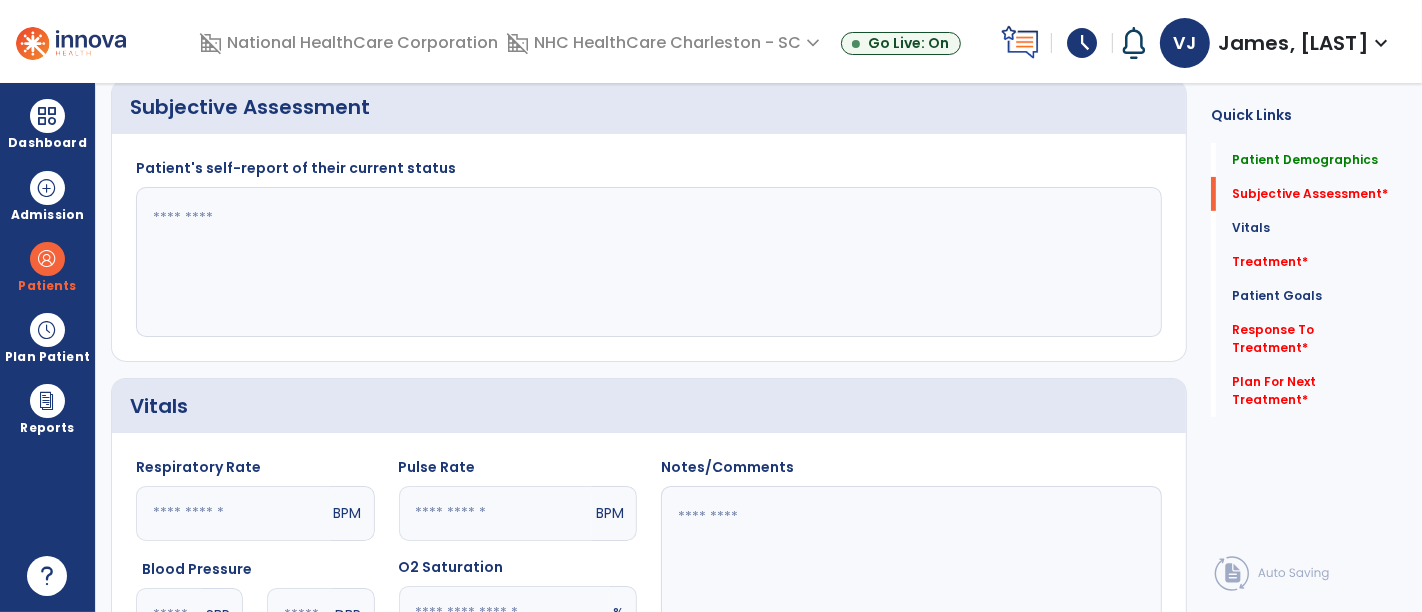 click 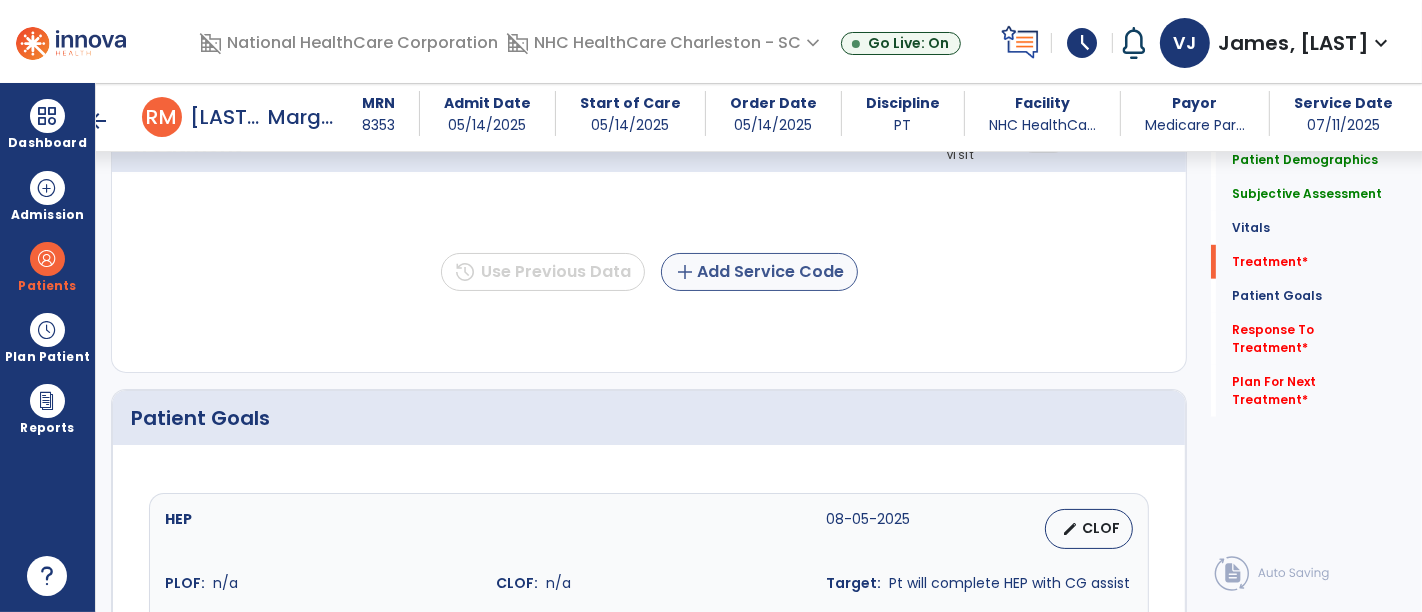 type on "**********" 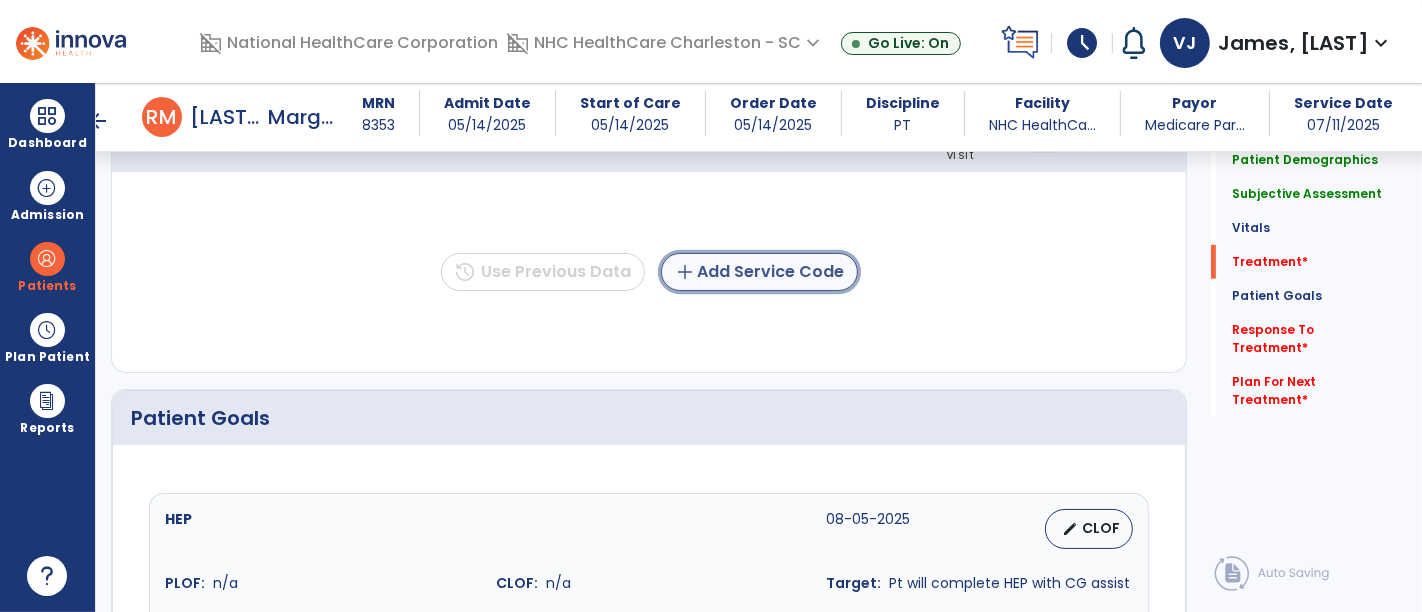 click on "add  Add Service Code" 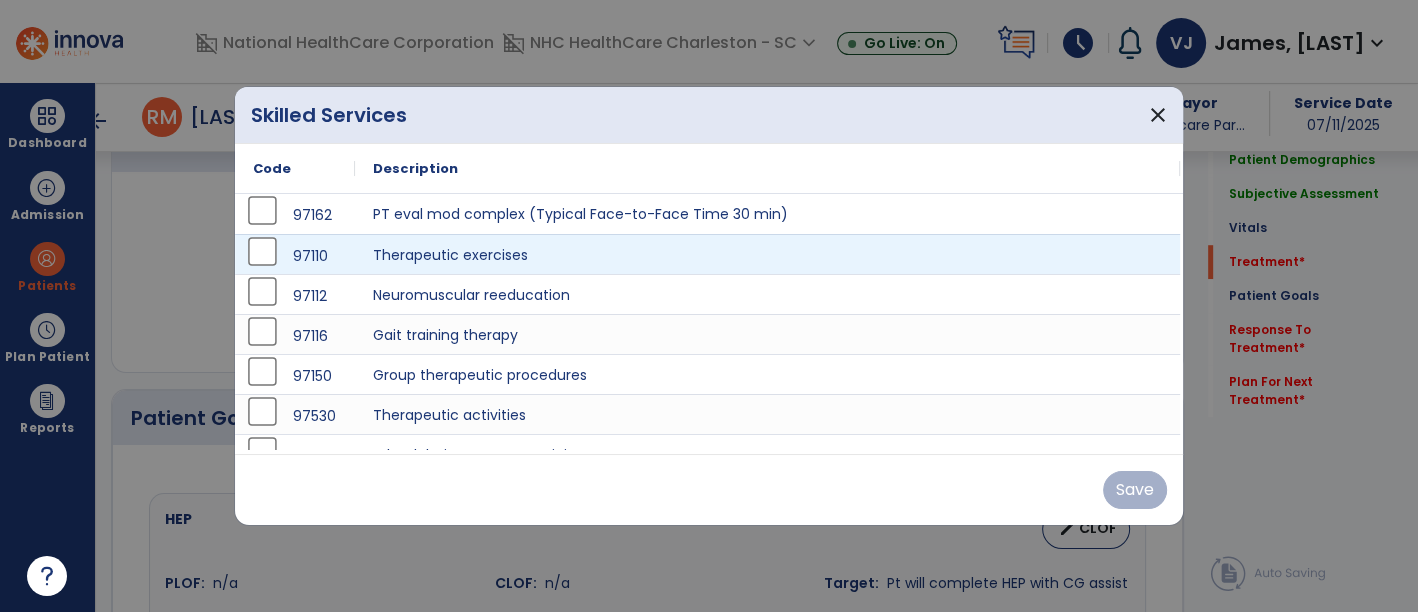 scroll, scrollTop: 1132, scrollLeft: 0, axis: vertical 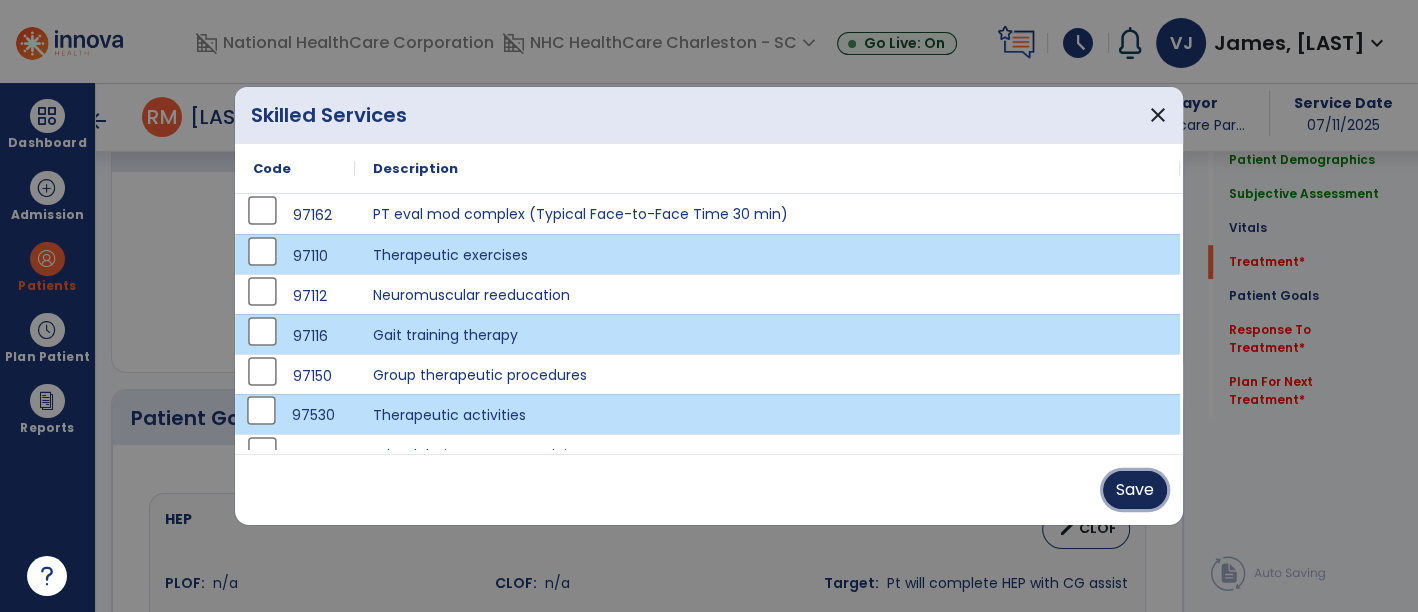 click on "Save" at bounding box center [1135, 490] 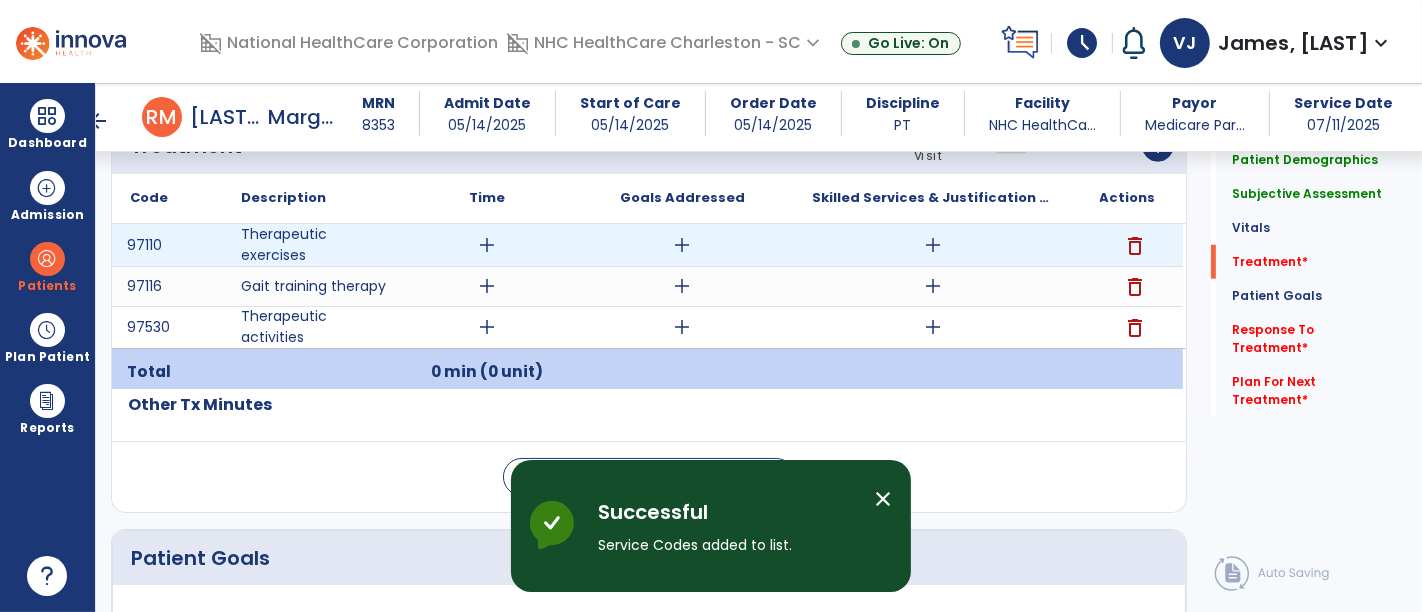click on "add" at bounding box center [933, 245] 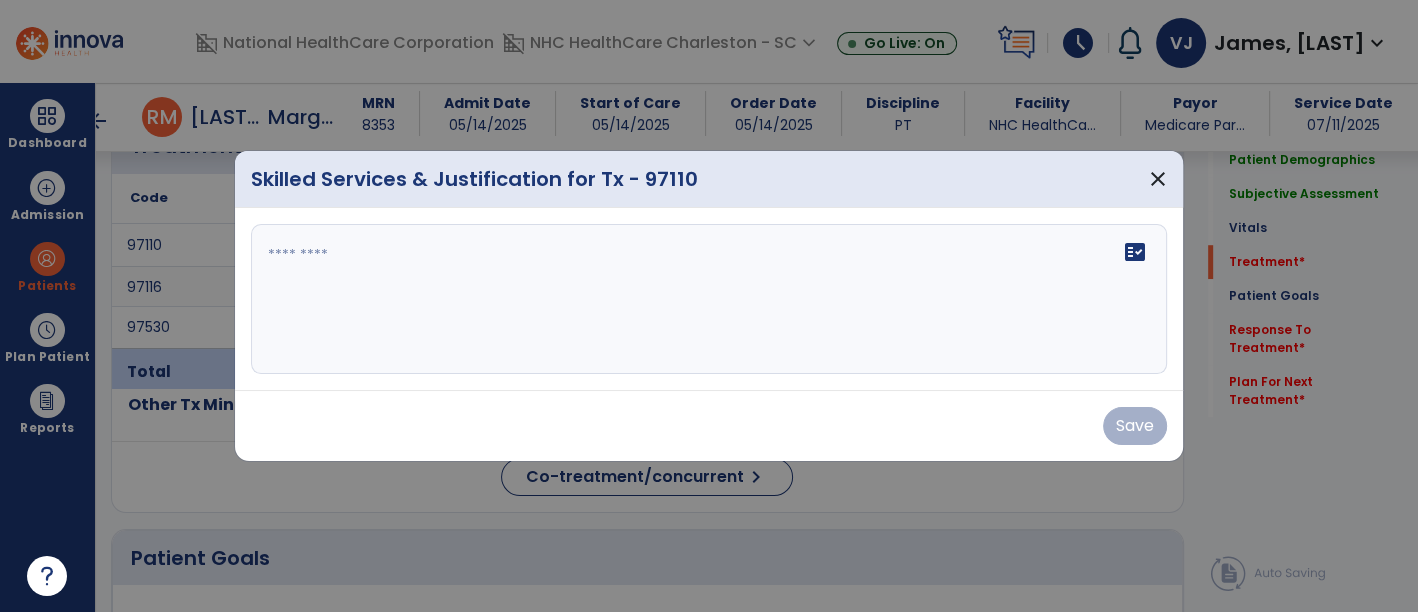 scroll, scrollTop: 1132, scrollLeft: 0, axis: vertical 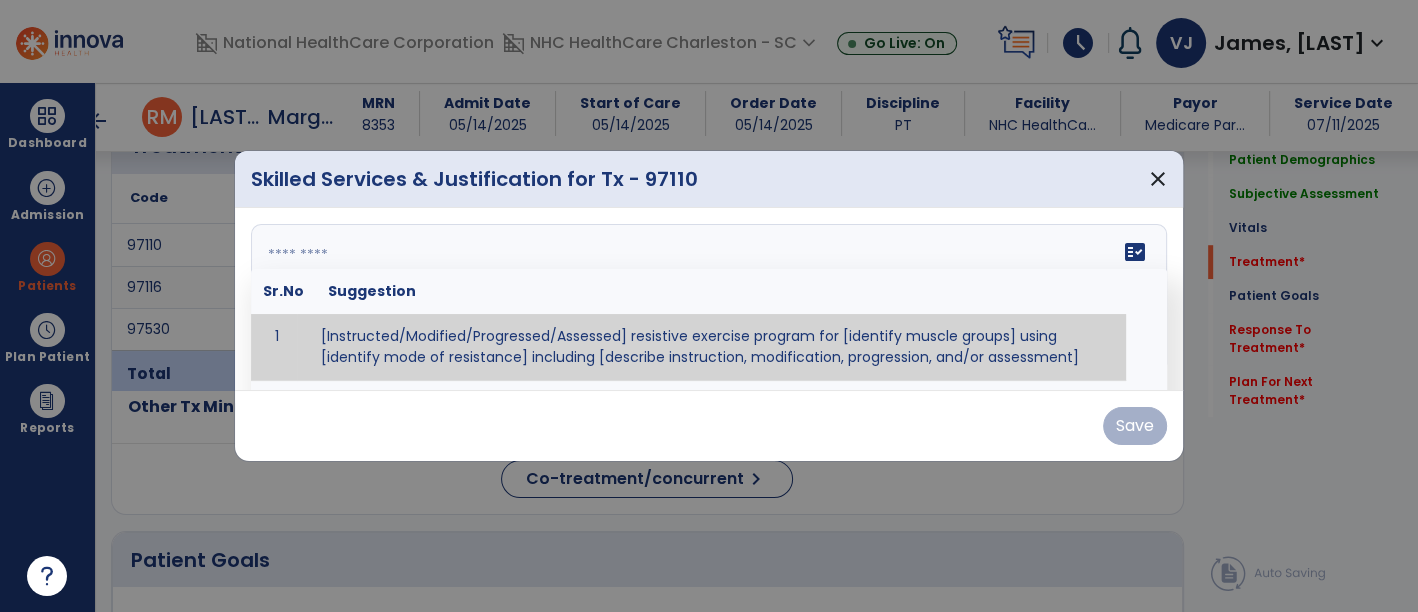 click at bounding box center [709, 299] 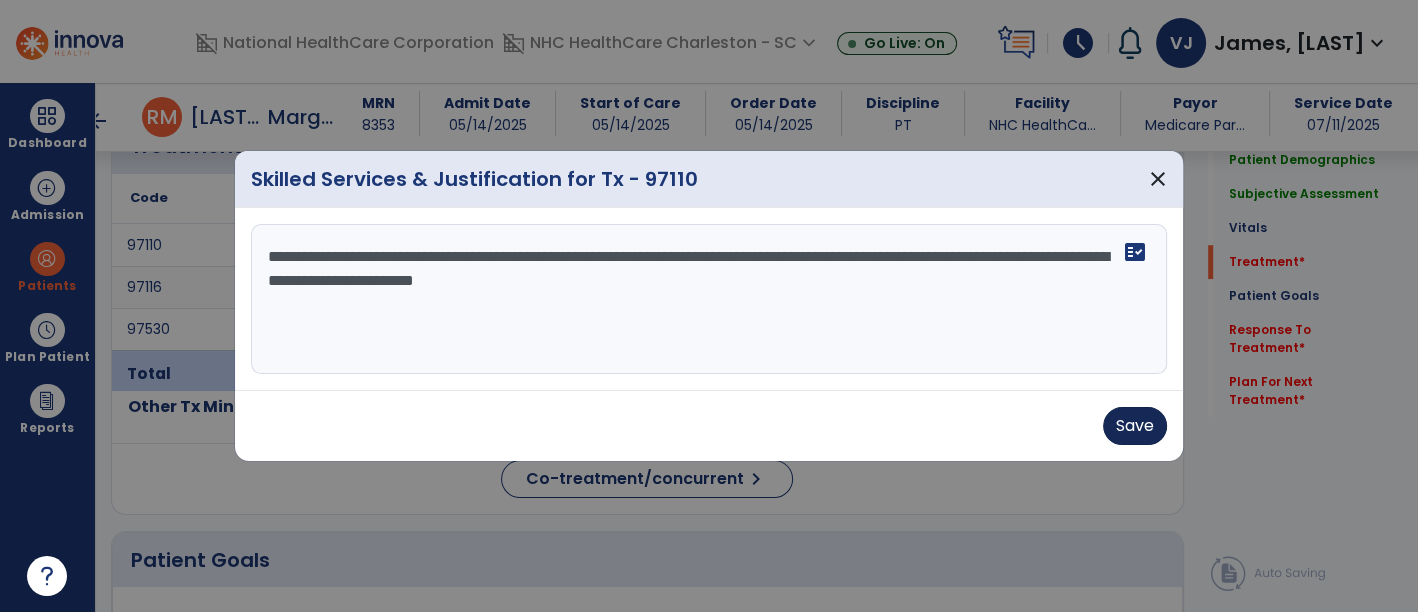 type on "**********" 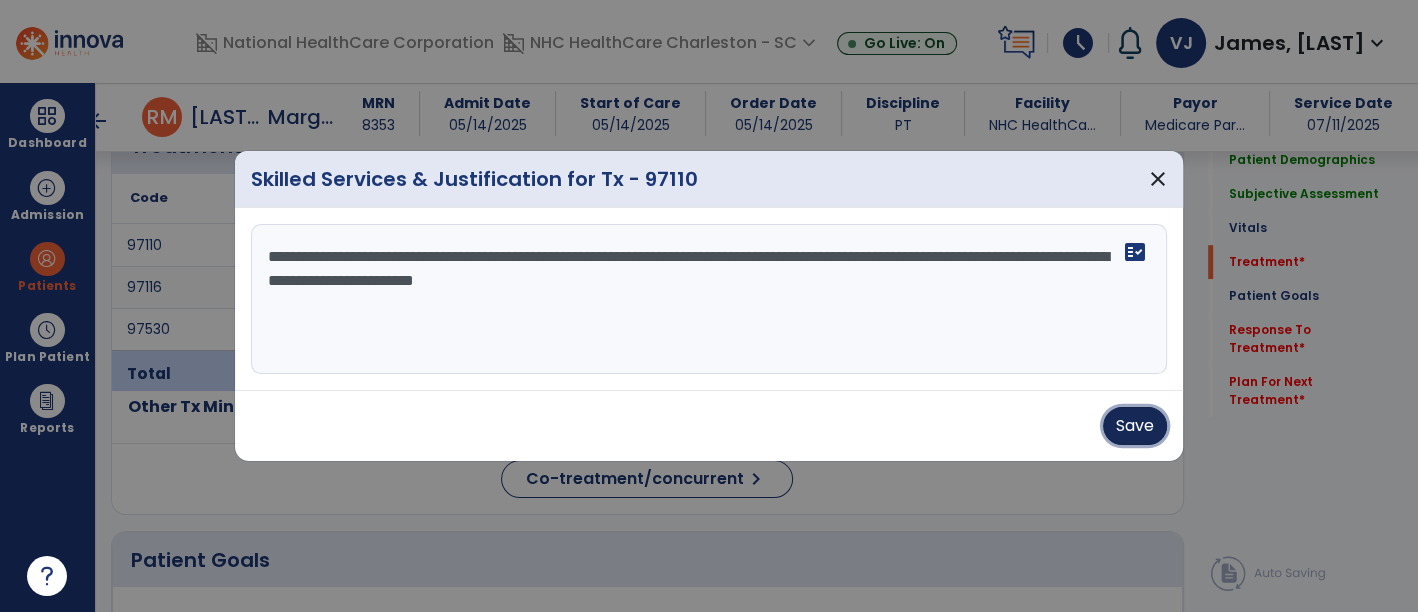 click on "Save" at bounding box center (1135, 426) 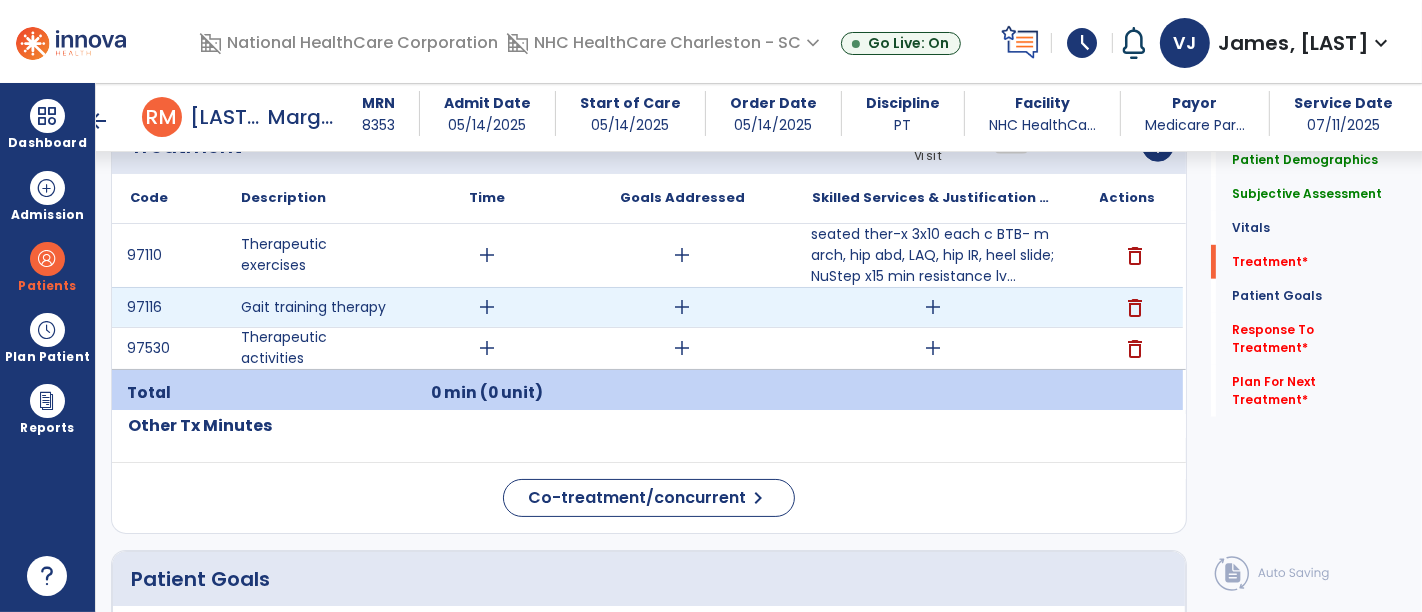 click on "add" at bounding box center [933, 307] 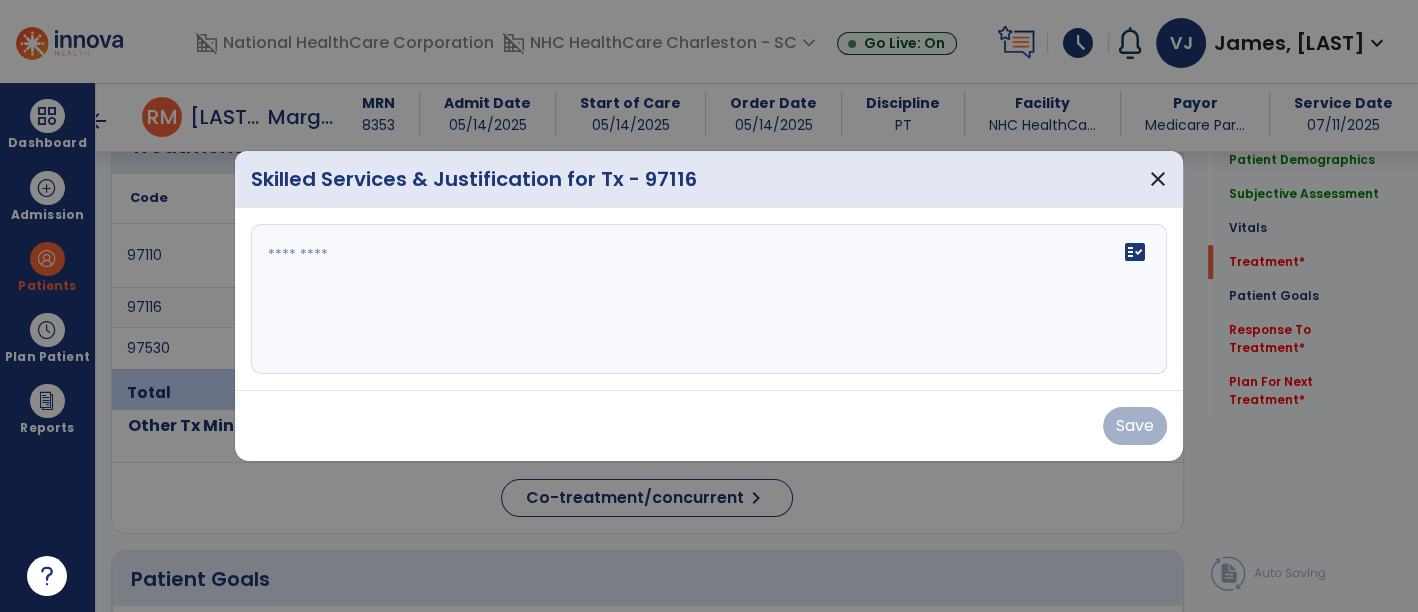 scroll, scrollTop: 1132, scrollLeft: 0, axis: vertical 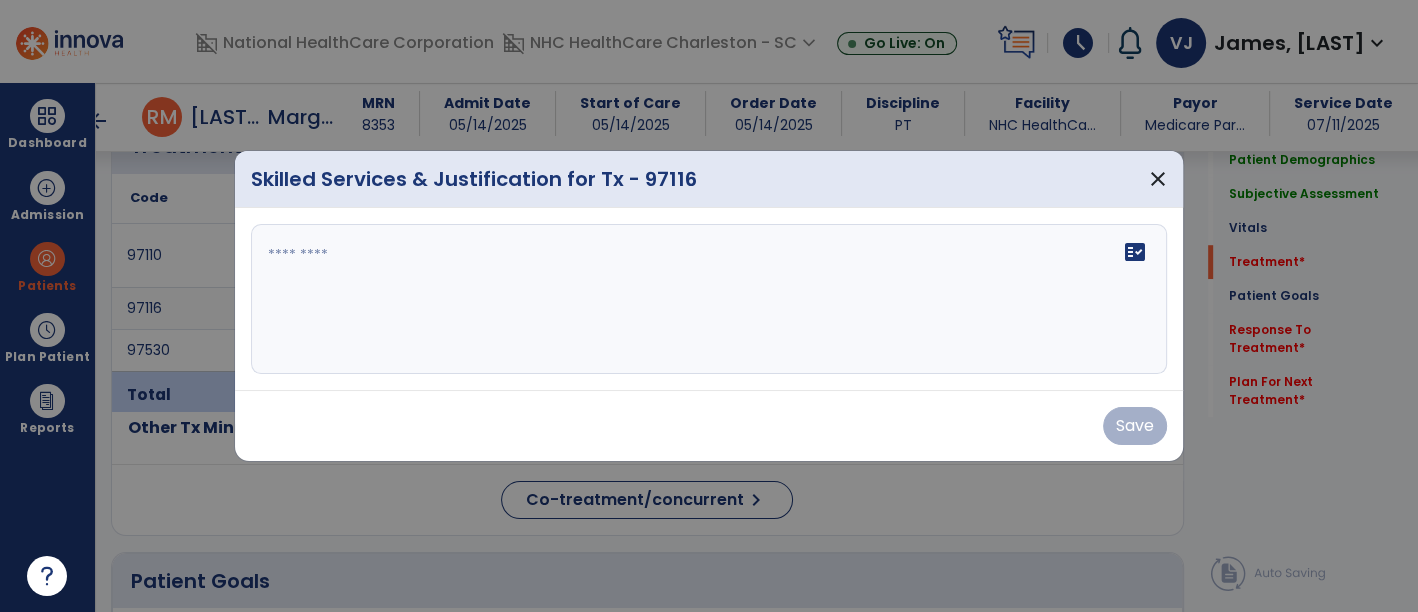 click on "fact_check" at bounding box center [709, 299] 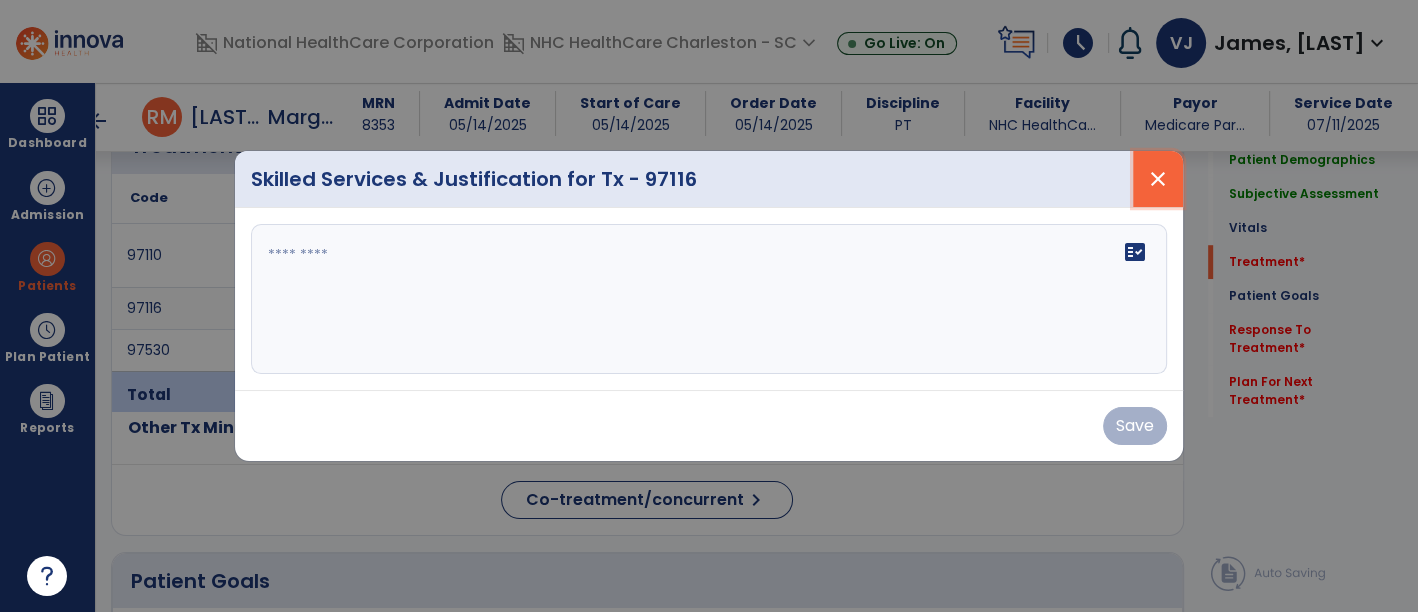 click on "close" at bounding box center [1158, 179] 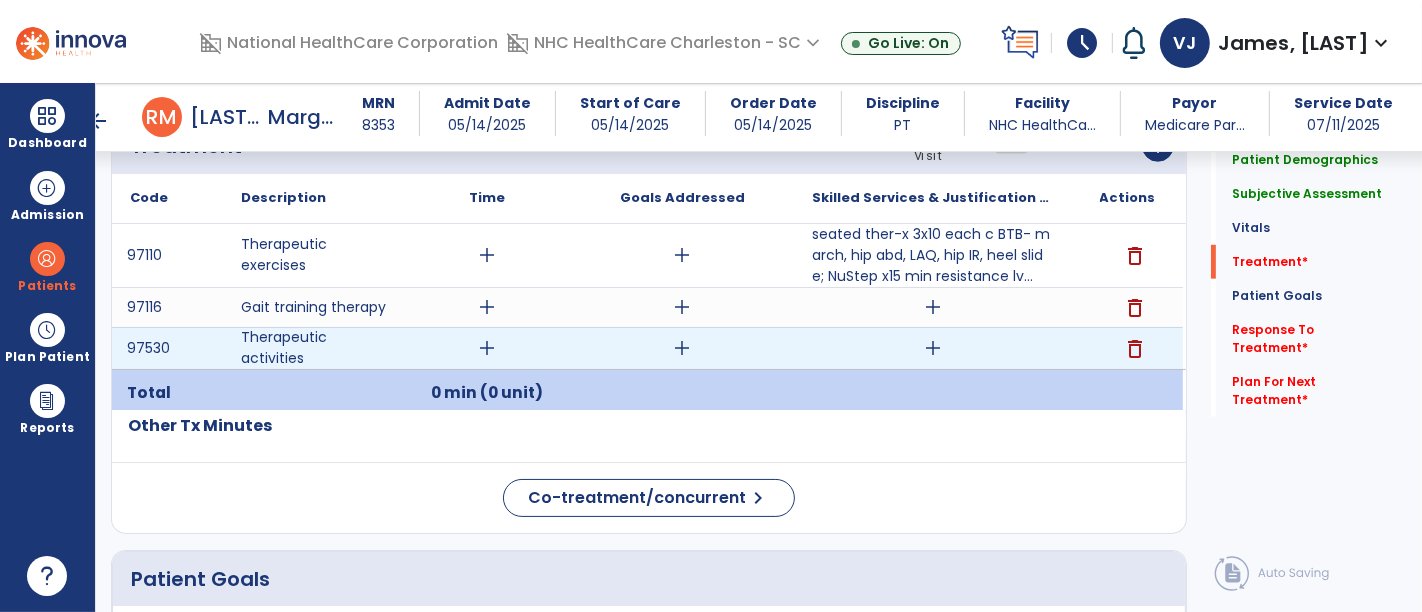 click on "add" at bounding box center [933, 348] 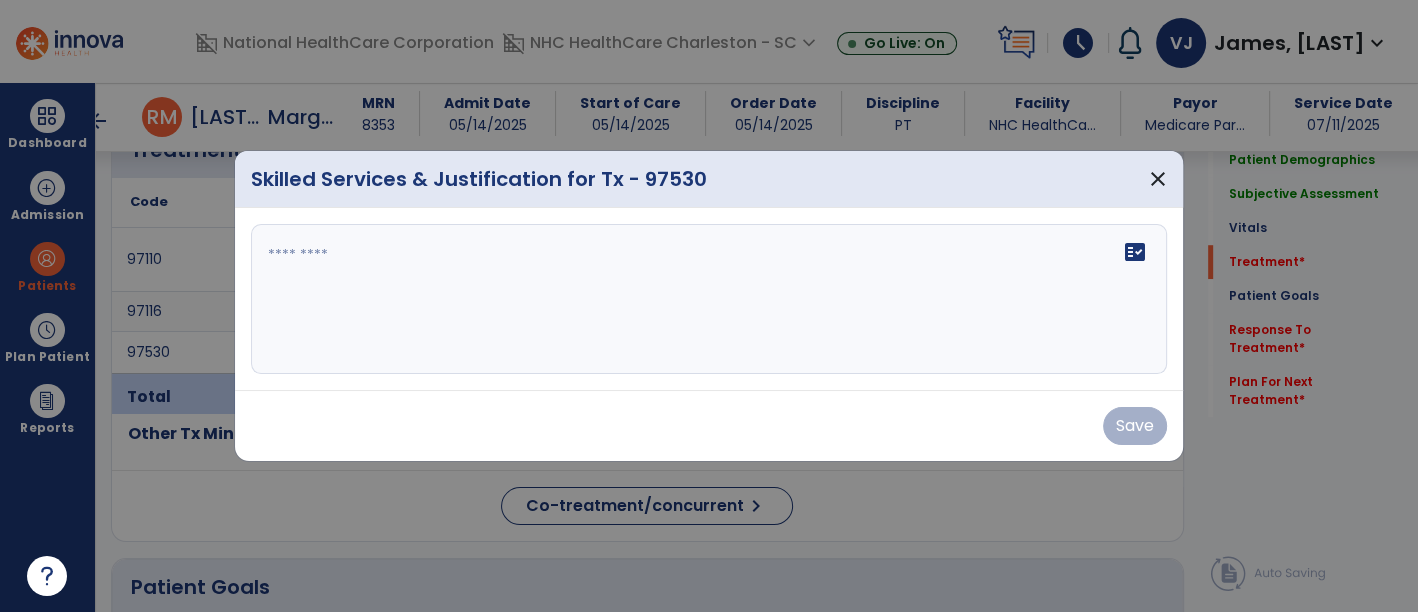 scroll, scrollTop: 1132, scrollLeft: 0, axis: vertical 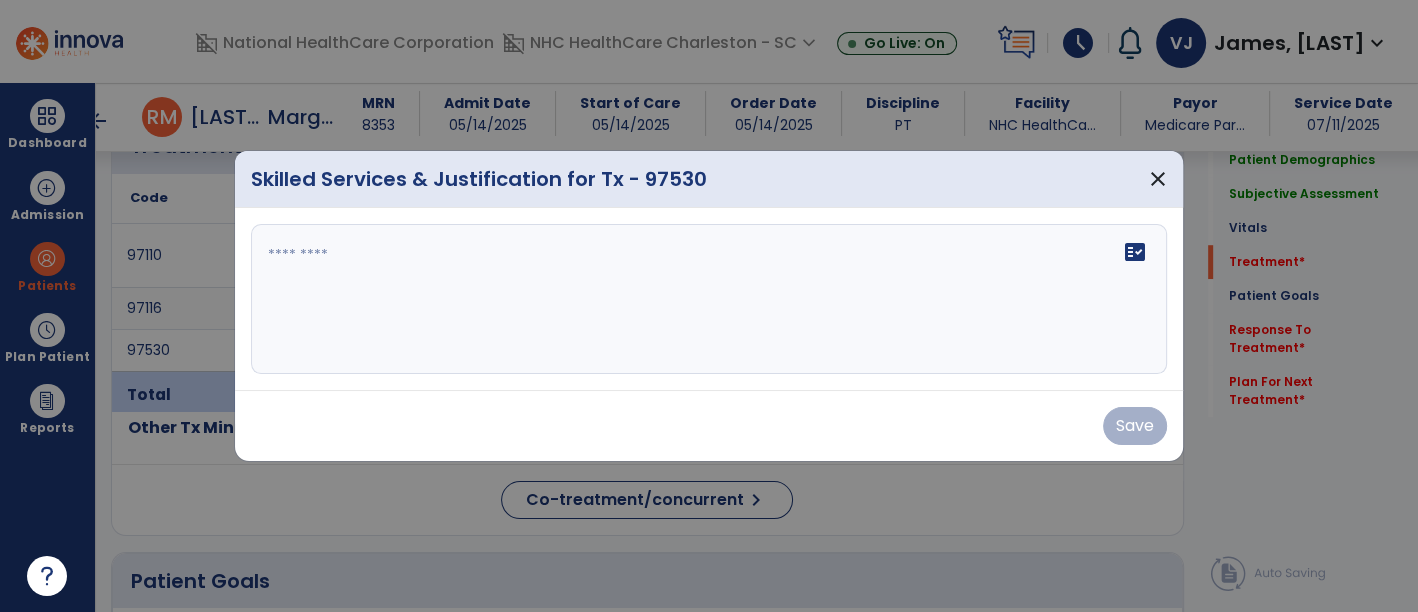 click on "fact_check" at bounding box center [709, 299] 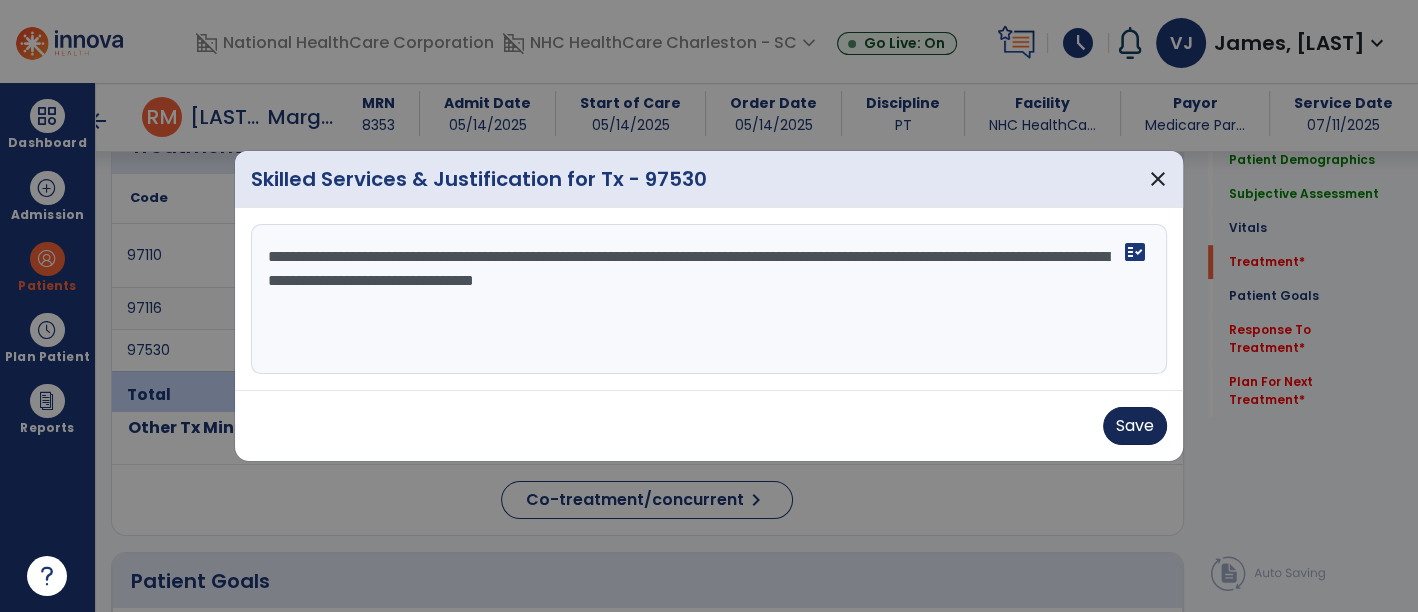 type on "**********" 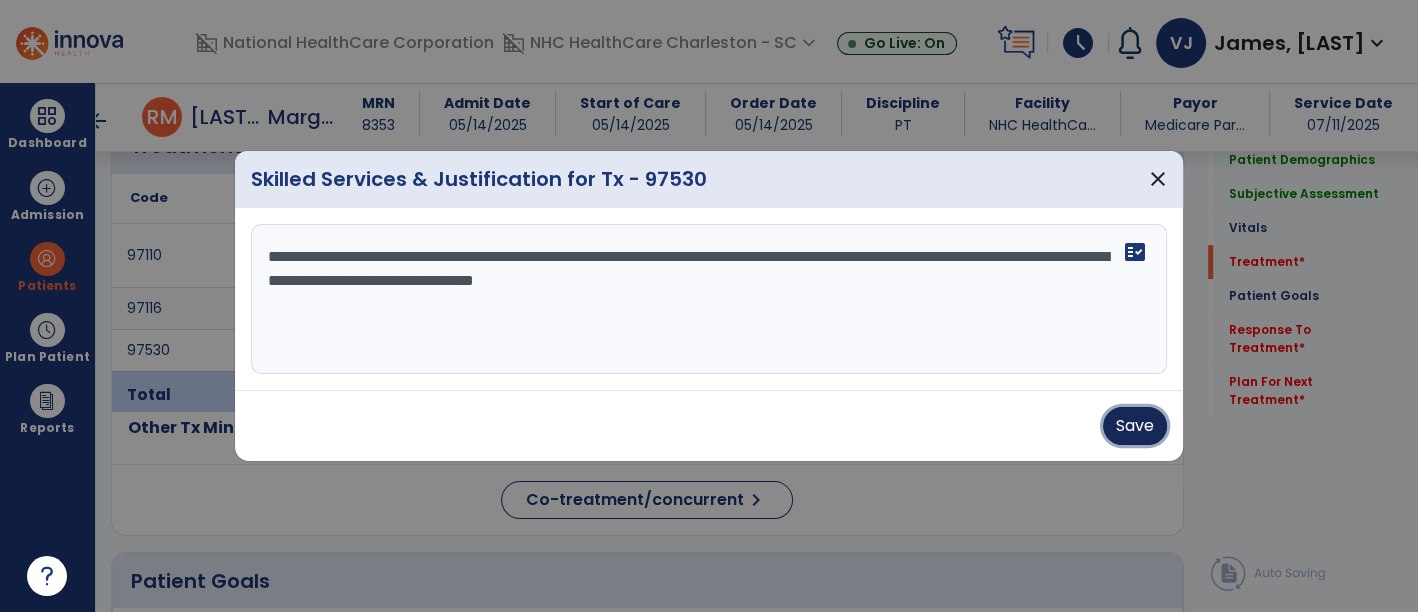 click on "Save" at bounding box center [1135, 426] 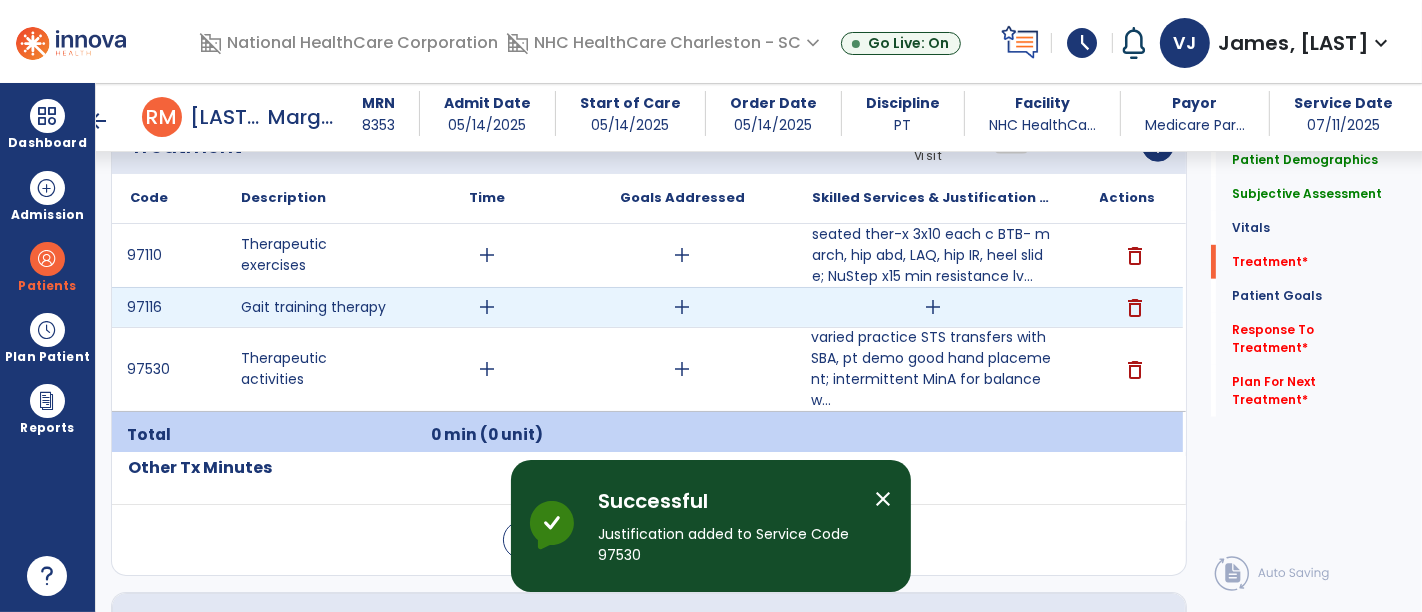 click on "add" at bounding box center (933, 307) 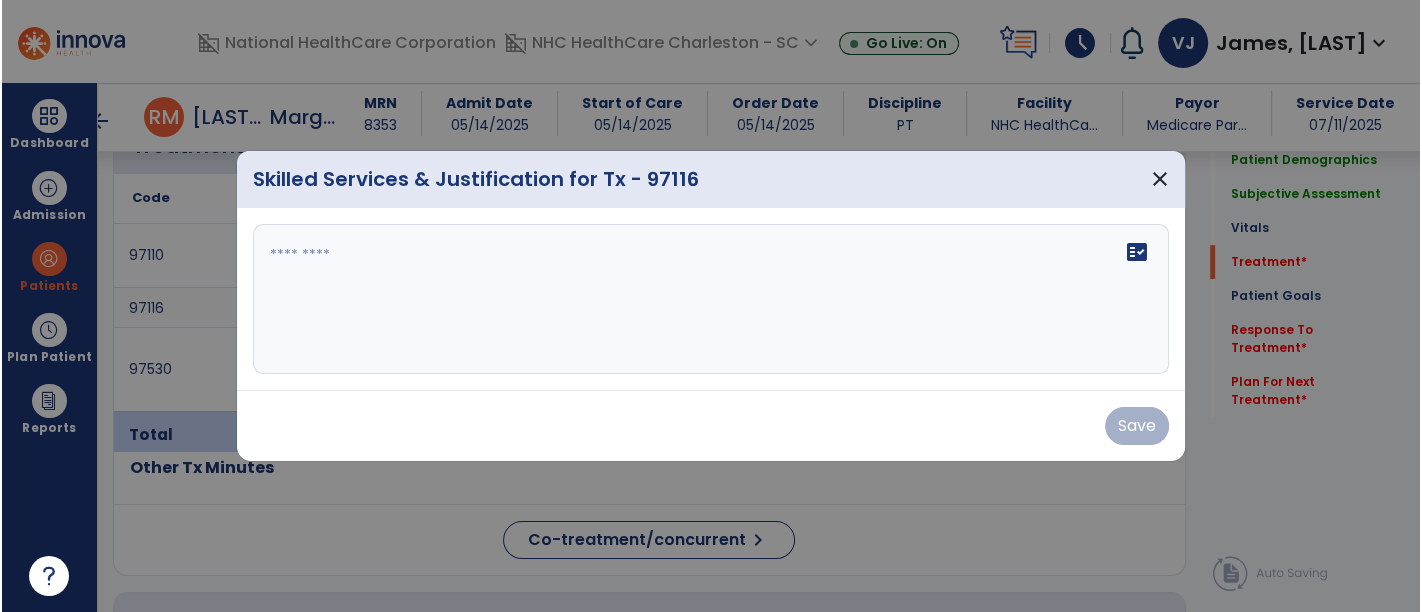 scroll, scrollTop: 1132, scrollLeft: 0, axis: vertical 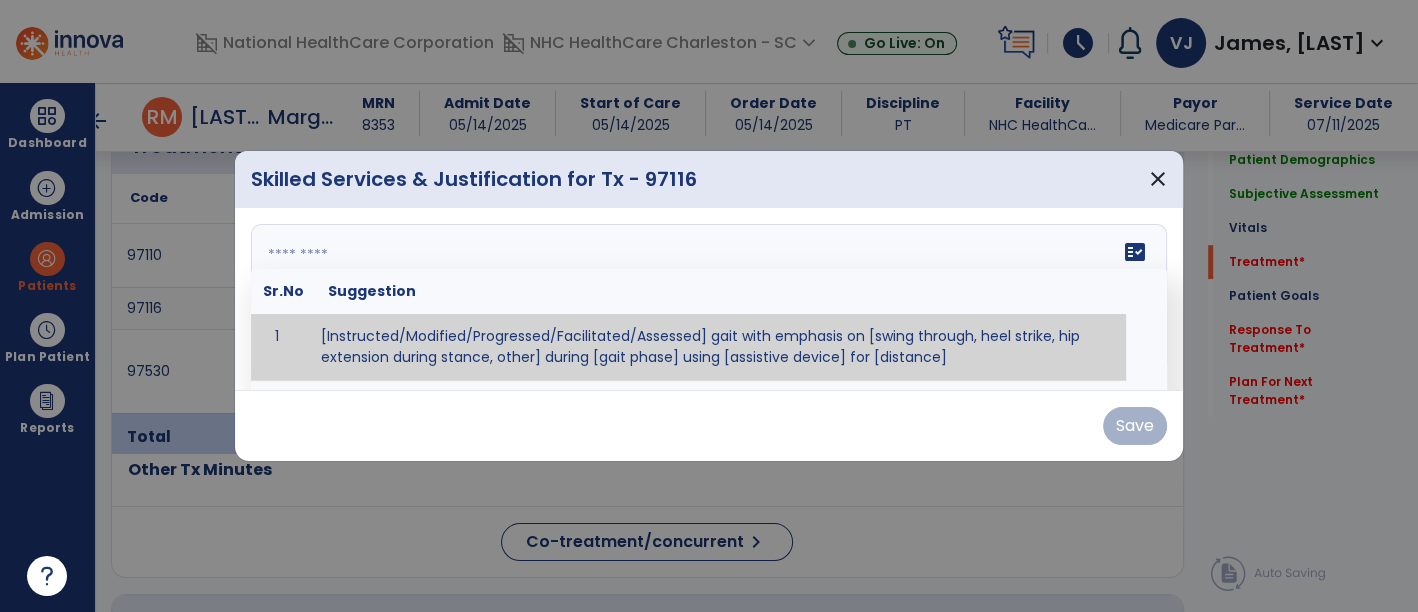click on "fact_check  Sr.No Suggestion 1 [Instructed/Modified/Progressed/Facilitated/Assessed] gait with emphasis on [swing through, heel strike, hip extension during stance, other] during [gait phase] using [assistive device] for [distance] 2 [Instructed/Modified/Progressed/Facilitated/Assessed] use of [assistive device] and [NWB, PWB, step-to gait pattern, step through gait pattern] 3 [Instructed/Modified/Progressed/Facilitated/Assessed] patient's ability to [ascend/descend # of steps, perform directional changes, walk on even/uneven surfaces, pick-up objects off floor, velocity changes, other] using [assistive device]. 4 [Instructed/Modified/Progressed/Facilitated/Assessed] pre-gait activities including [identify exercise] in order to prepare for gait training. 5" at bounding box center [709, 299] 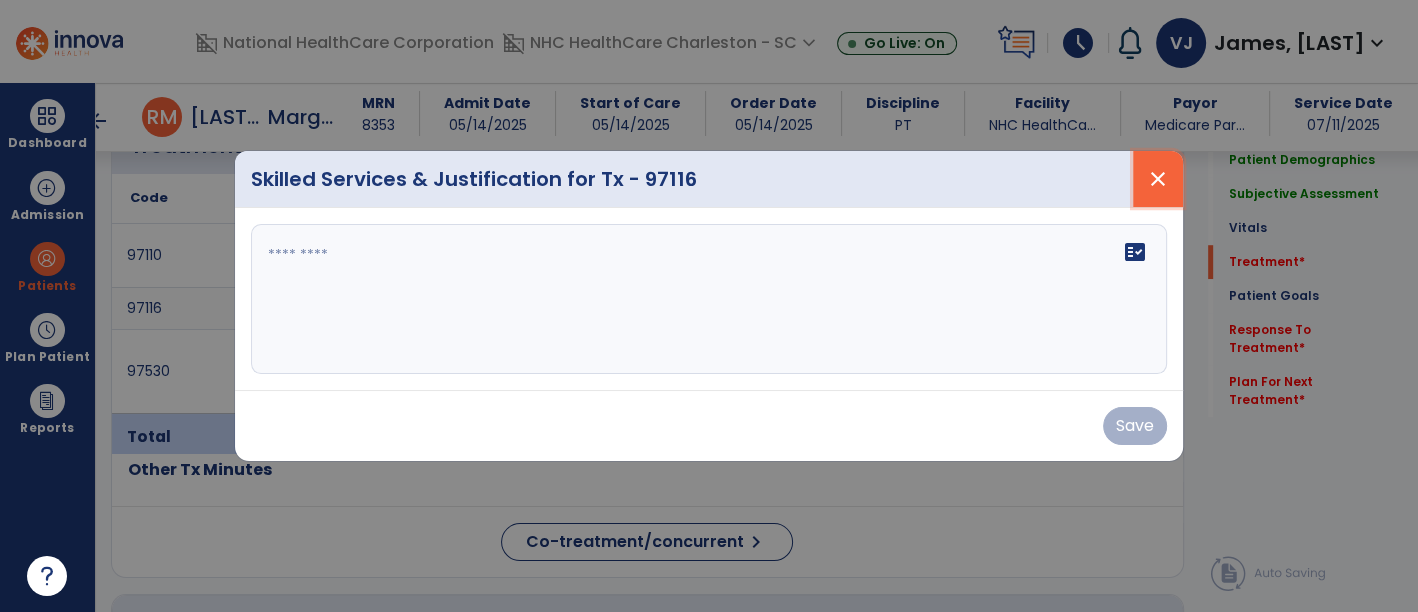 click on "close" at bounding box center [1158, 179] 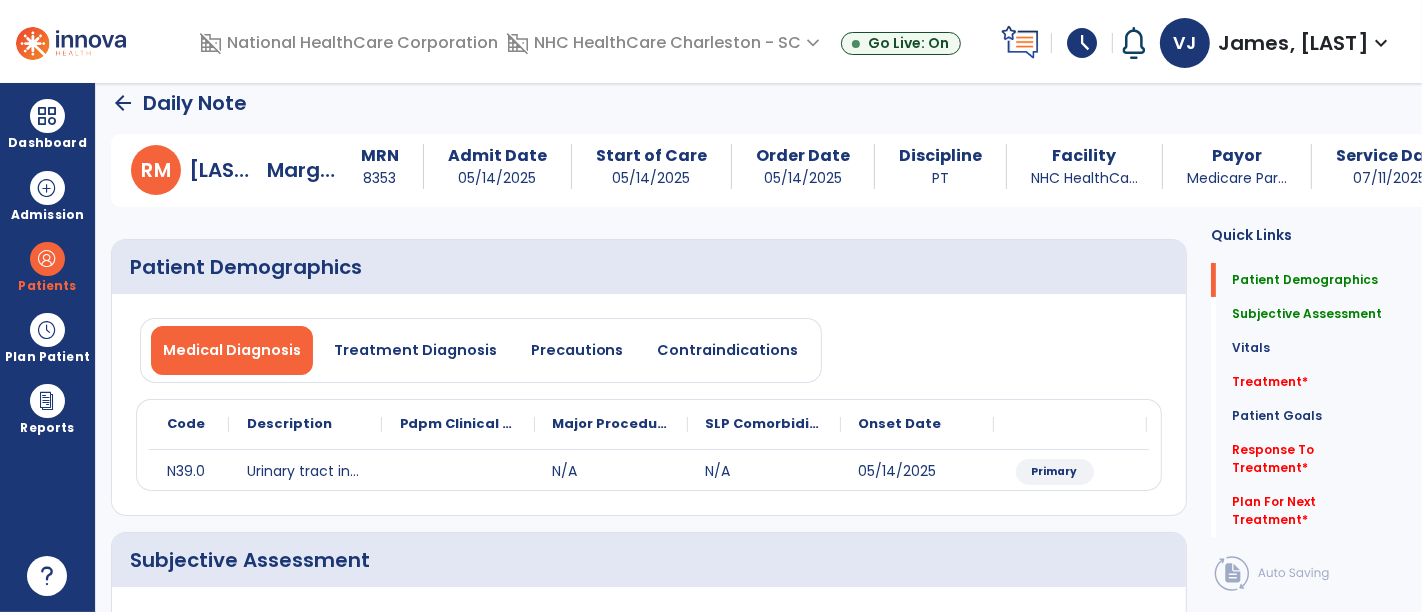 scroll, scrollTop: 0, scrollLeft: 0, axis: both 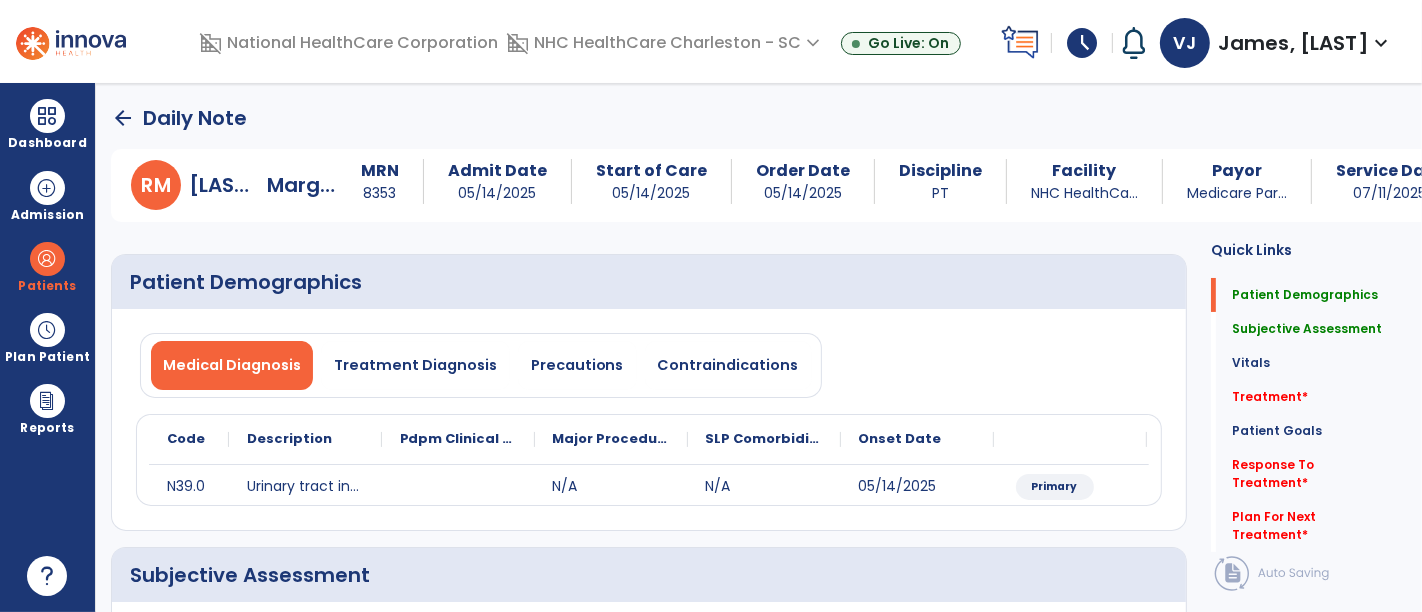 click on "arrow_back" 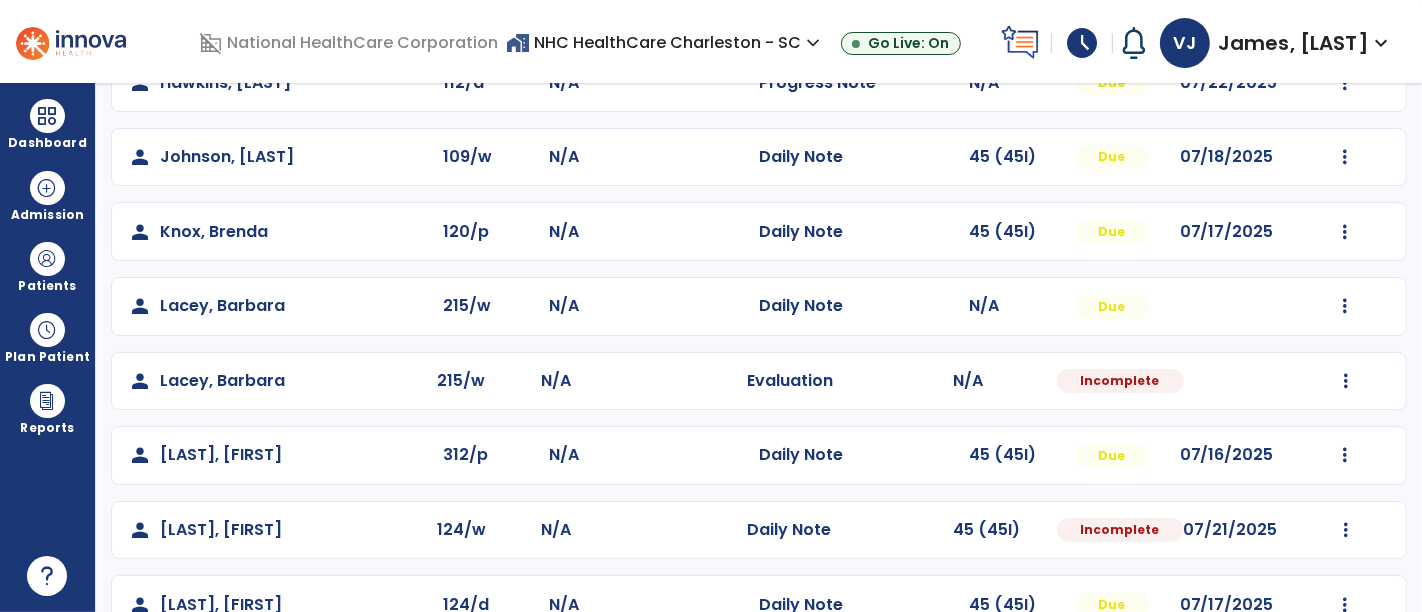 scroll, scrollTop: 348, scrollLeft: 0, axis: vertical 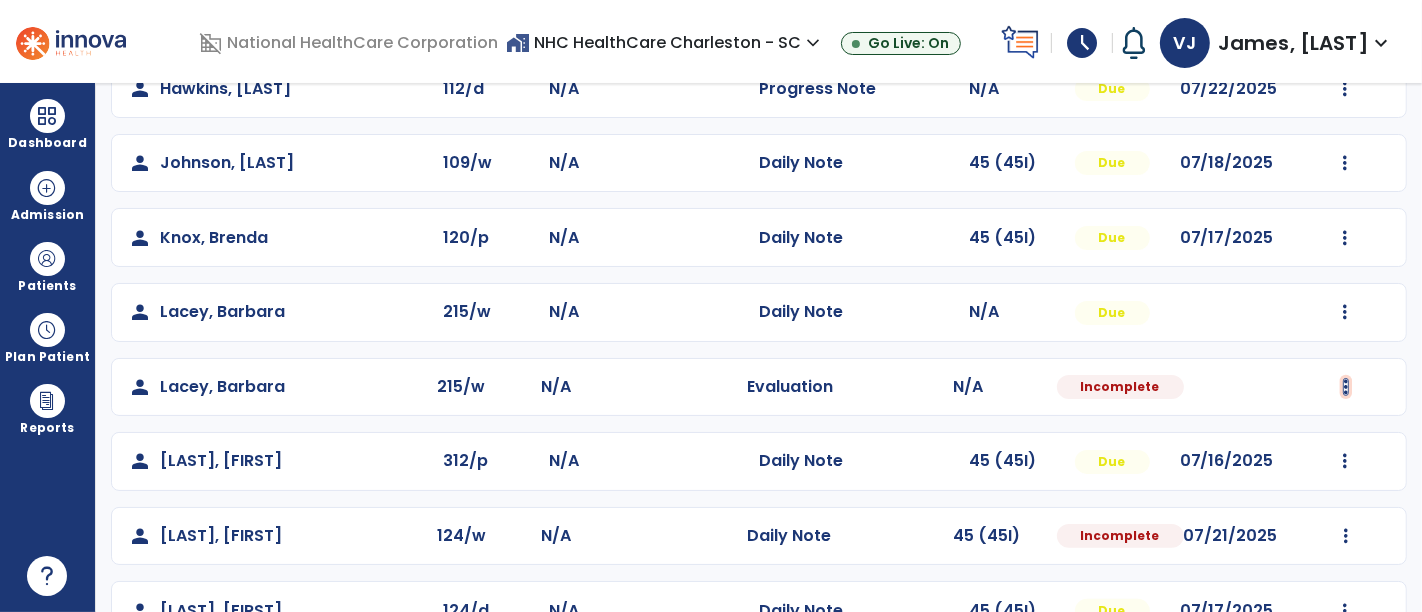 click at bounding box center [1345, -60] 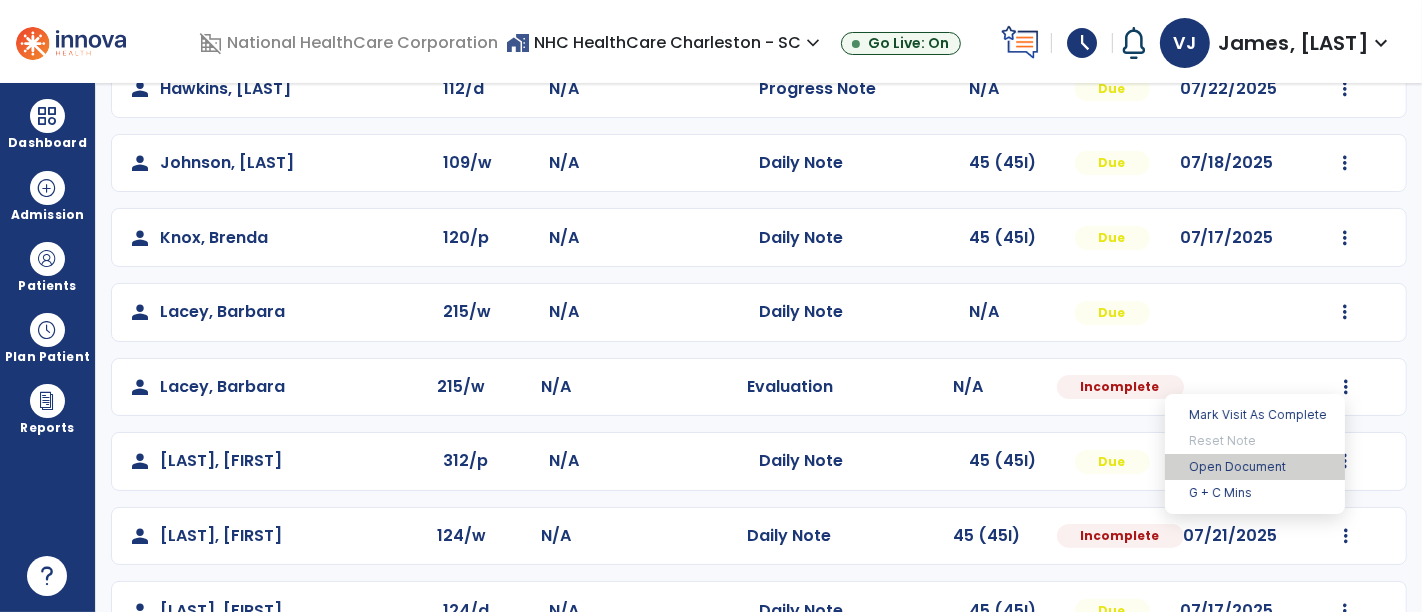 click on "Open Document" at bounding box center (1255, 467) 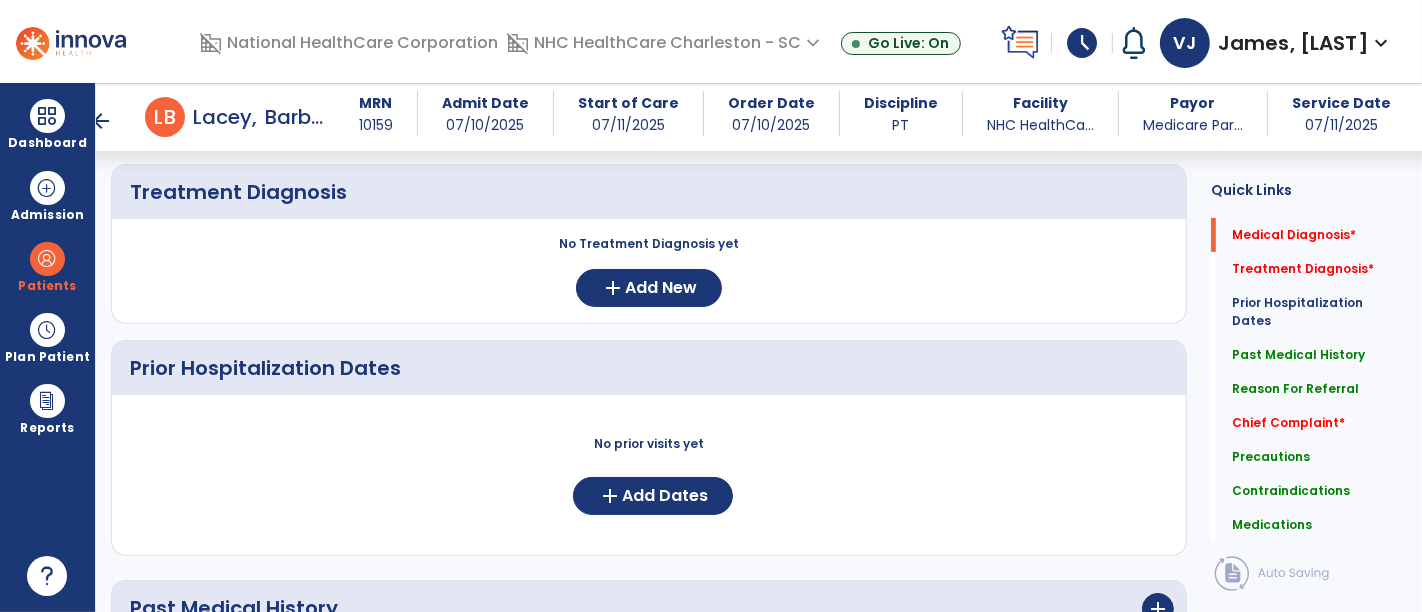 scroll, scrollTop: 0, scrollLeft: 0, axis: both 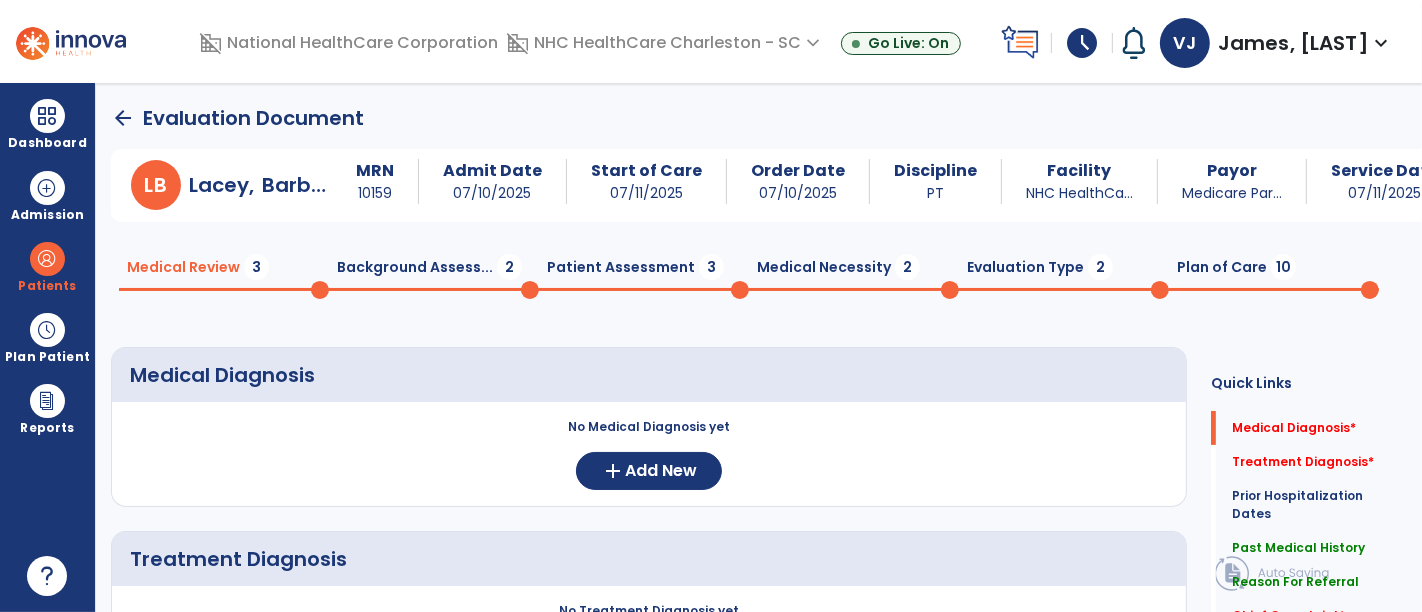 click on "Patient Assessment  3" 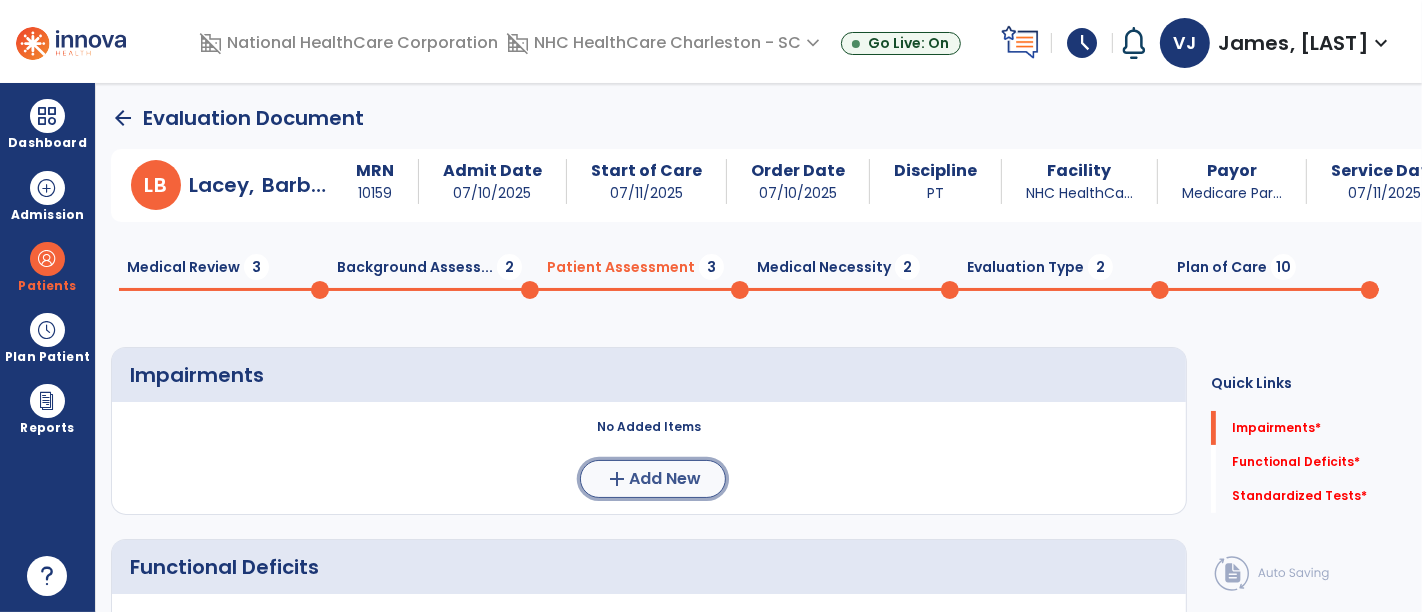 click on "Add New" 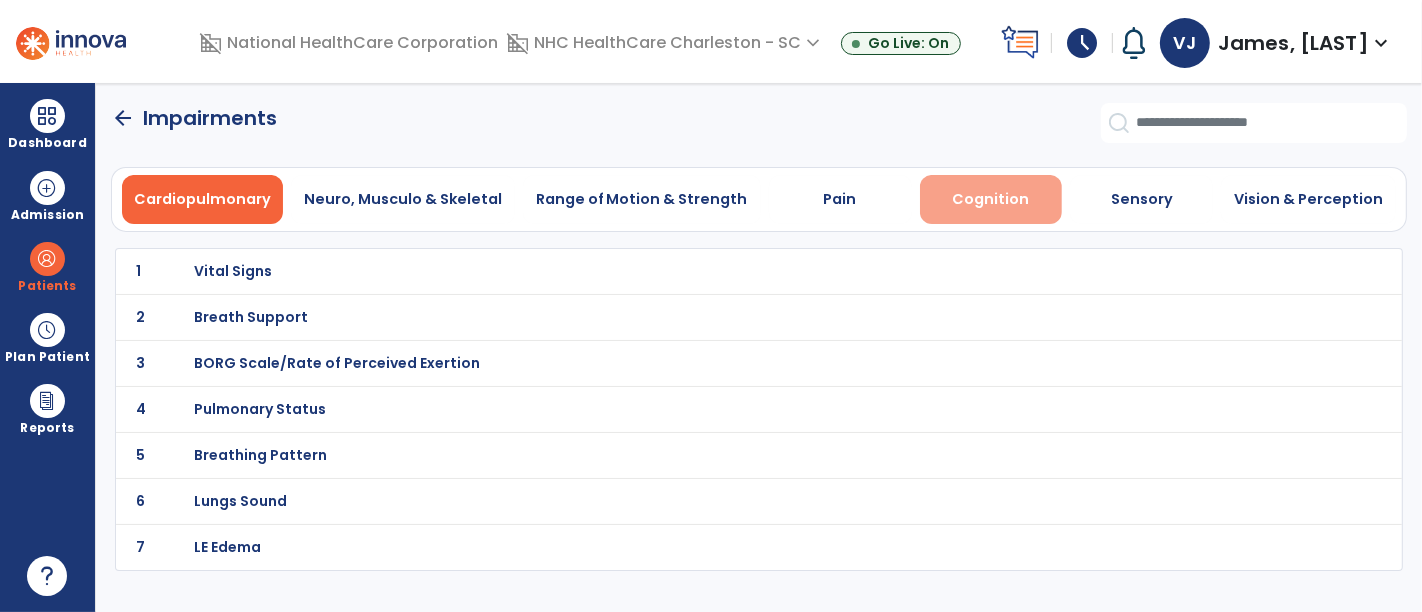 click on "Cognition" at bounding box center [991, 199] 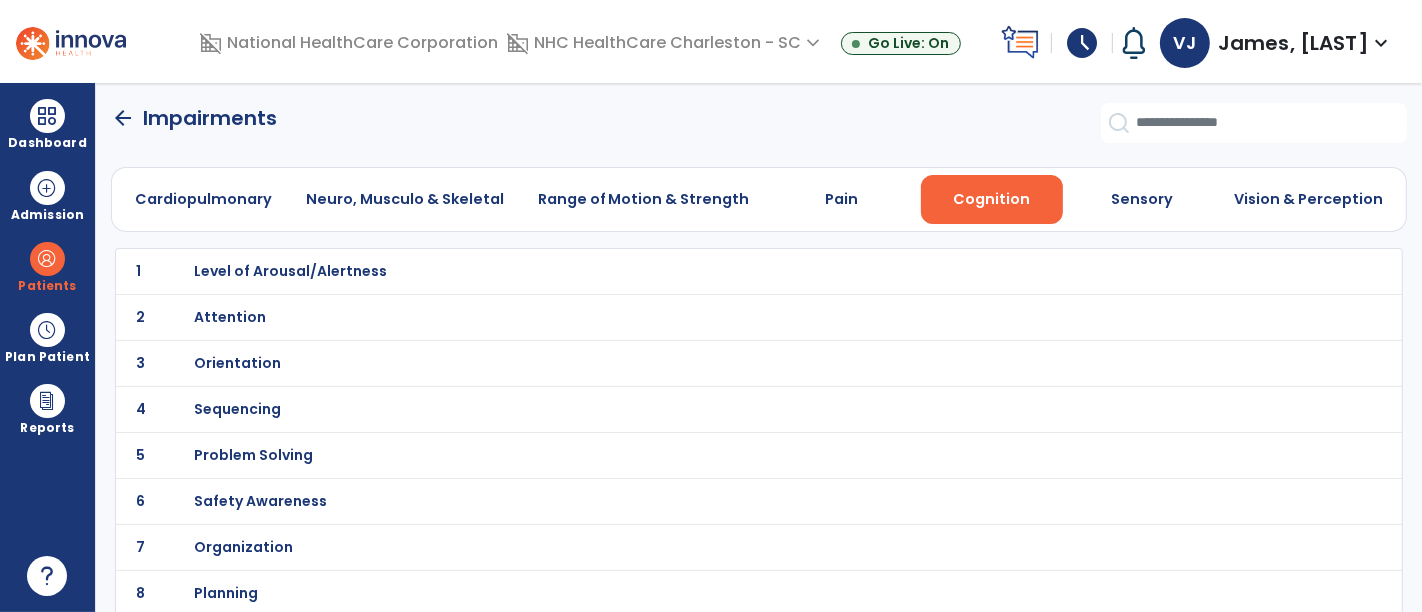 click on "3 Orientation" 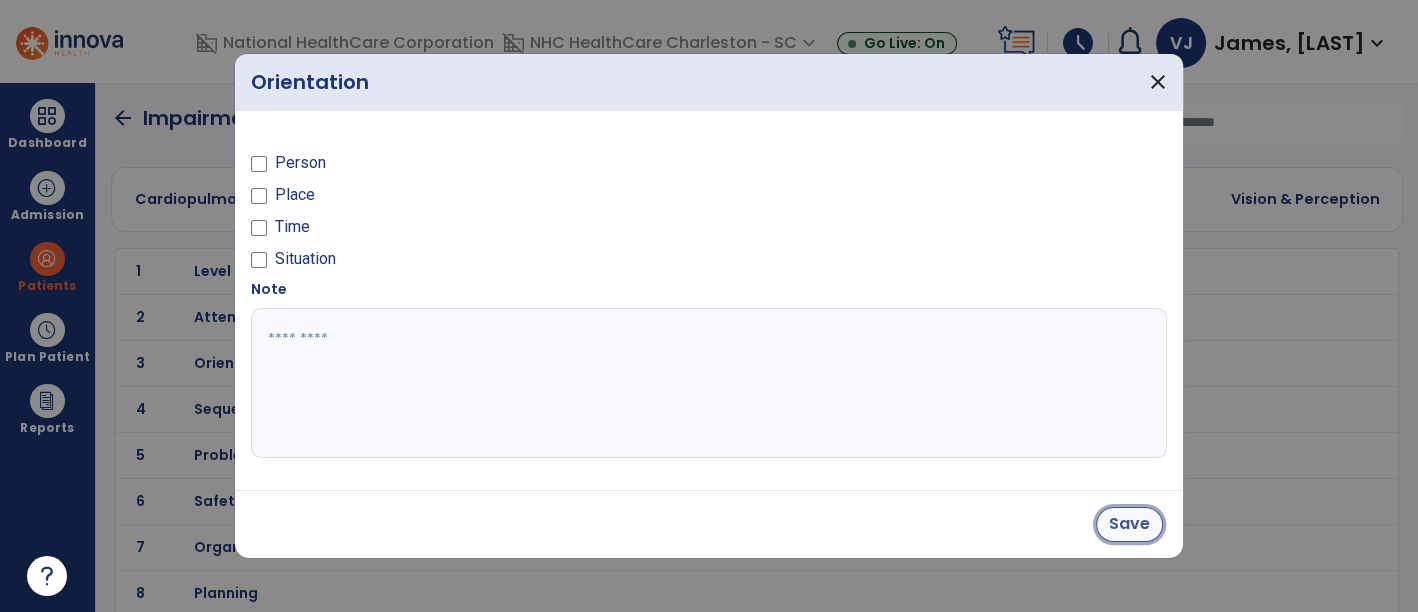 click on "Save" at bounding box center (1129, 524) 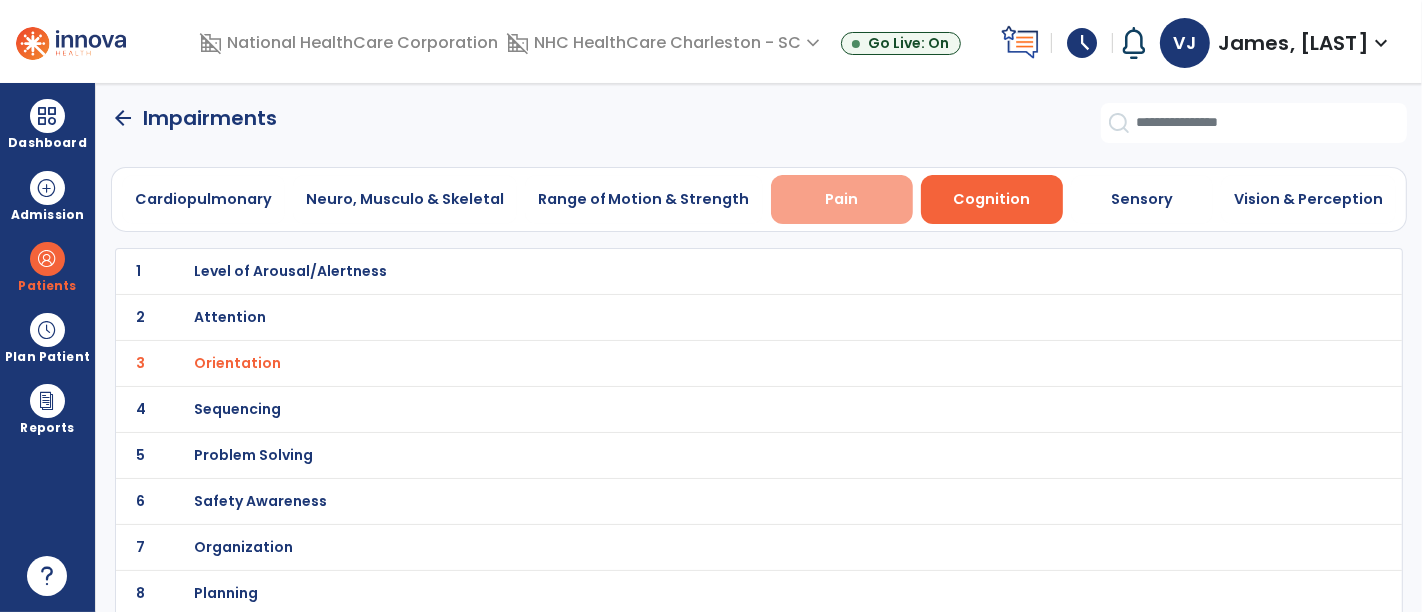 click on "Pain" at bounding box center (842, 199) 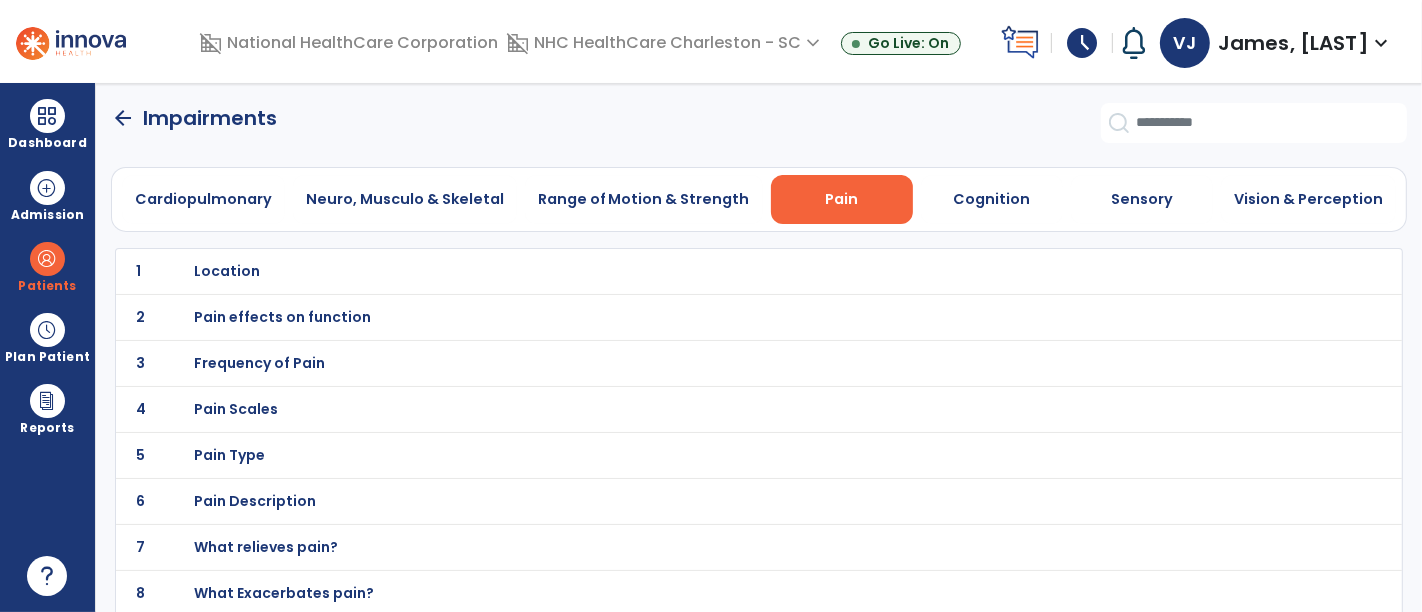 click on "Location" at bounding box center [228, 271] 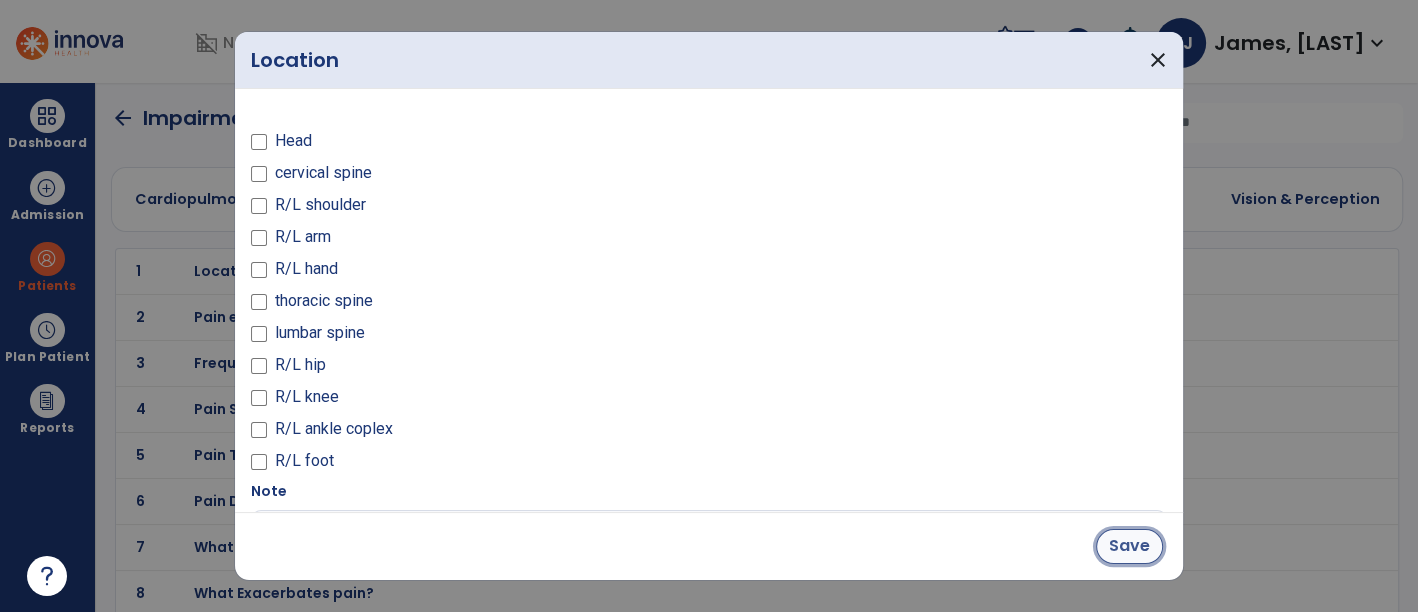 click on "Save" at bounding box center (1129, 546) 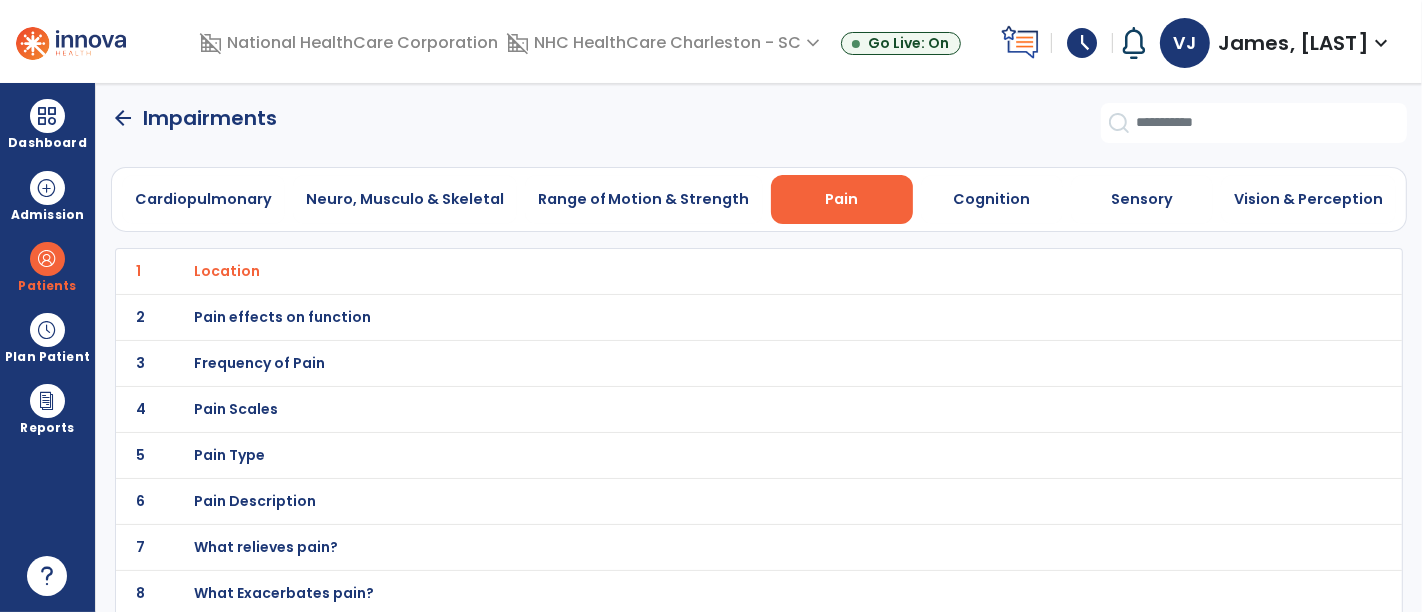 click on "Pain Scales" at bounding box center [228, 271] 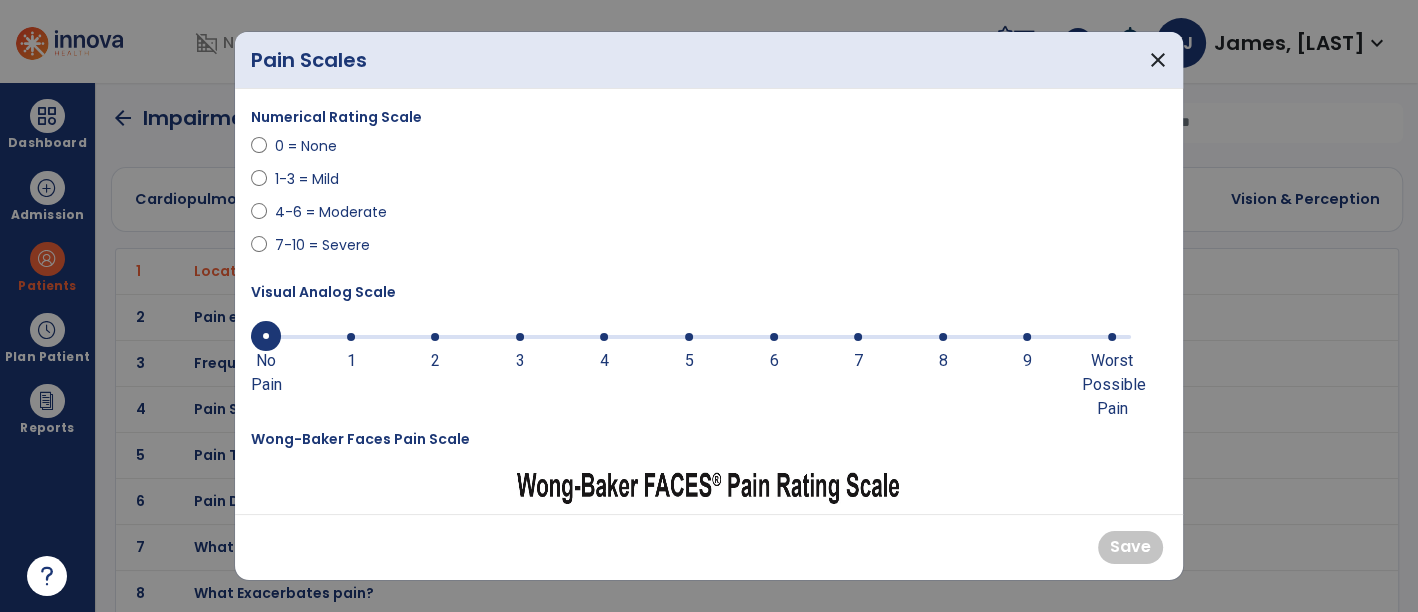 click on "7-10 = Severe" at bounding box center (322, 245) 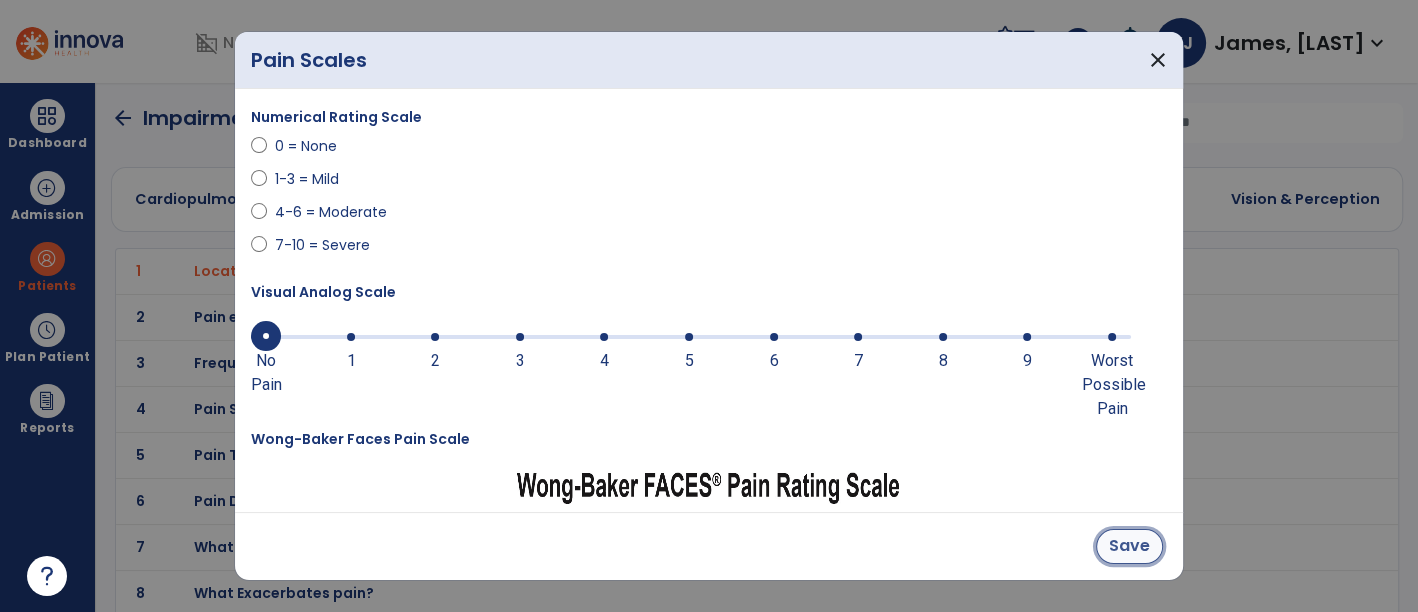 click on "Save" at bounding box center (1129, 546) 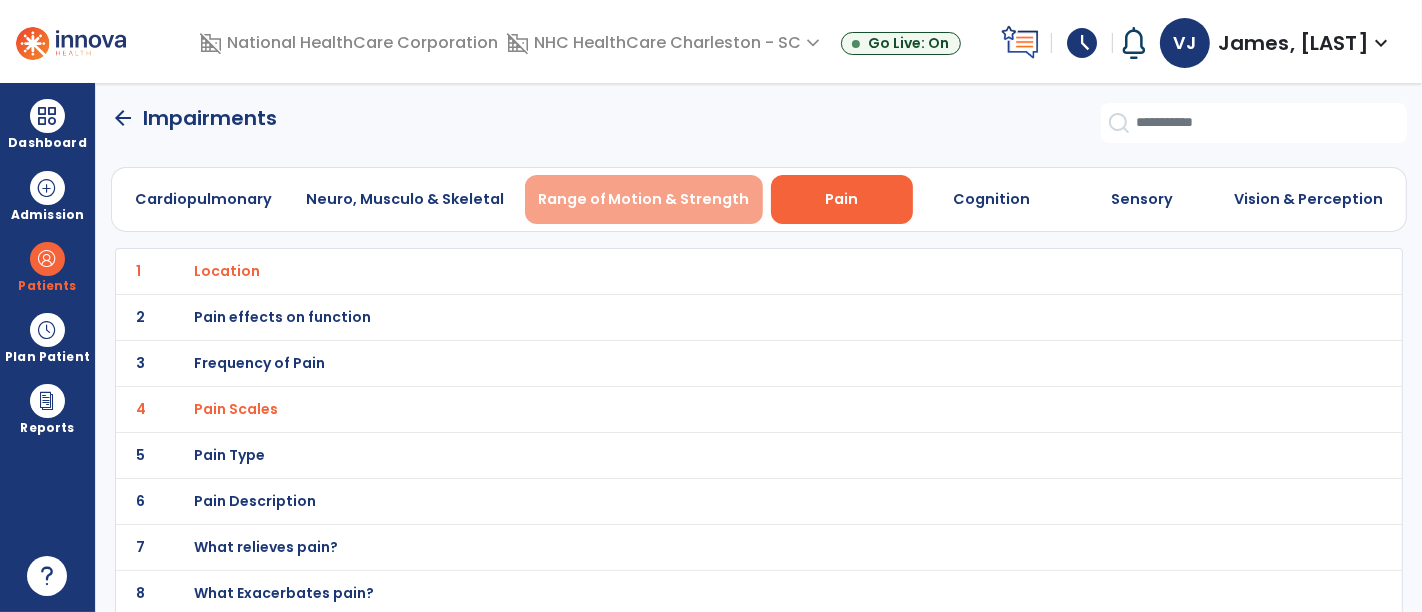 click on "Range of Motion & Strength" at bounding box center [644, 199] 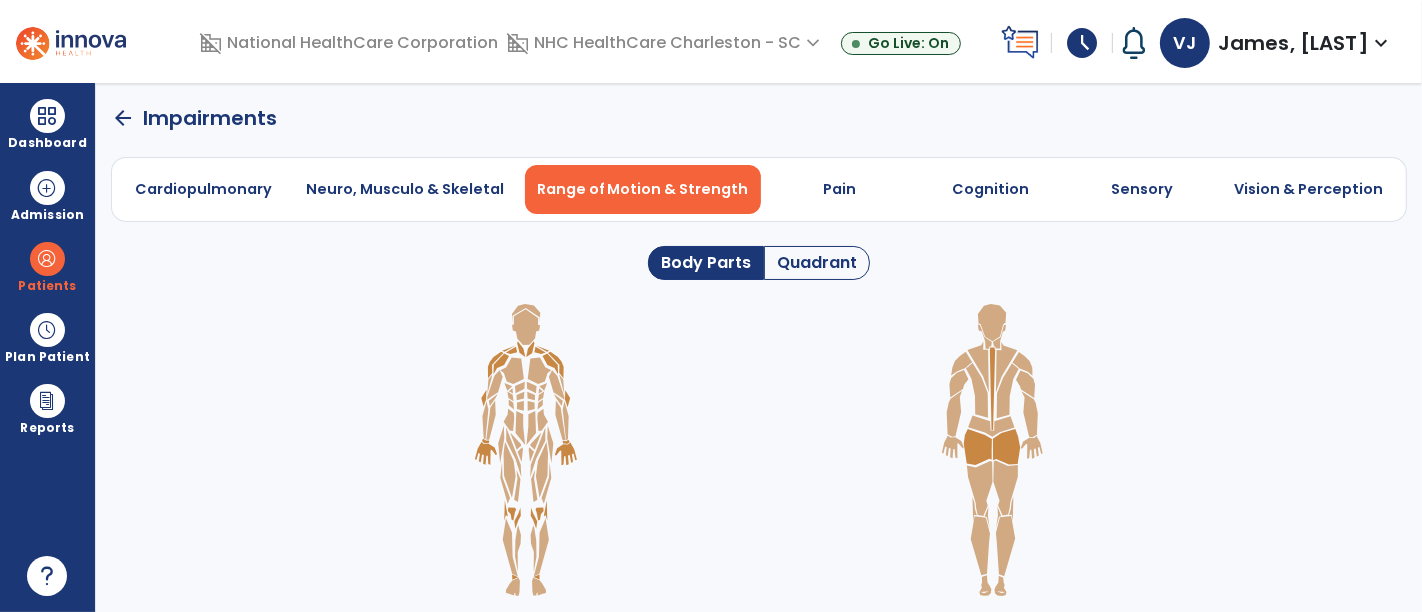 click on "Quadrant" 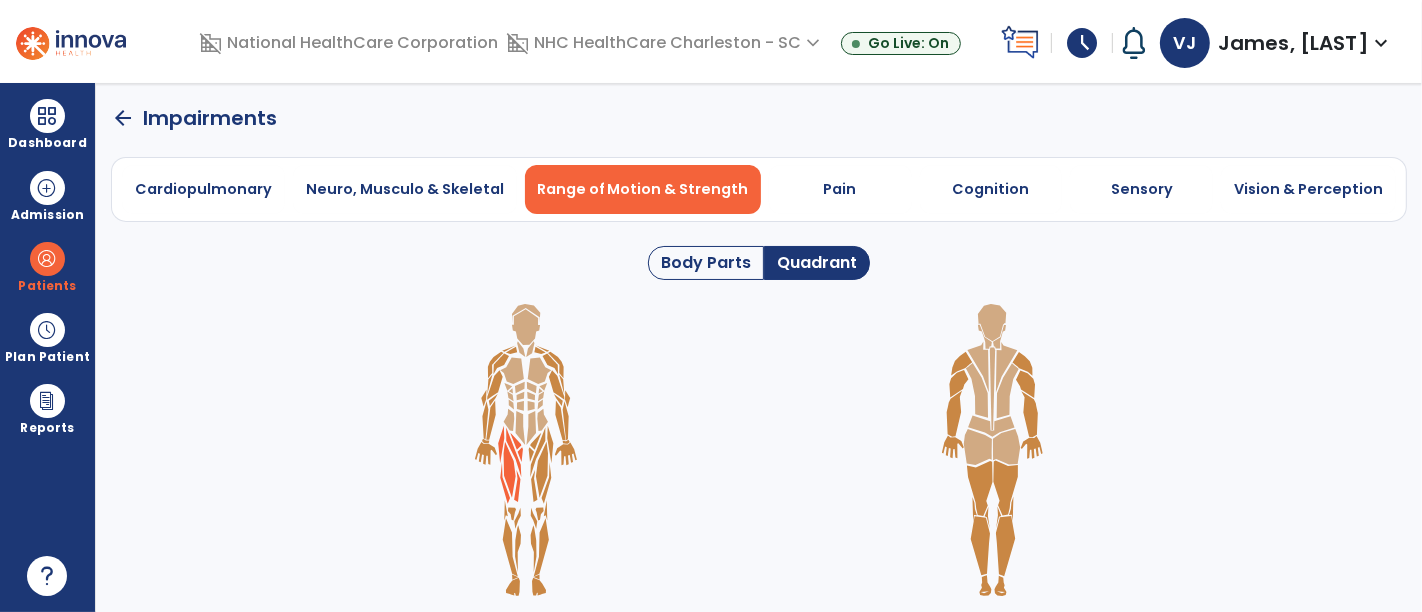 click 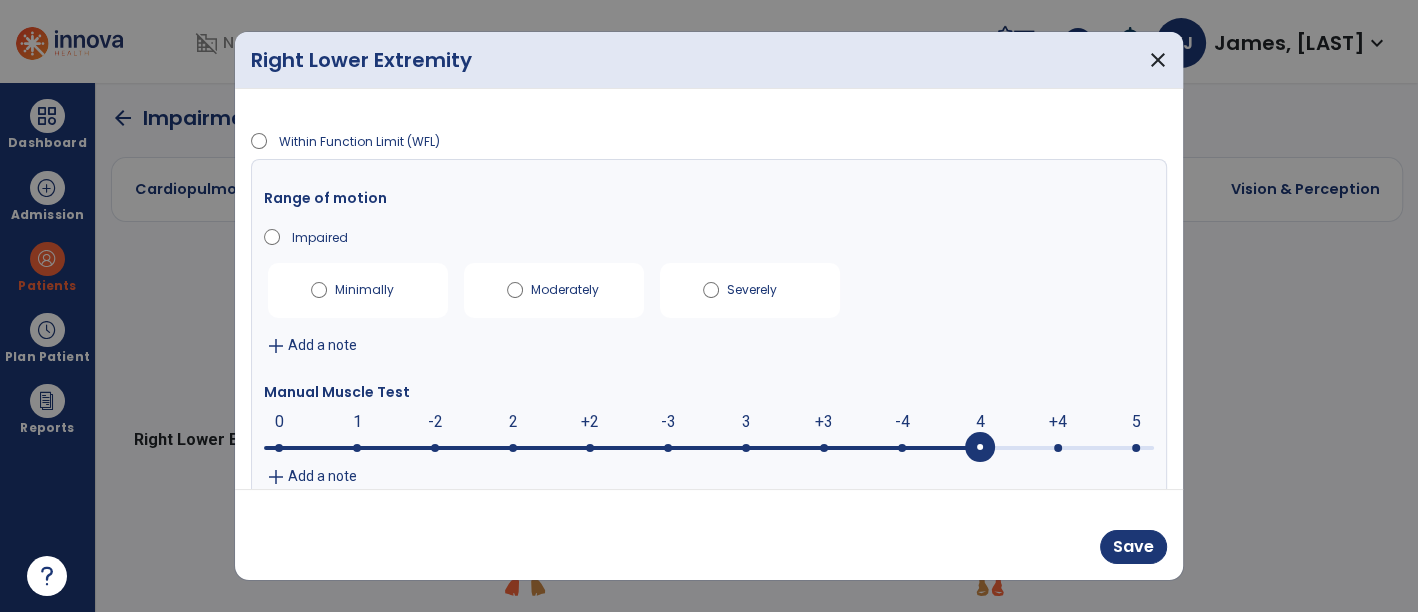 click at bounding box center [980, 448] 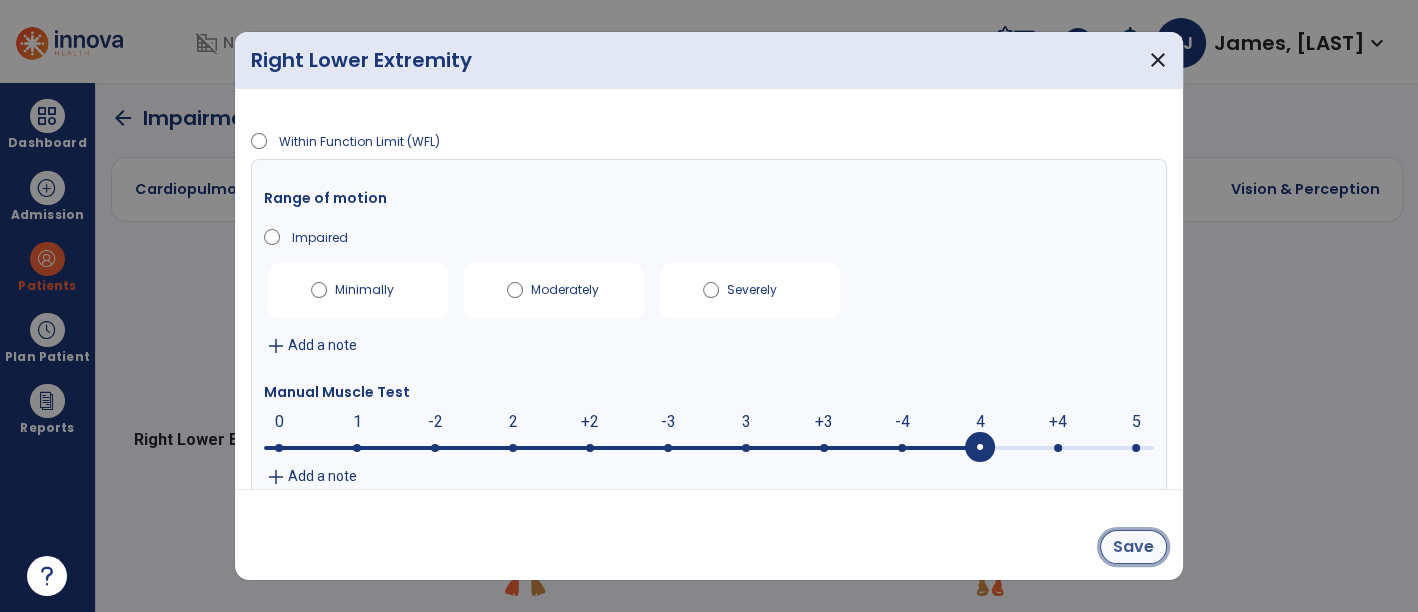 click on "Save" at bounding box center (1133, 547) 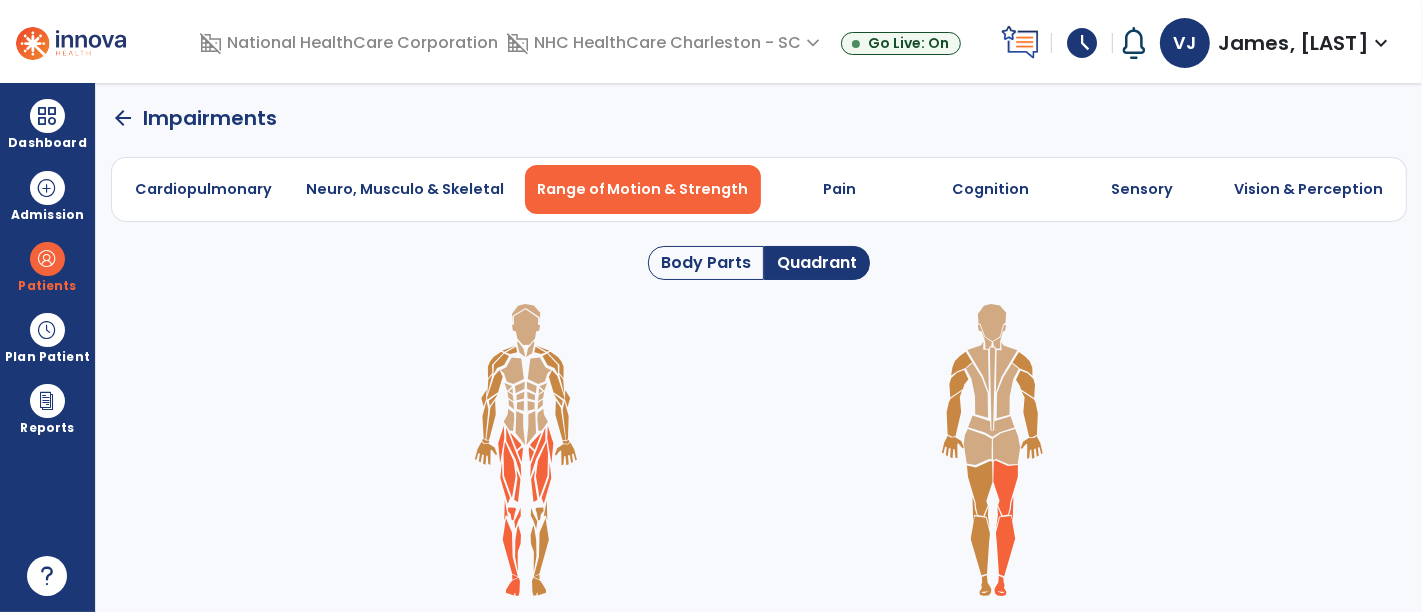 click 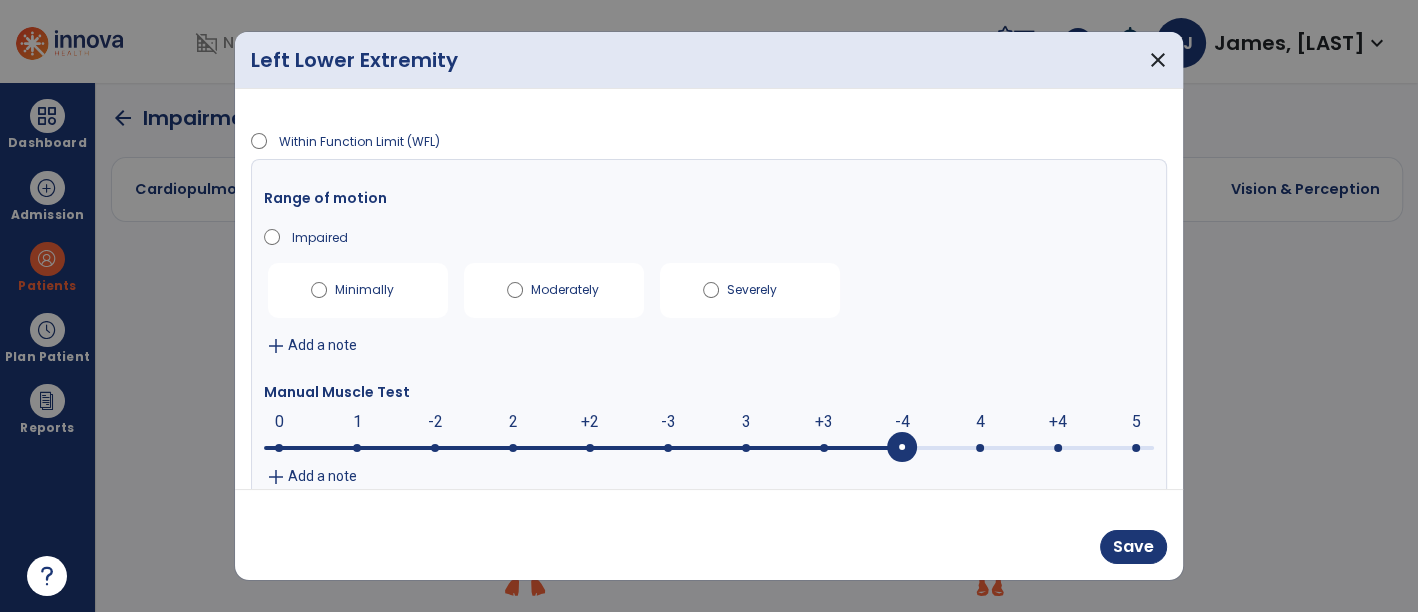 click at bounding box center [902, 448] 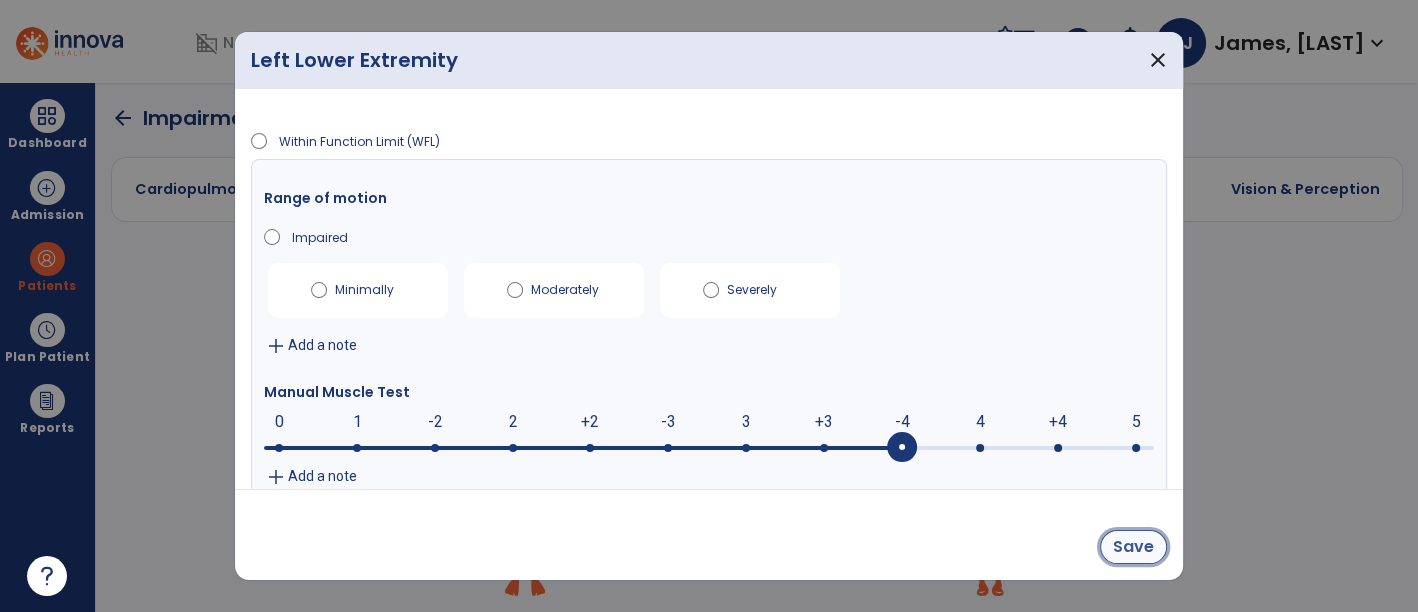 click on "Save" at bounding box center (1133, 547) 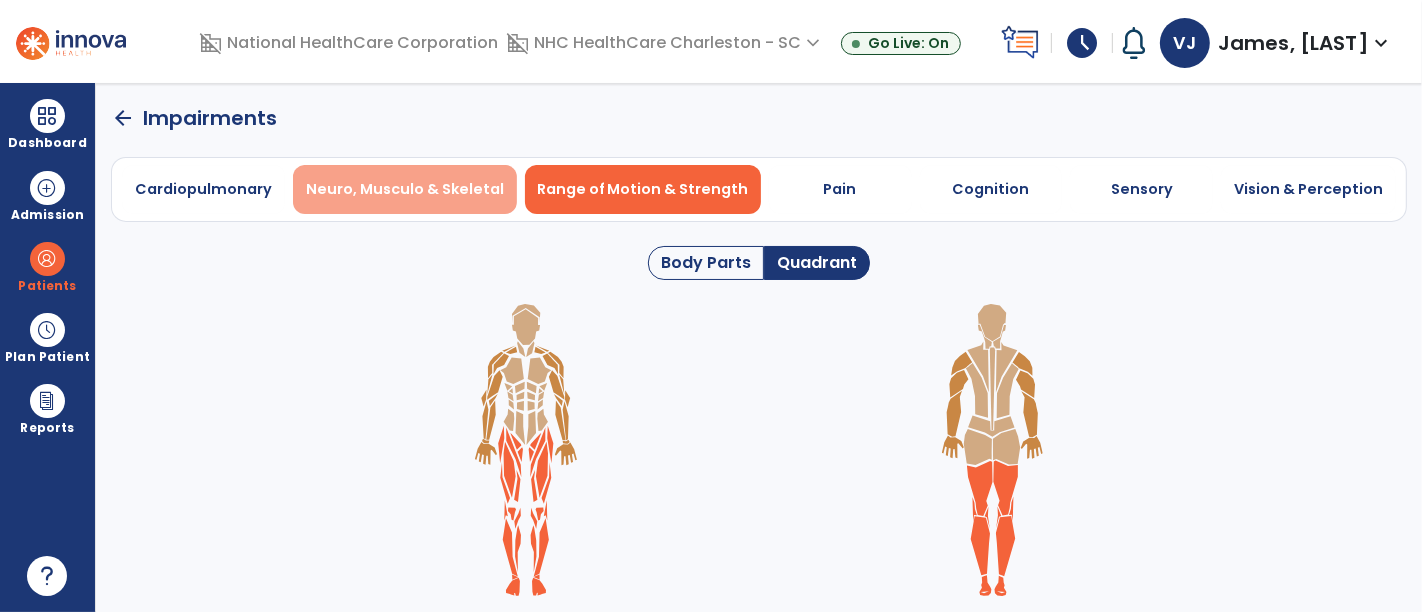 click on "Neuro, Musculo & Skeletal" at bounding box center [405, 189] 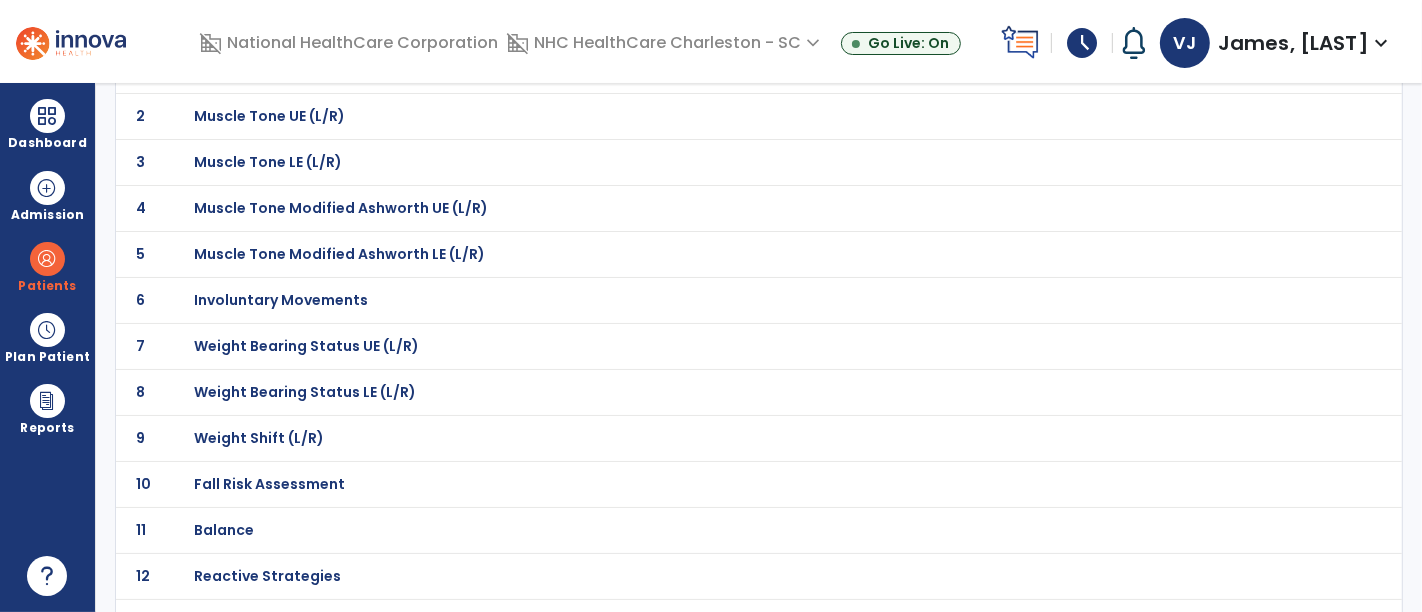scroll, scrollTop: 203, scrollLeft: 0, axis: vertical 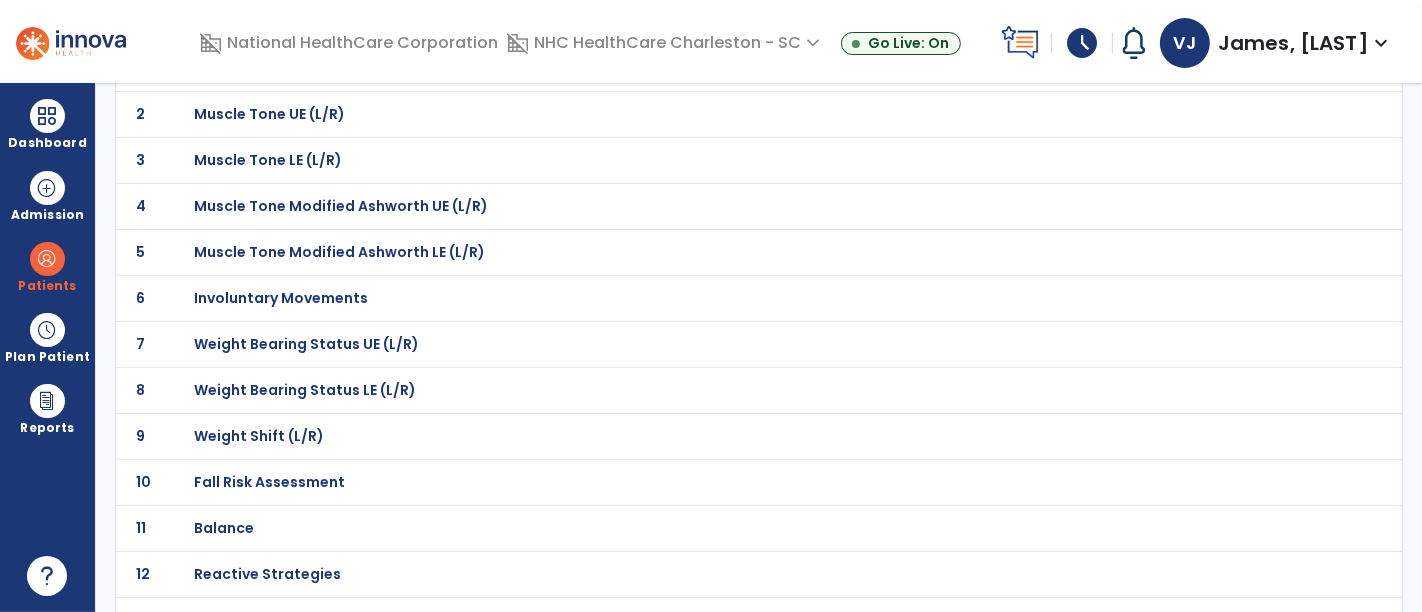 click on "Fall Risk Assessment" at bounding box center [266, 68] 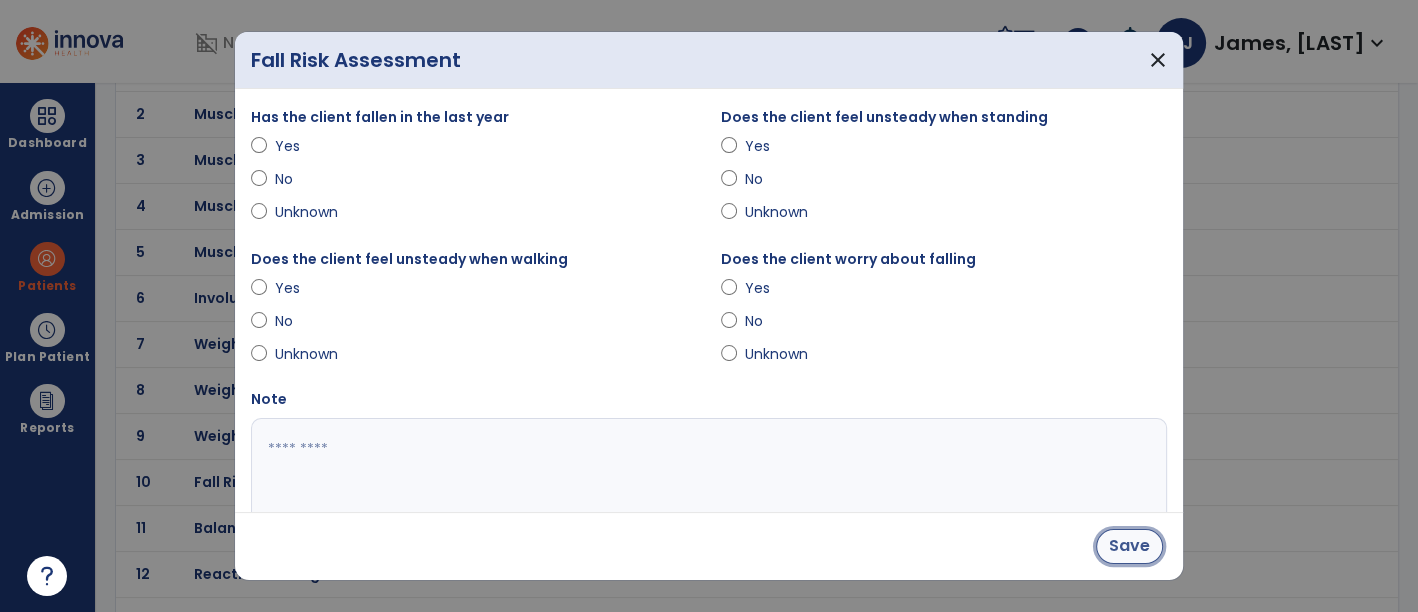 click on "Save" at bounding box center [1129, 546] 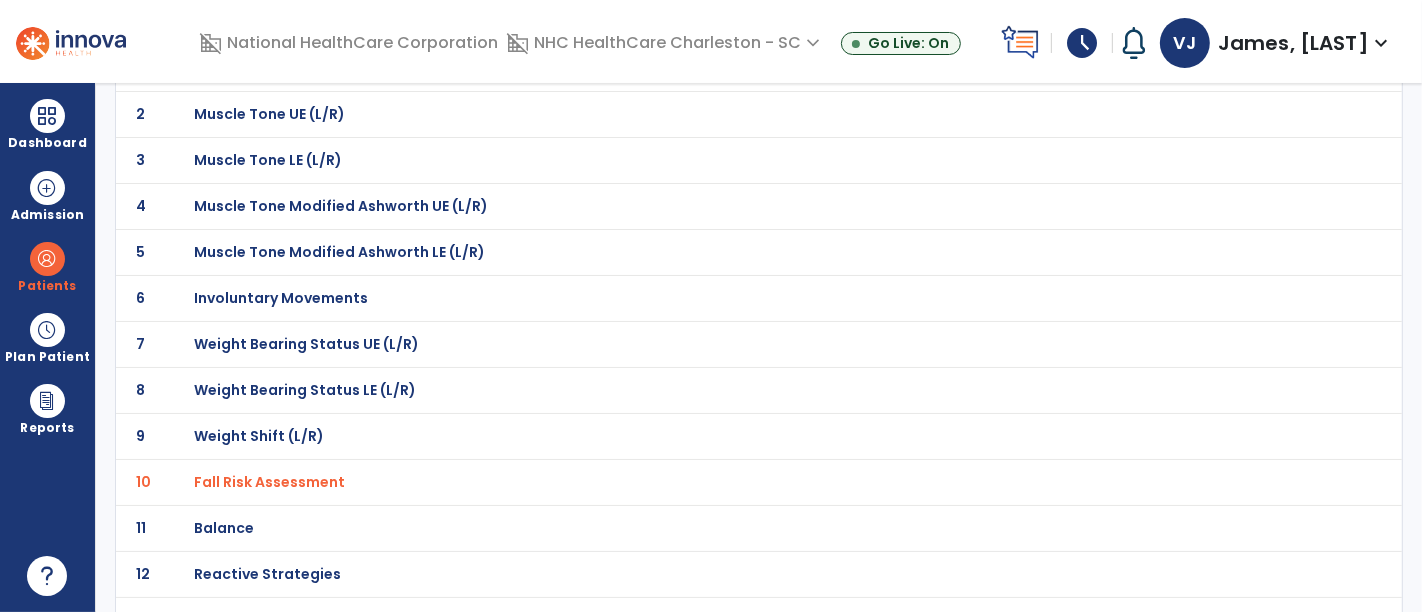 click on "Balance" at bounding box center [266, 68] 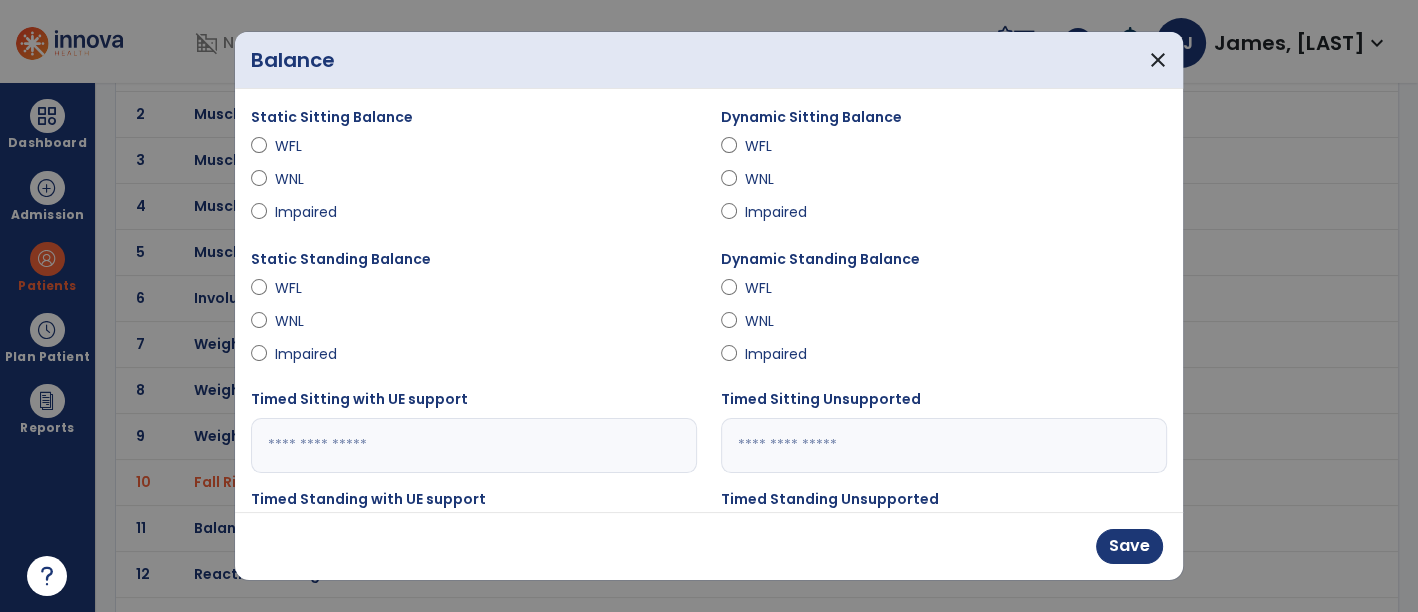 click on "Impaired" at bounding box center (310, 354) 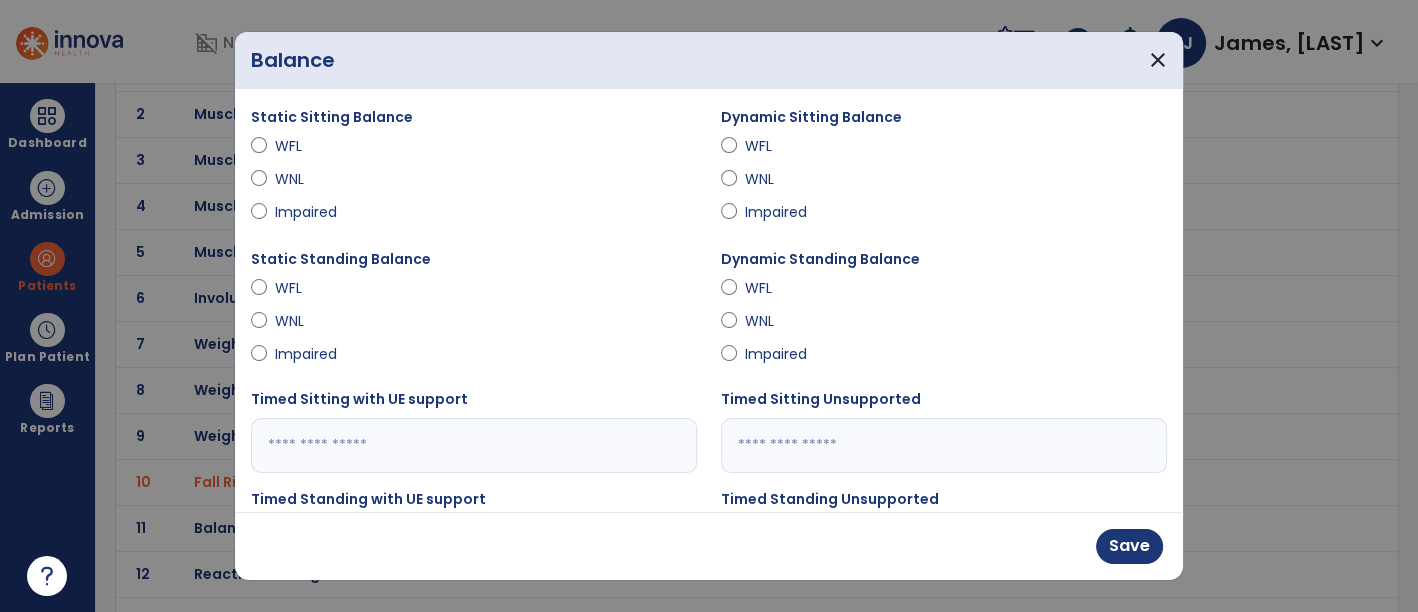click on "Impaired" at bounding box center (780, 354) 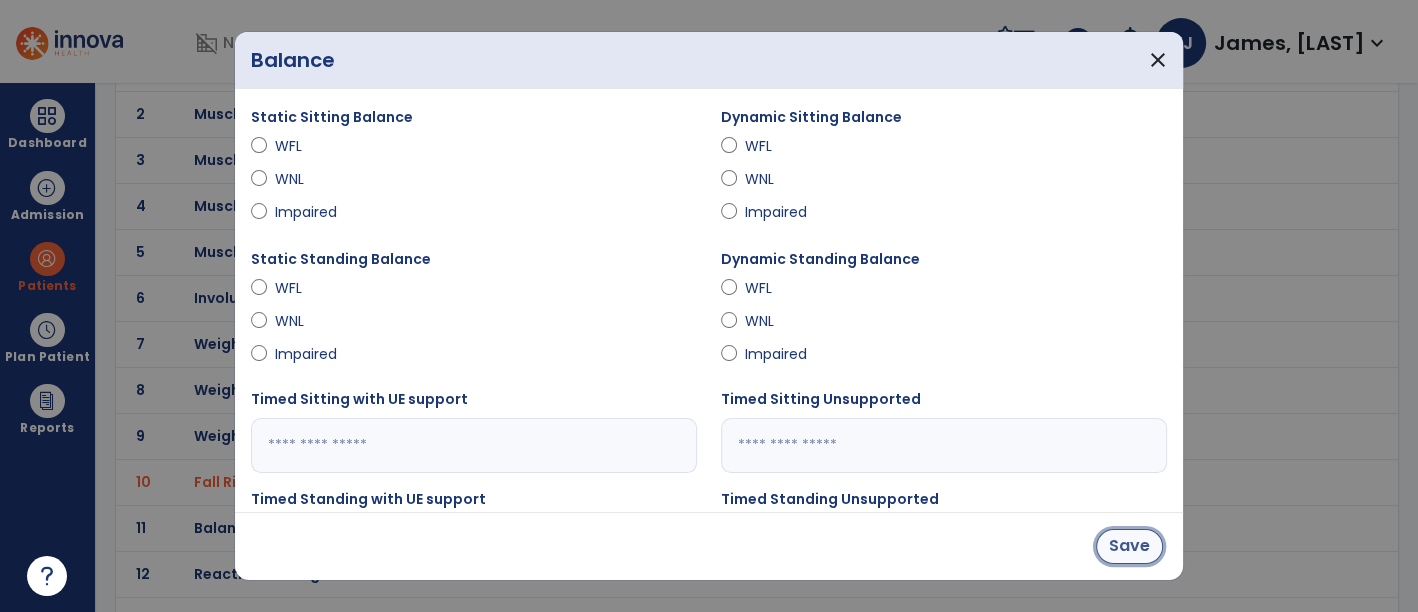 click on "Save" at bounding box center (1129, 546) 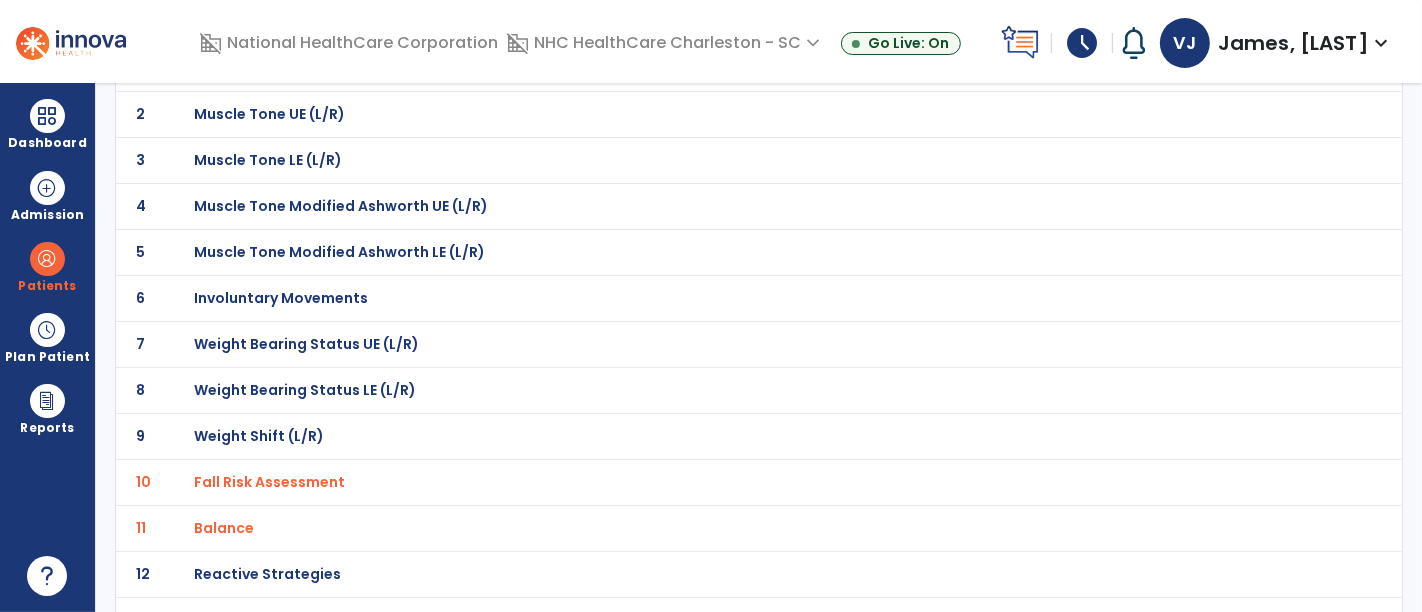 scroll, scrollTop: 0, scrollLeft: 0, axis: both 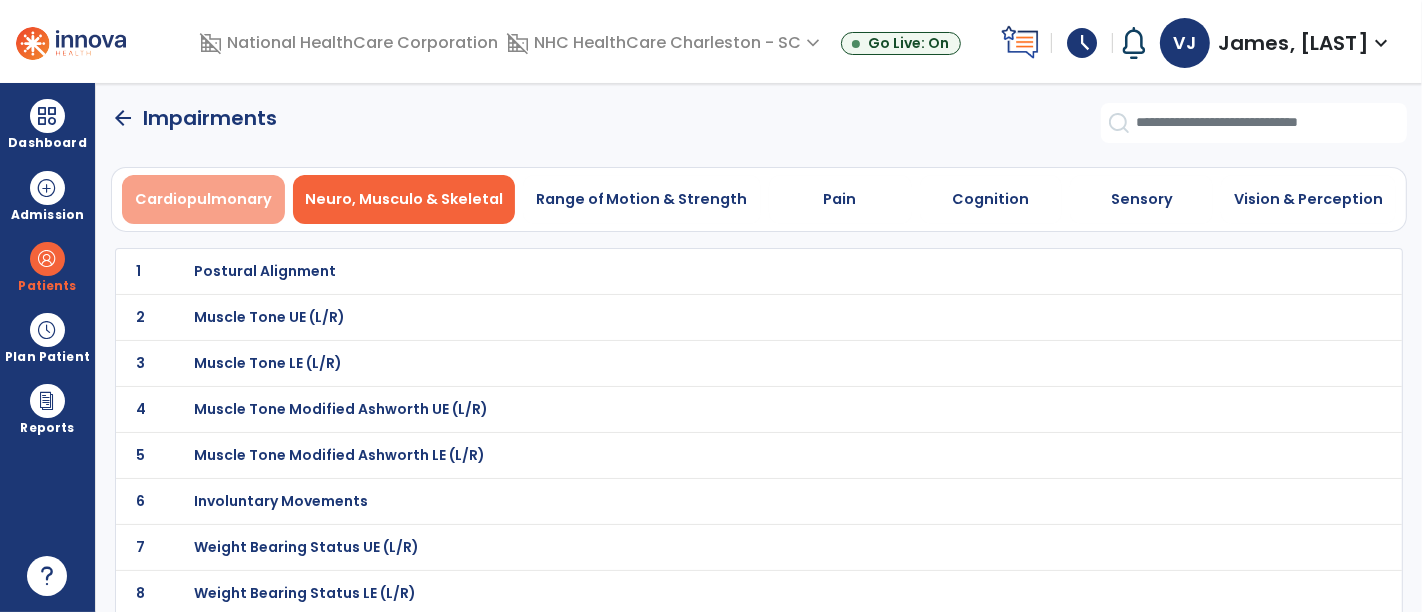 click on "Cardiopulmonary" at bounding box center (203, 199) 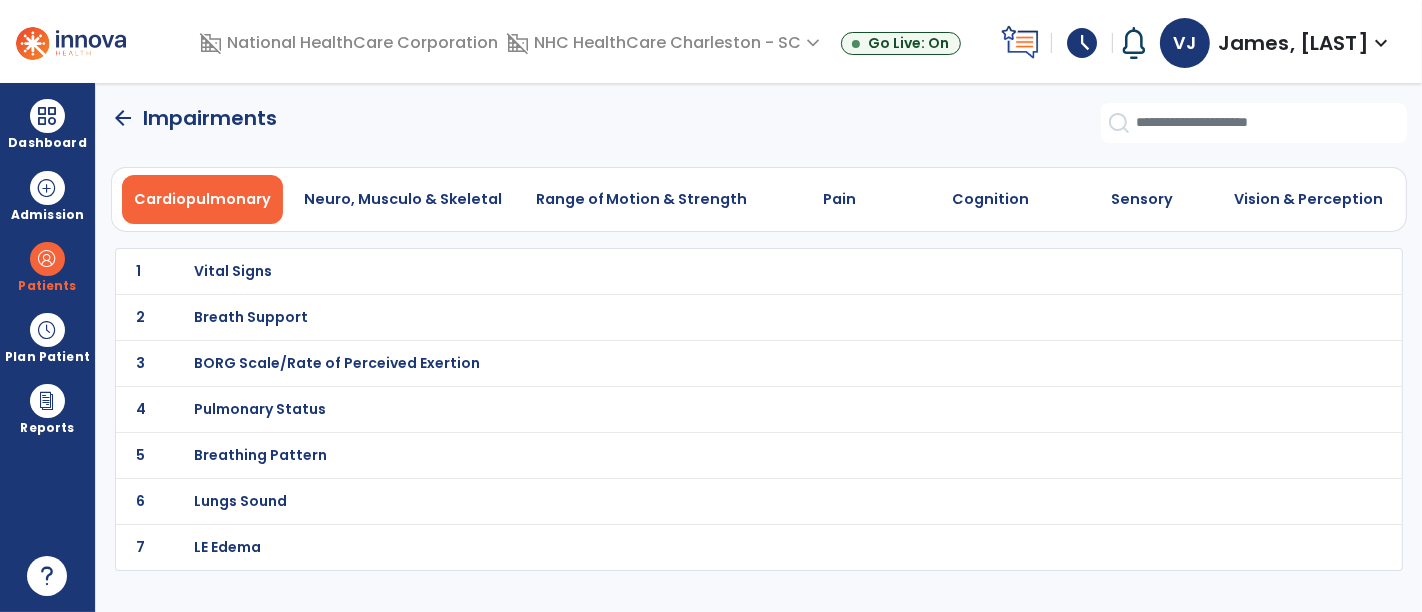 click on "Vital Signs" at bounding box center [234, 271] 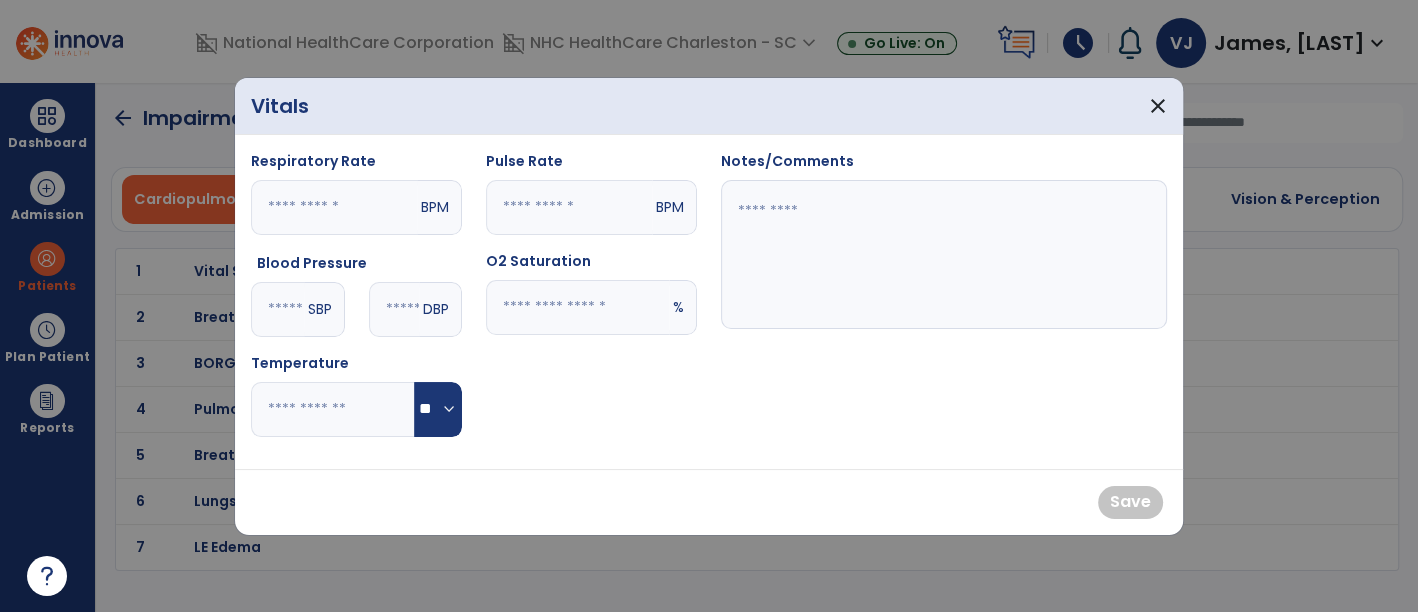 click at bounding box center [277, 309] 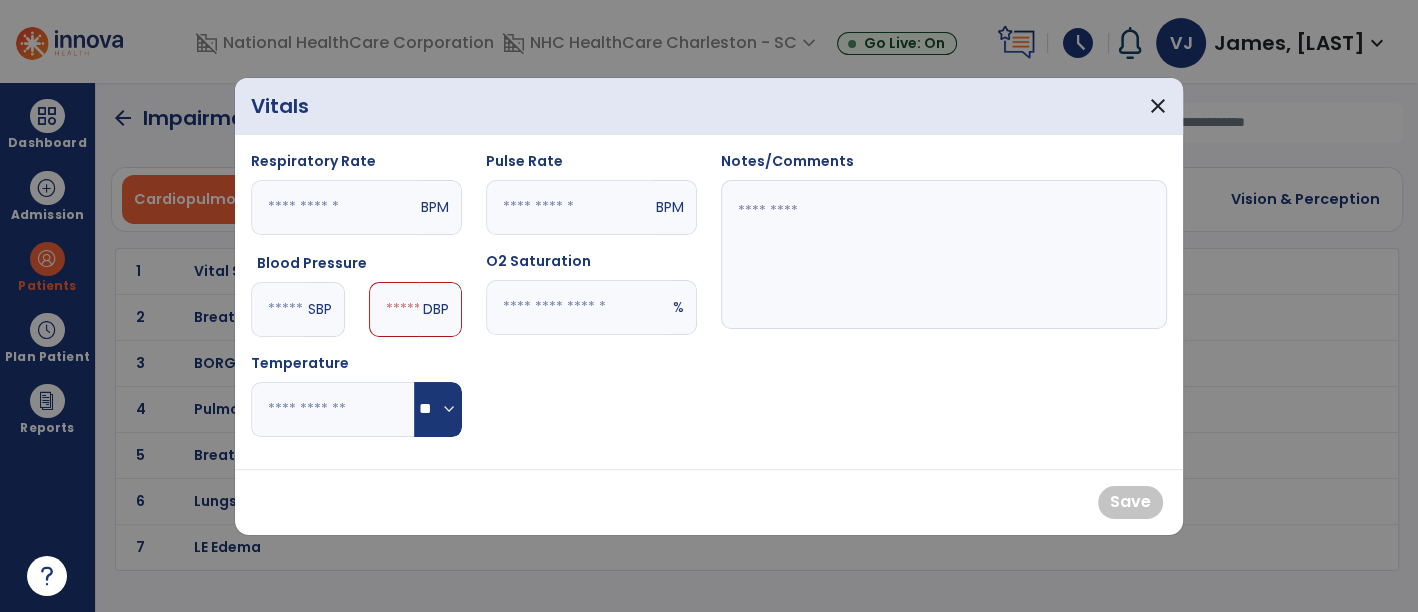 type on "***" 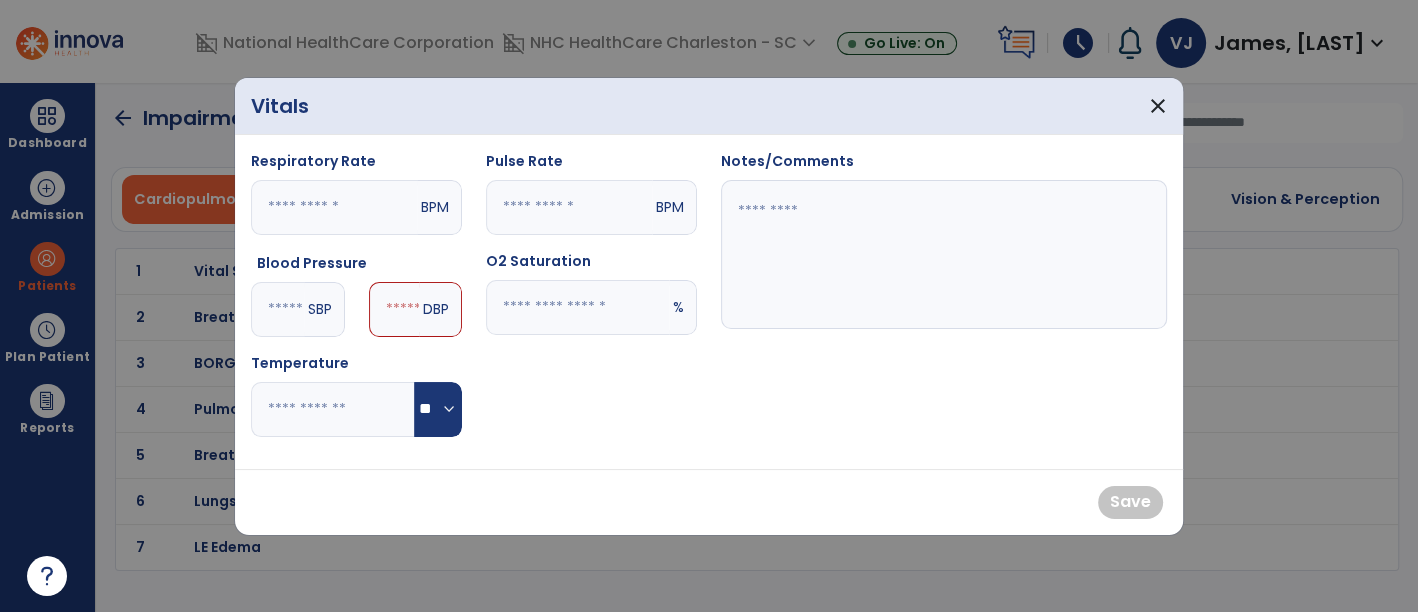 click at bounding box center [394, 309] 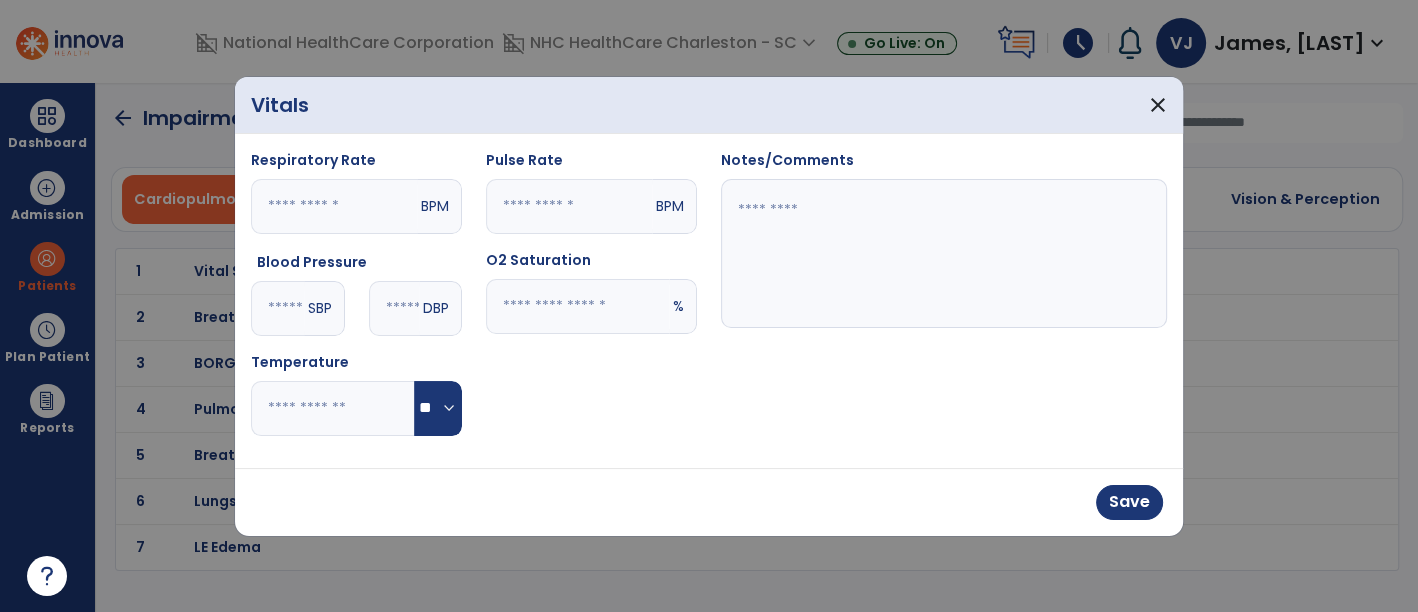 type on "**" 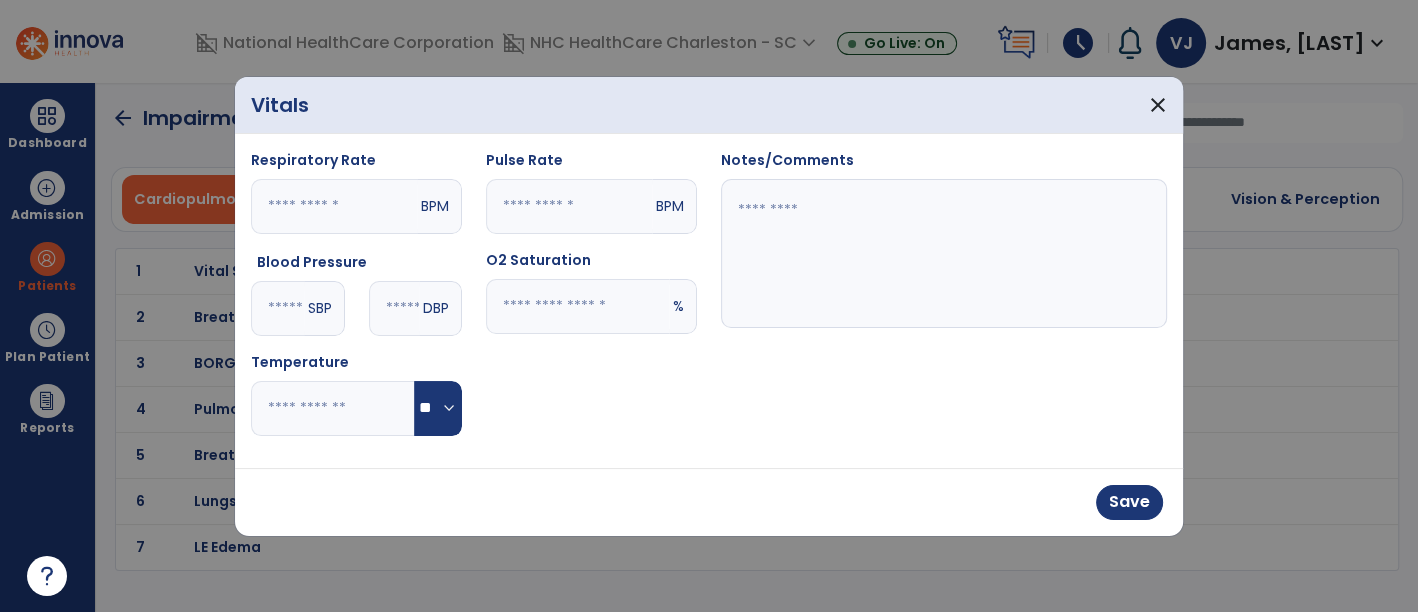 click at bounding box center (944, 254) 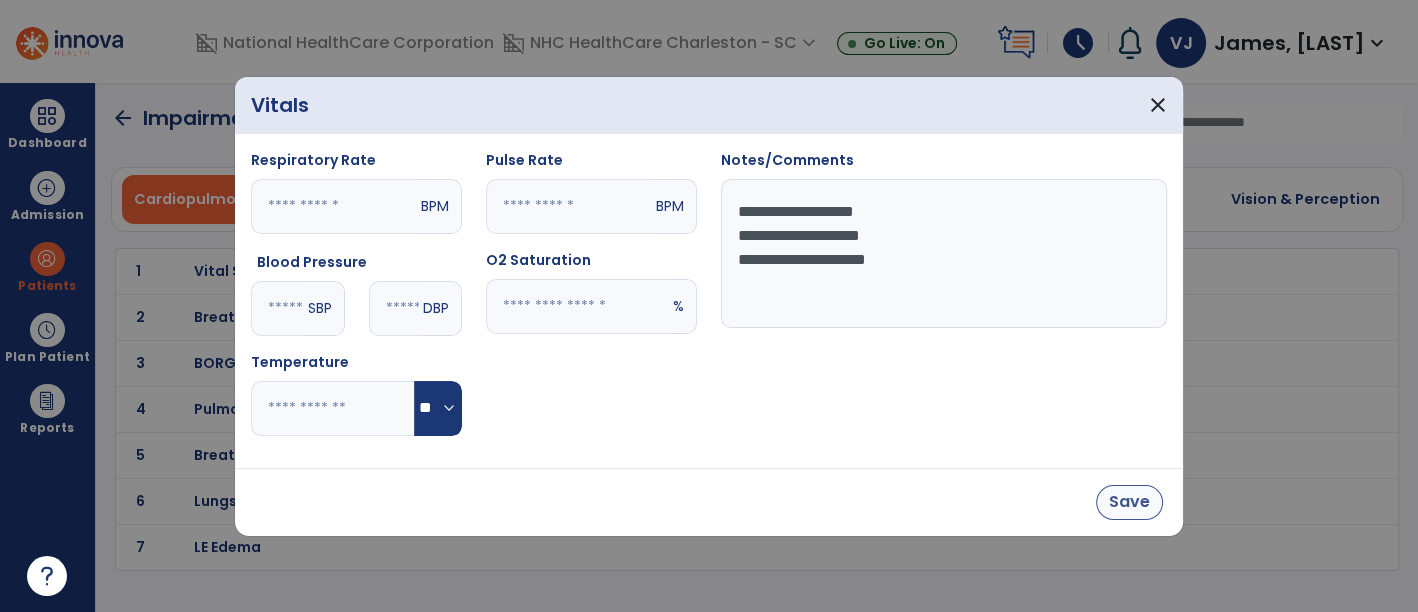 type on "**********" 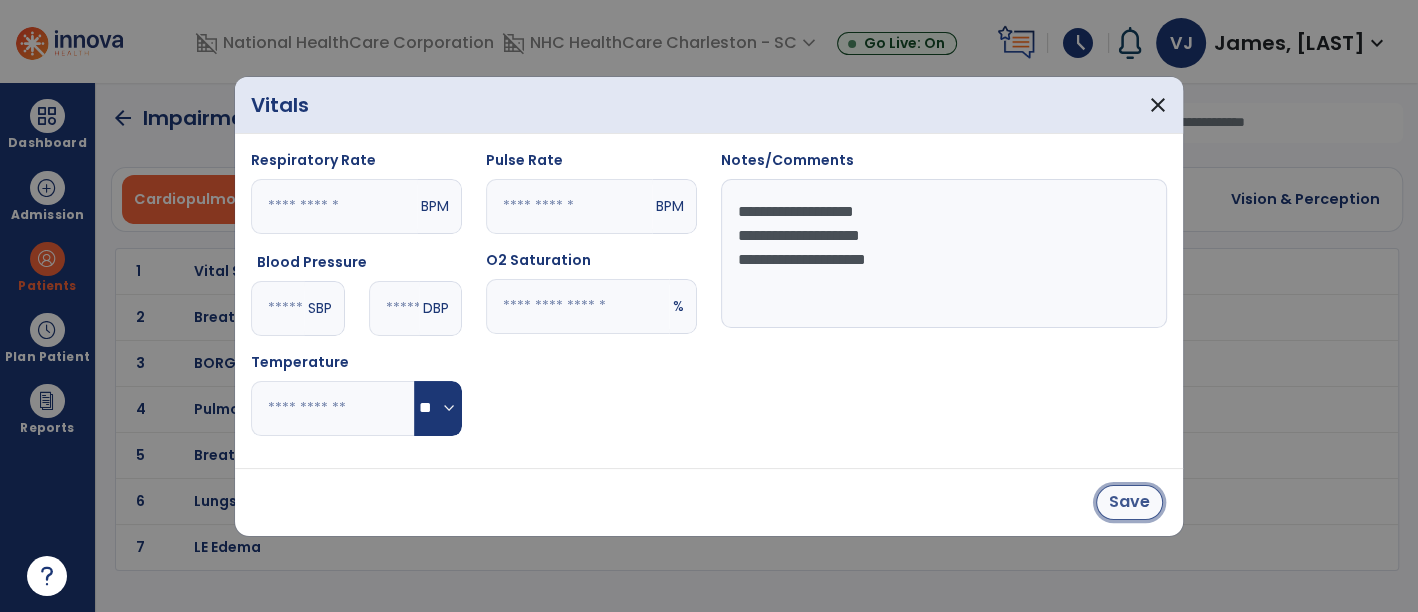 click on "Save" at bounding box center [1129, 502] 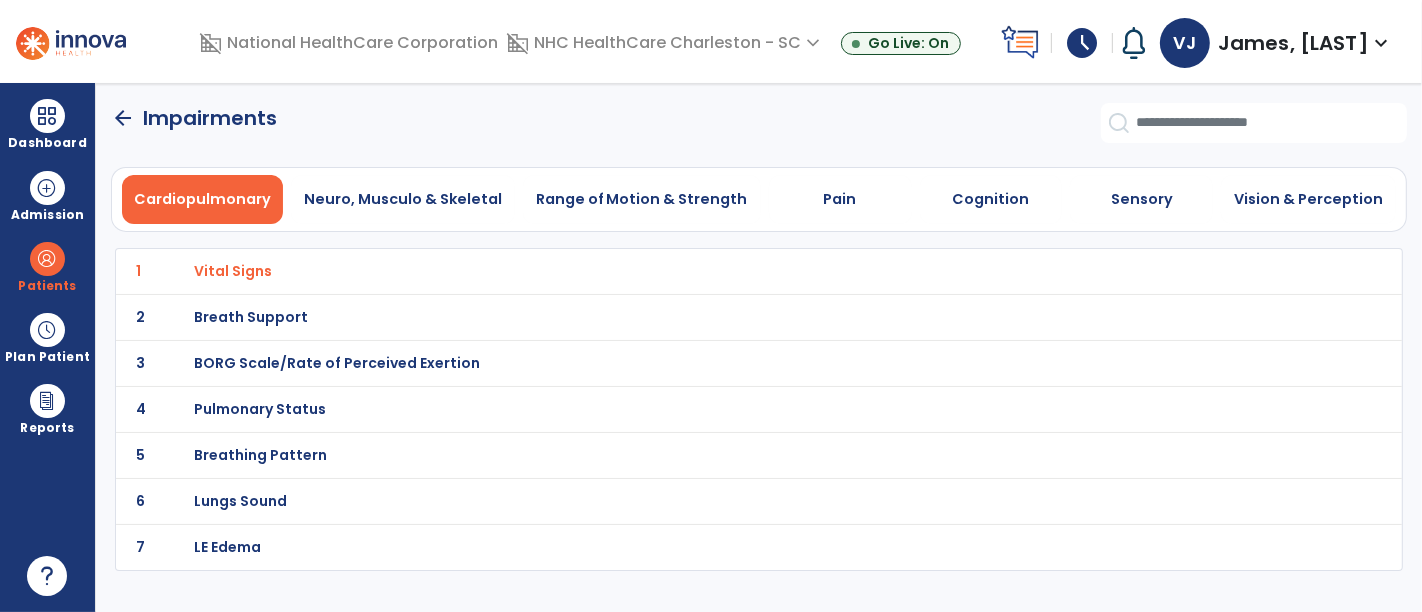 click on "arrow_back" 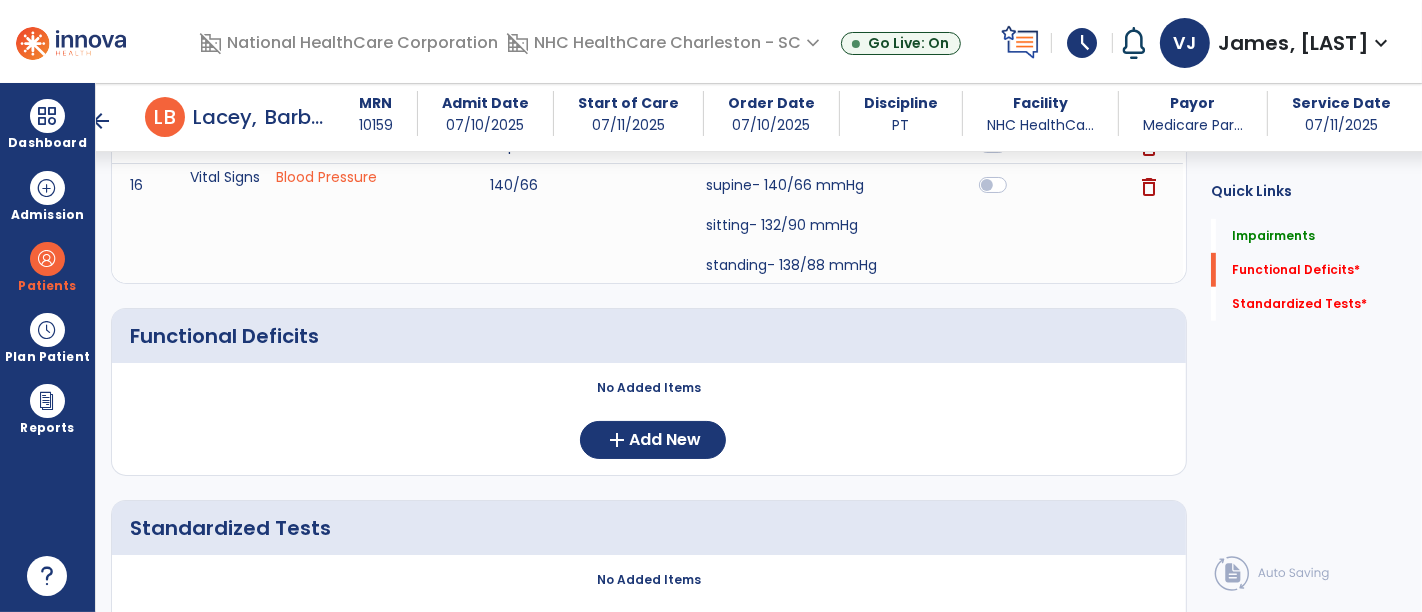 scroll, scrollTop: 913, scrollLeft: 0, axis: vertical 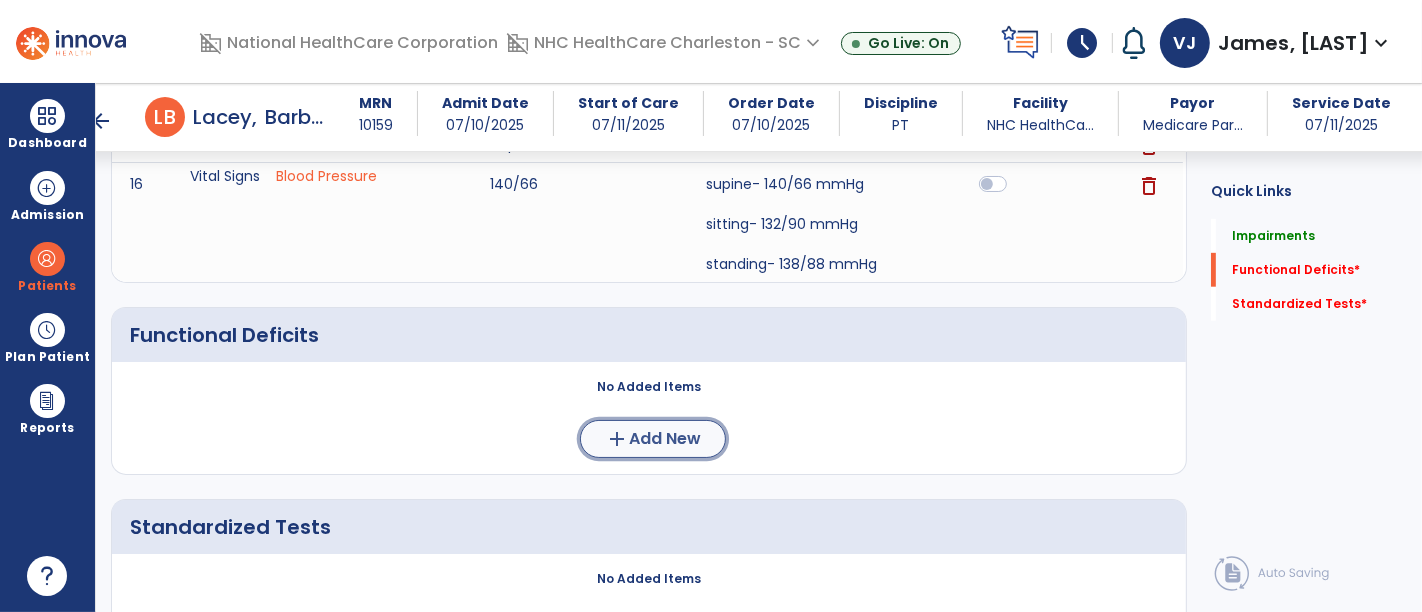 click on "Add New" 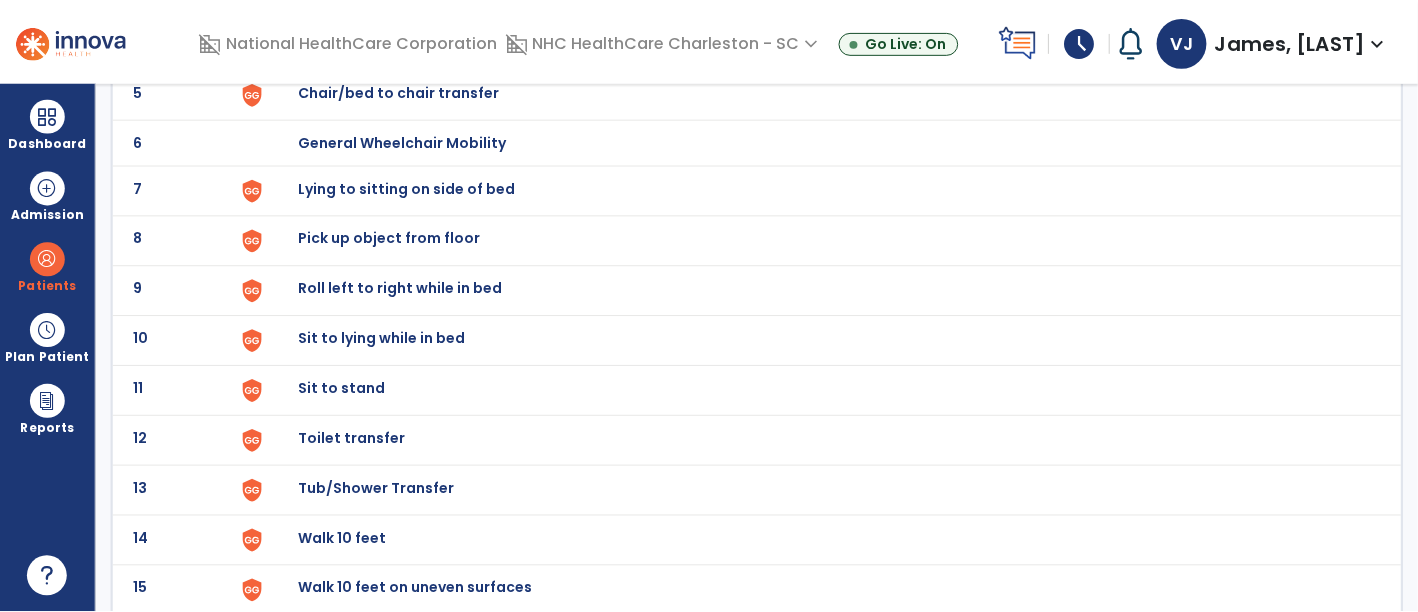 scroll, scrollTop: 371, scrollLeft: 0, axis: vertical 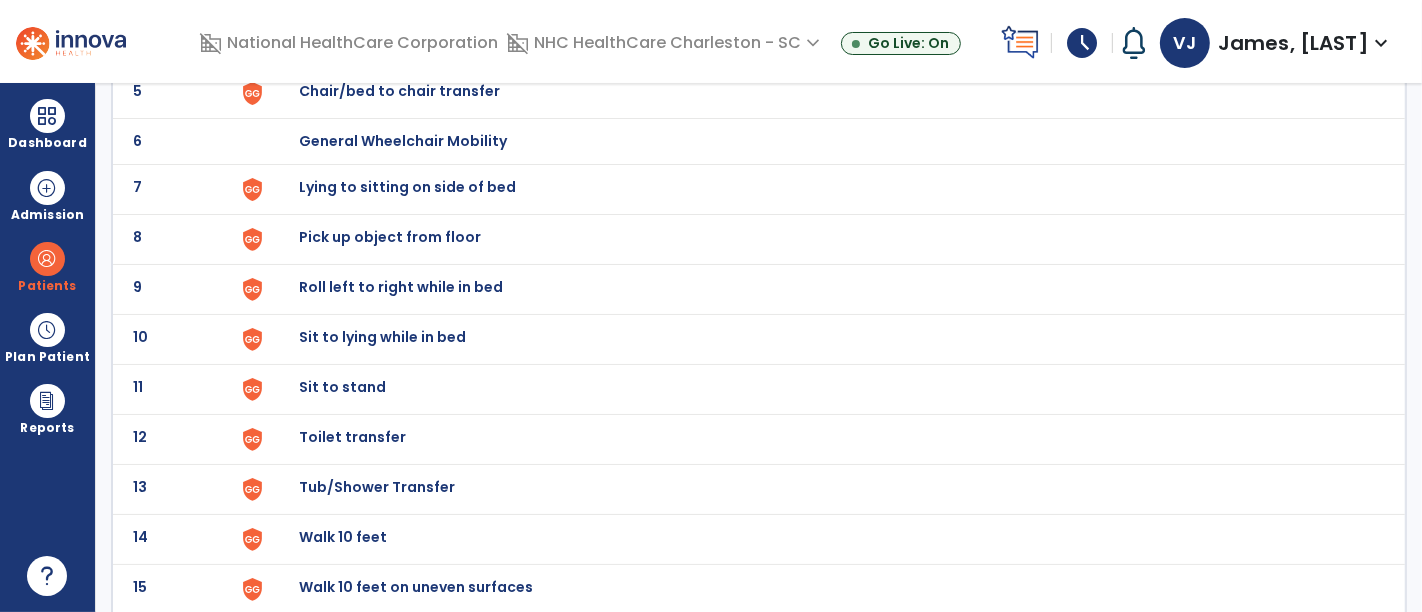 click on "Roll left to right while in bed" at bounding box center [345, -109] 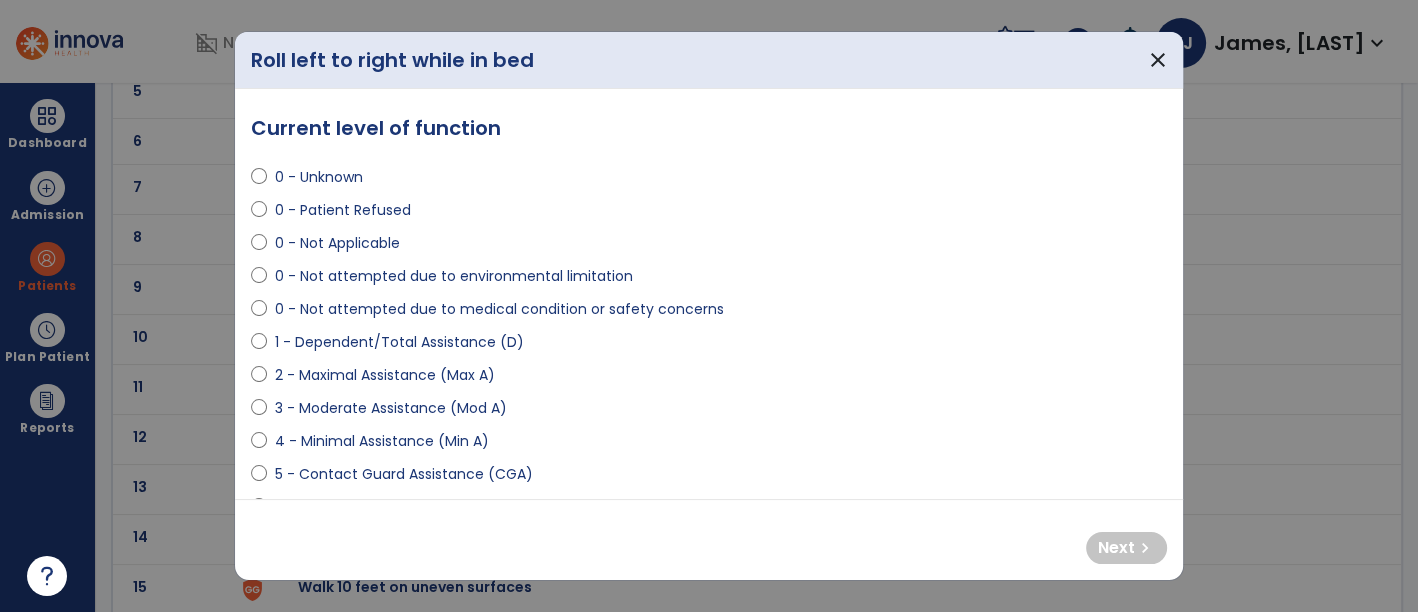 click on "3 - Moderate Assistance (Mod A)" at bounding box center (391, 408) 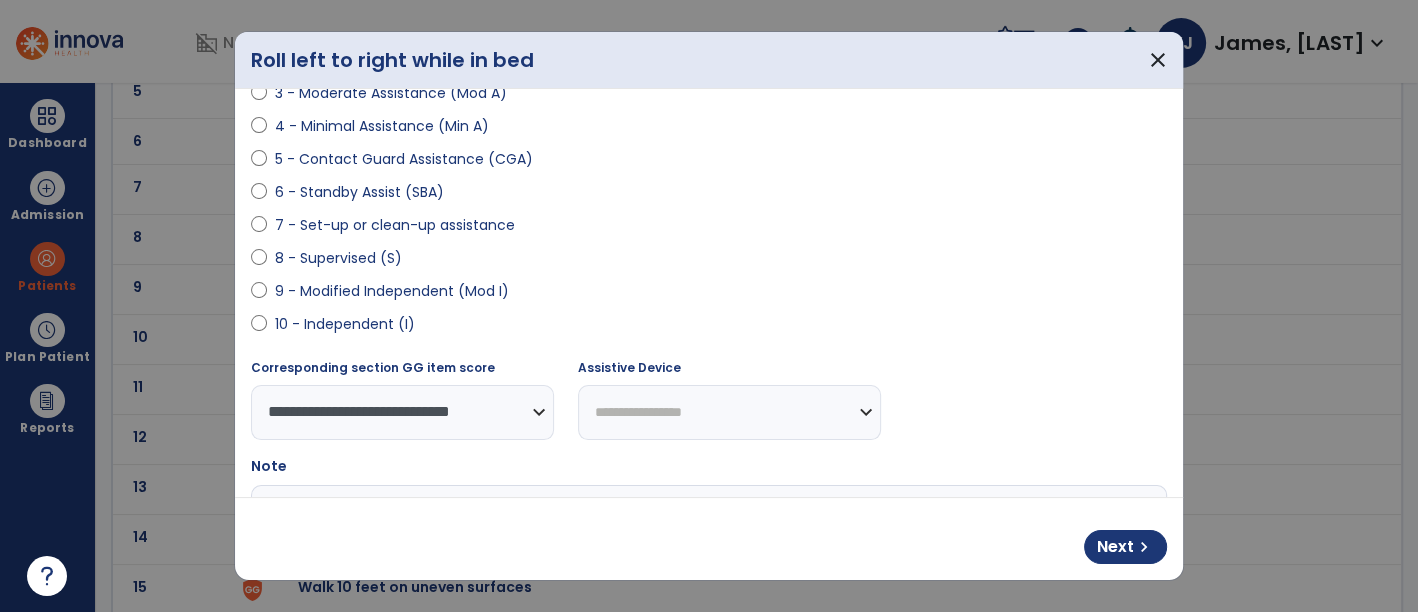 scroll, scrollTop: 328, scrollLeft: 0, axis: vertical 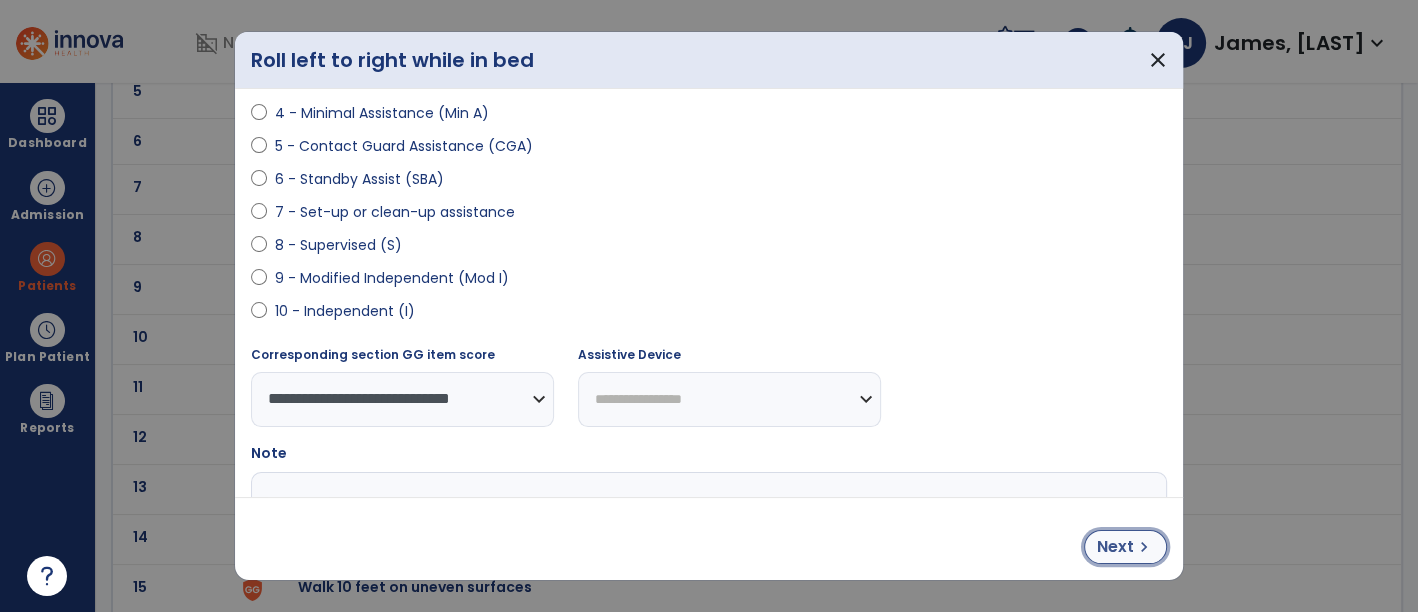 click on "Next" at bounding box center [1115, 547] 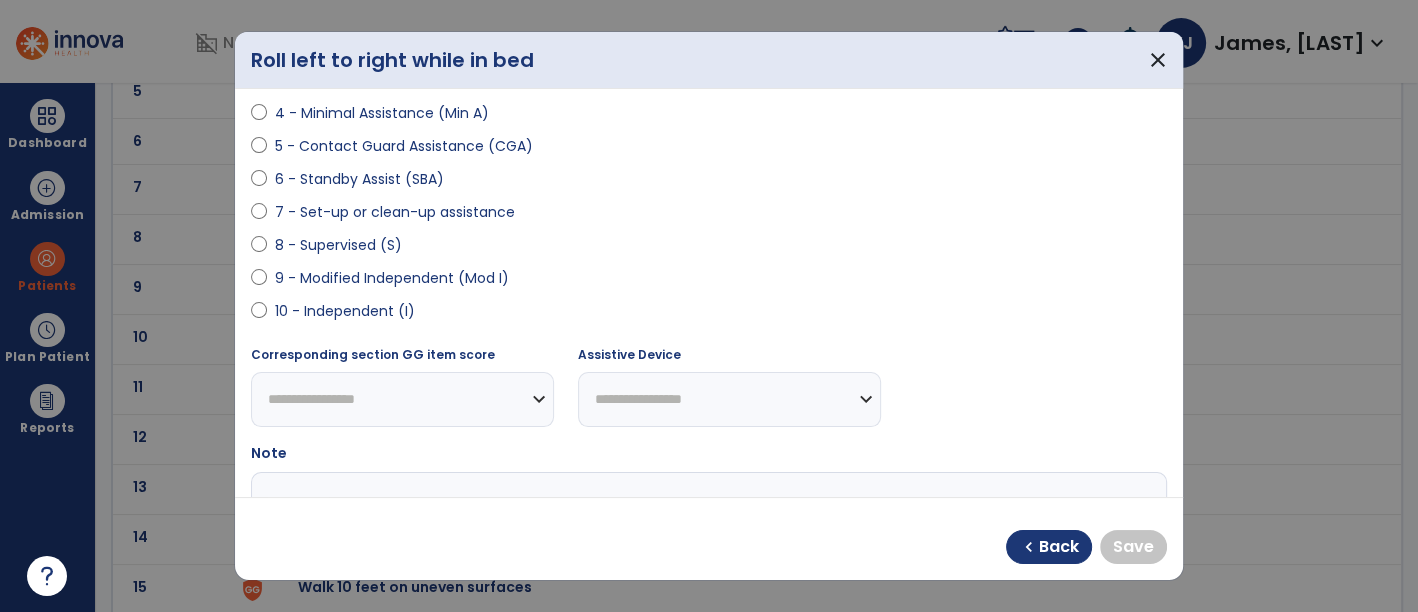 select on "**********" 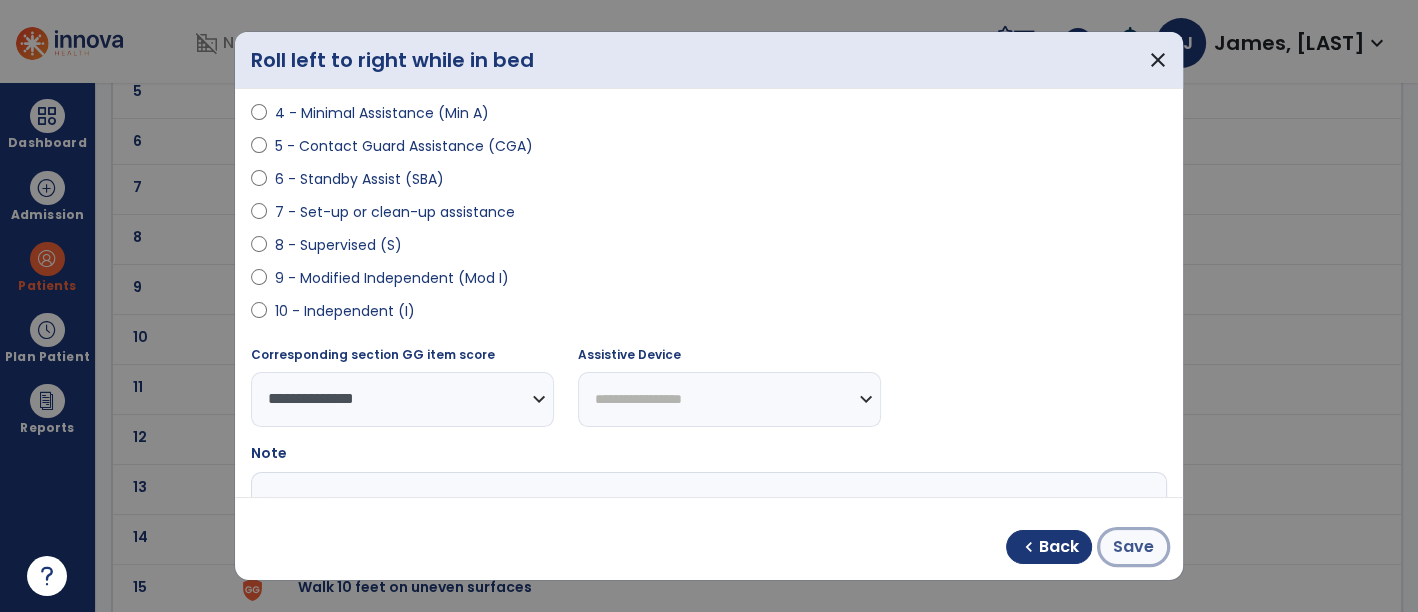 click on "Save" at bounding box center (1133, 547) 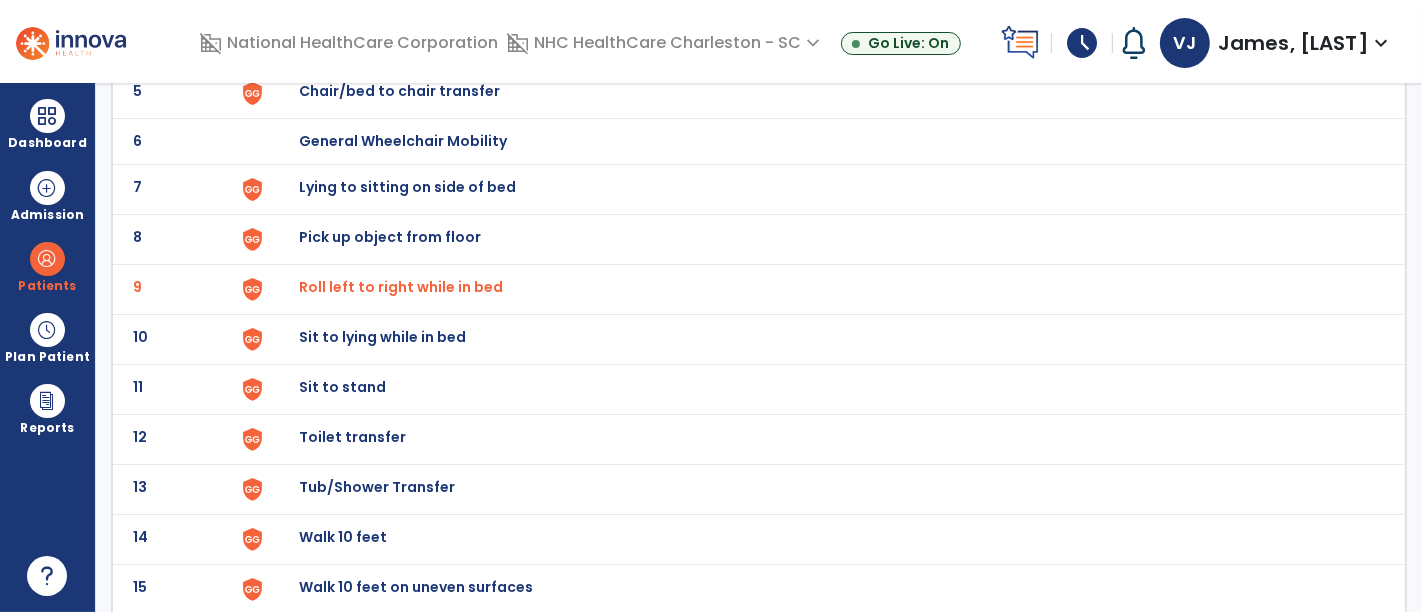 click on "Lying to sitting on side of bed" at bounding box center [345, -109] 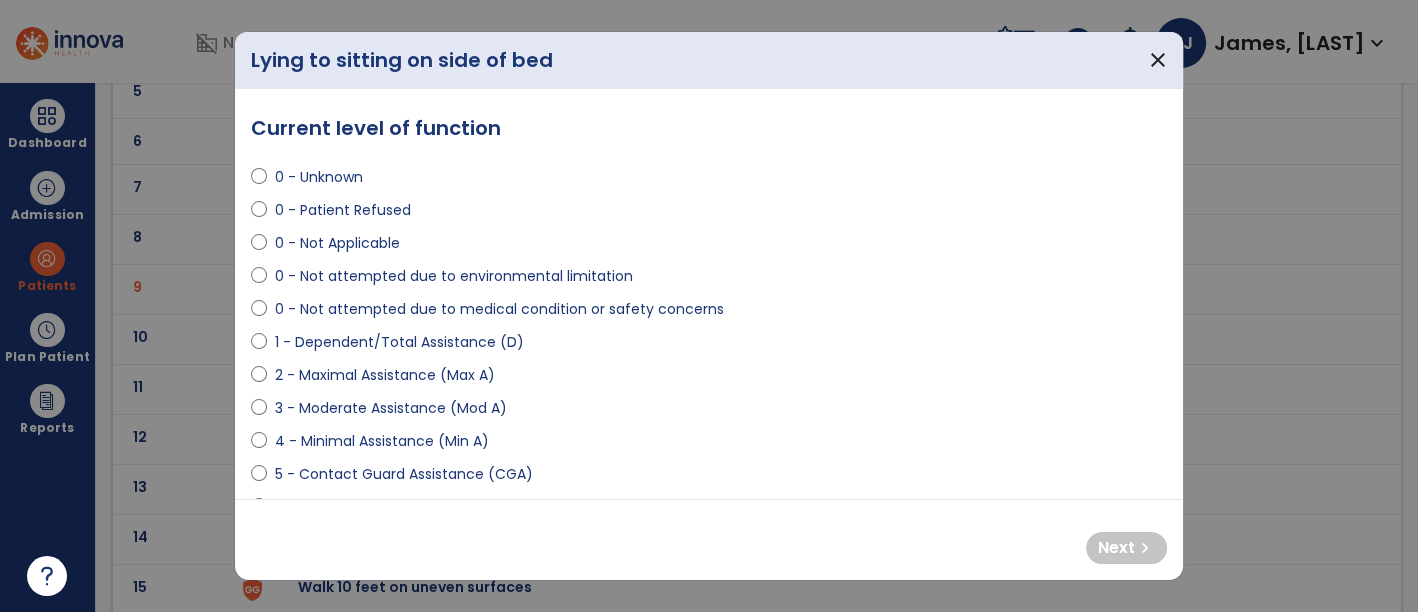 click on "3 - Moderate Assistance (Mod A)" at bounding box center [391, 408] 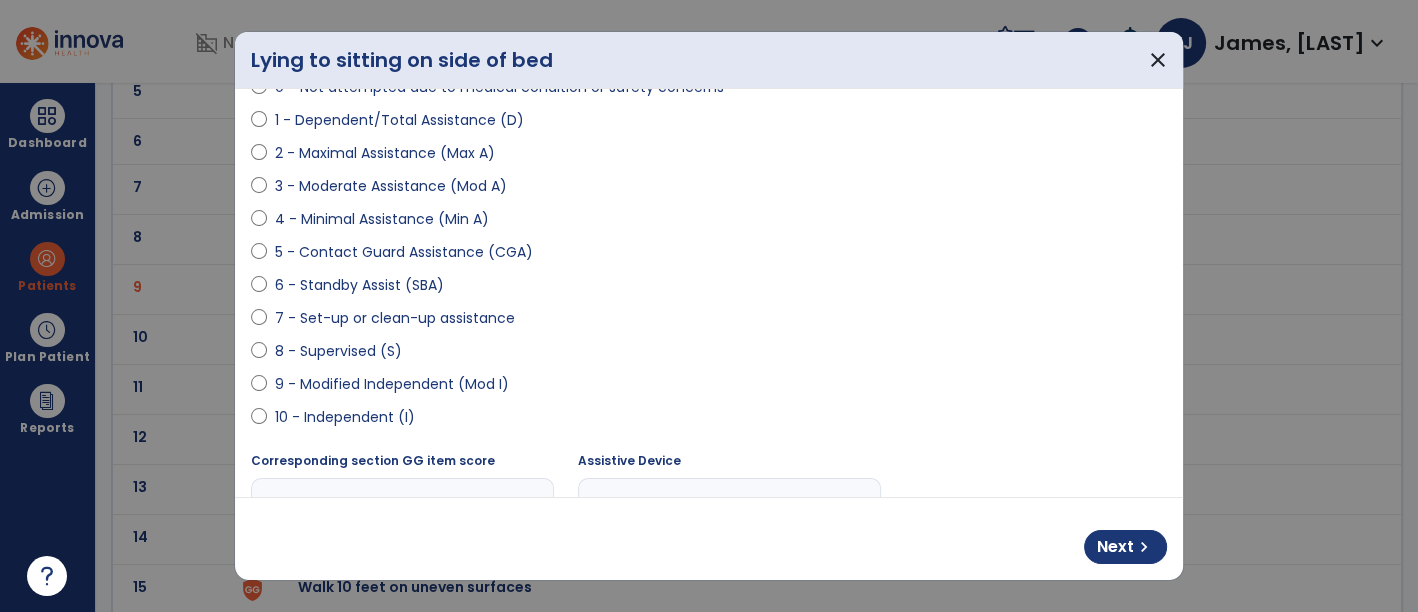 scroll, scrollTop: 223, scrollLeft: 0, axis: vertical 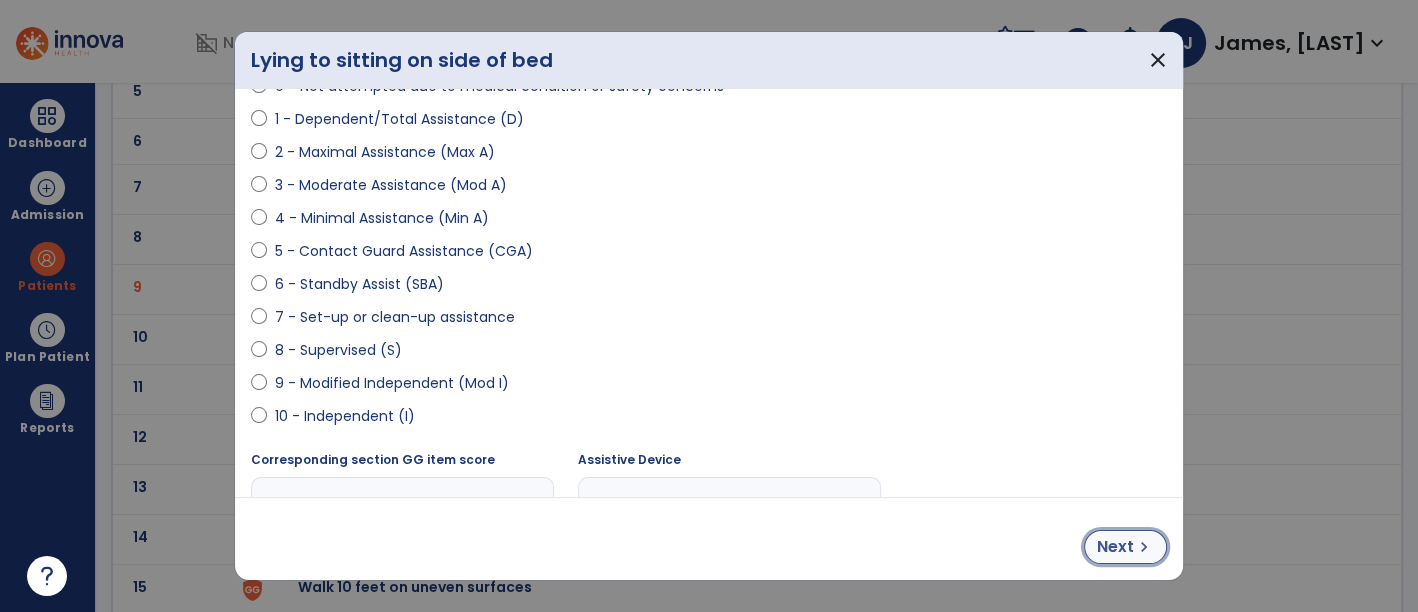 click on "Next" at bounding box center [1115, 547] 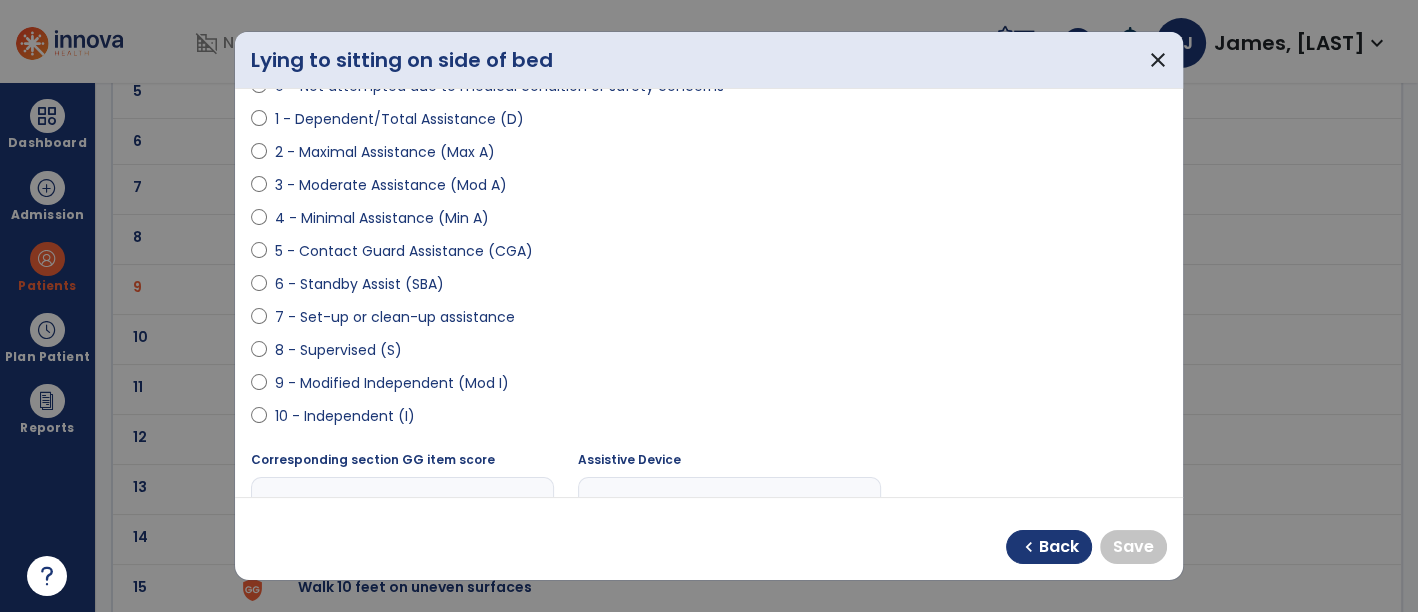 click on "10 - Independent (I)" at bounding box center (345, 416) 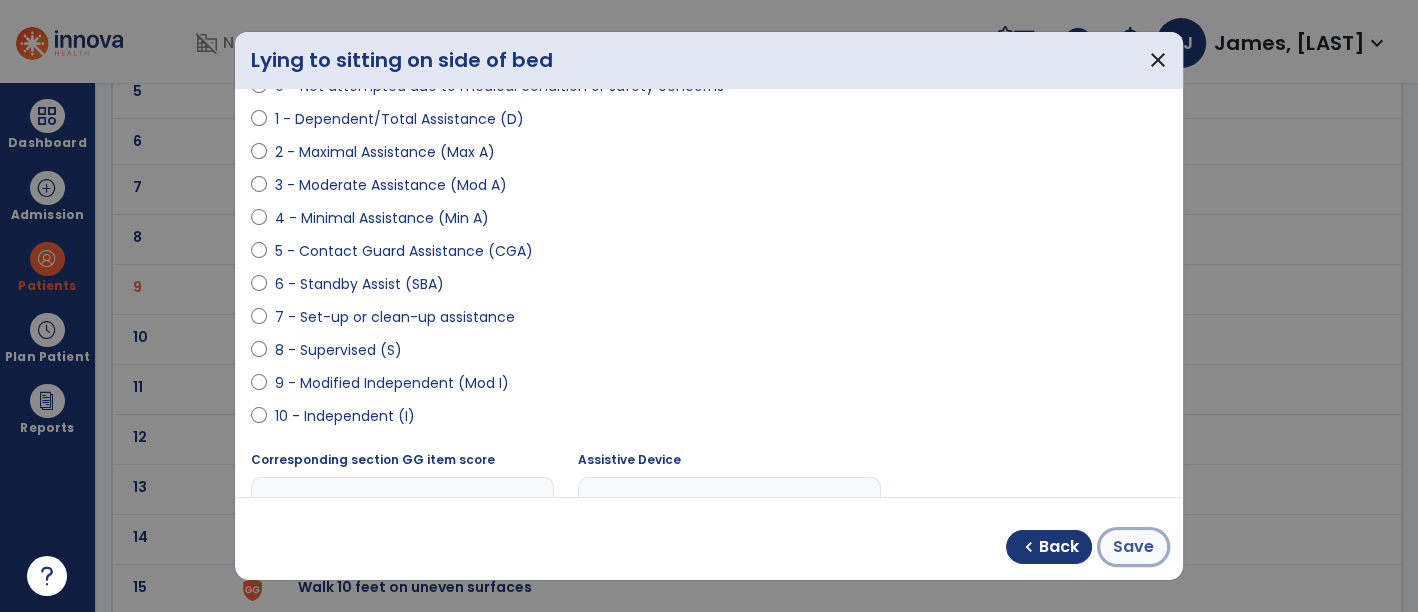 click on "Save" at bounding box center [1133, 547] 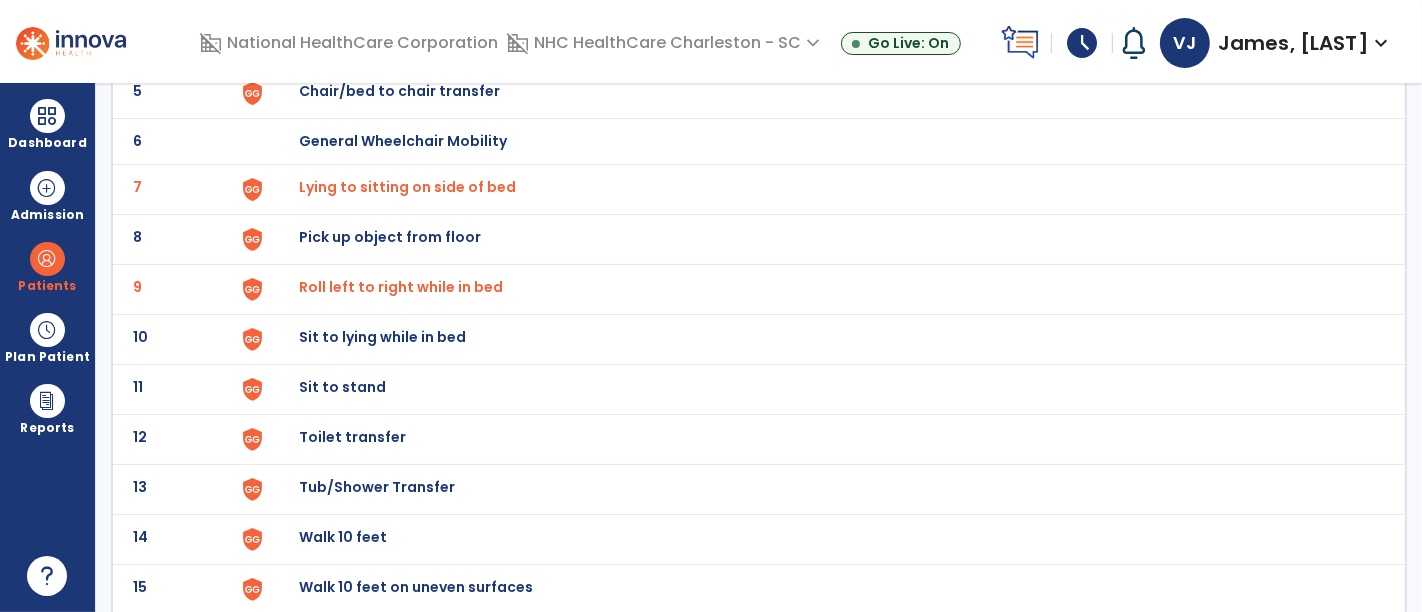 click on "Sit to stand" at bounding box center (345, -109) 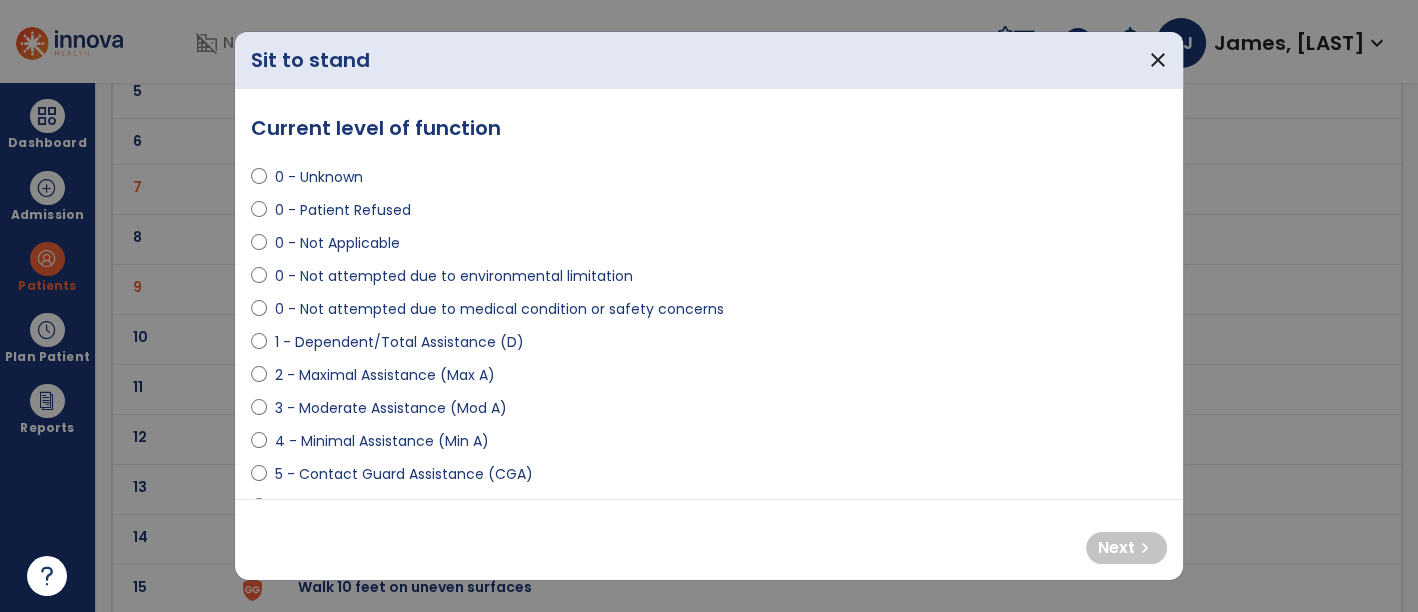 click on "3 - Moderate Assistance (Mod A)" at bounding box center (391, 408) 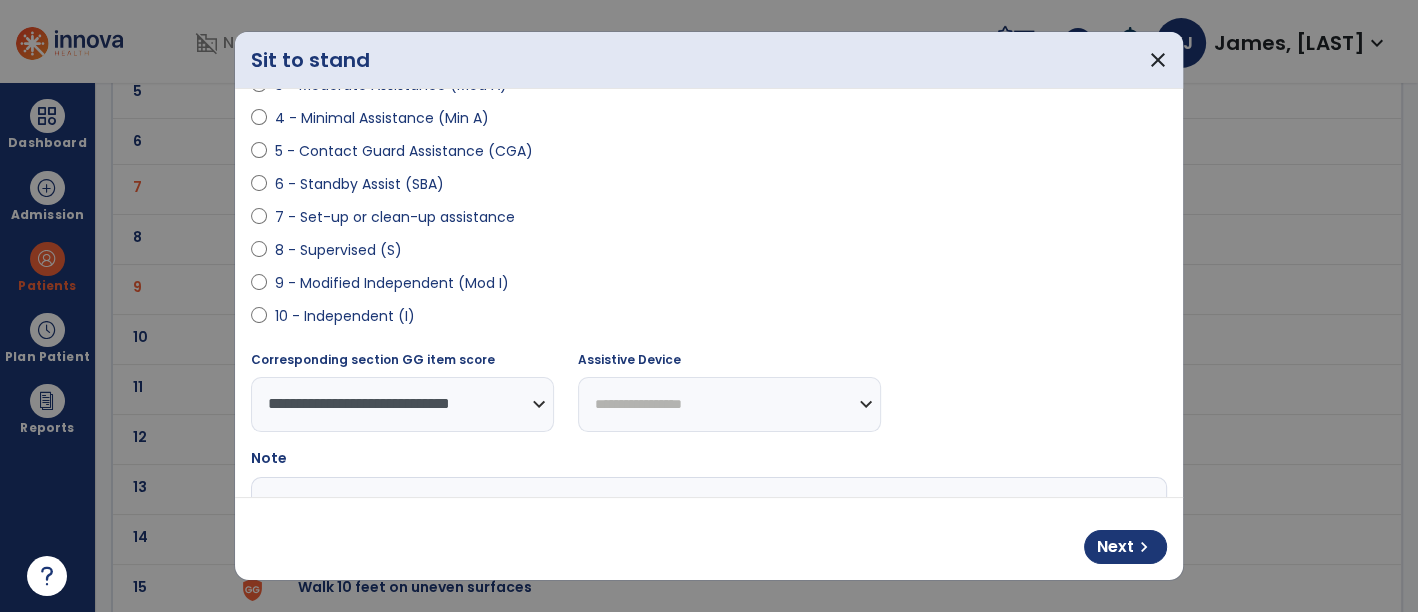 scroll, scrollTop: 325, scrollLeft: 0, axis: vertical 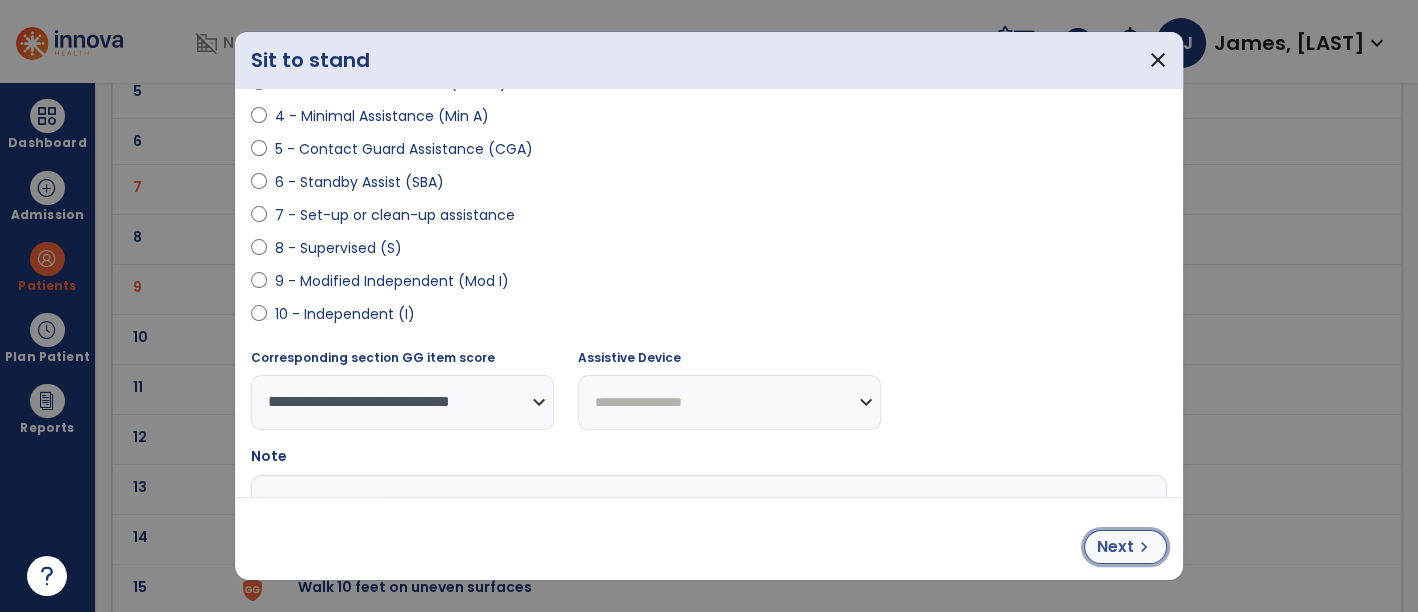 click on "Next" at bounding box center [1115, 547] 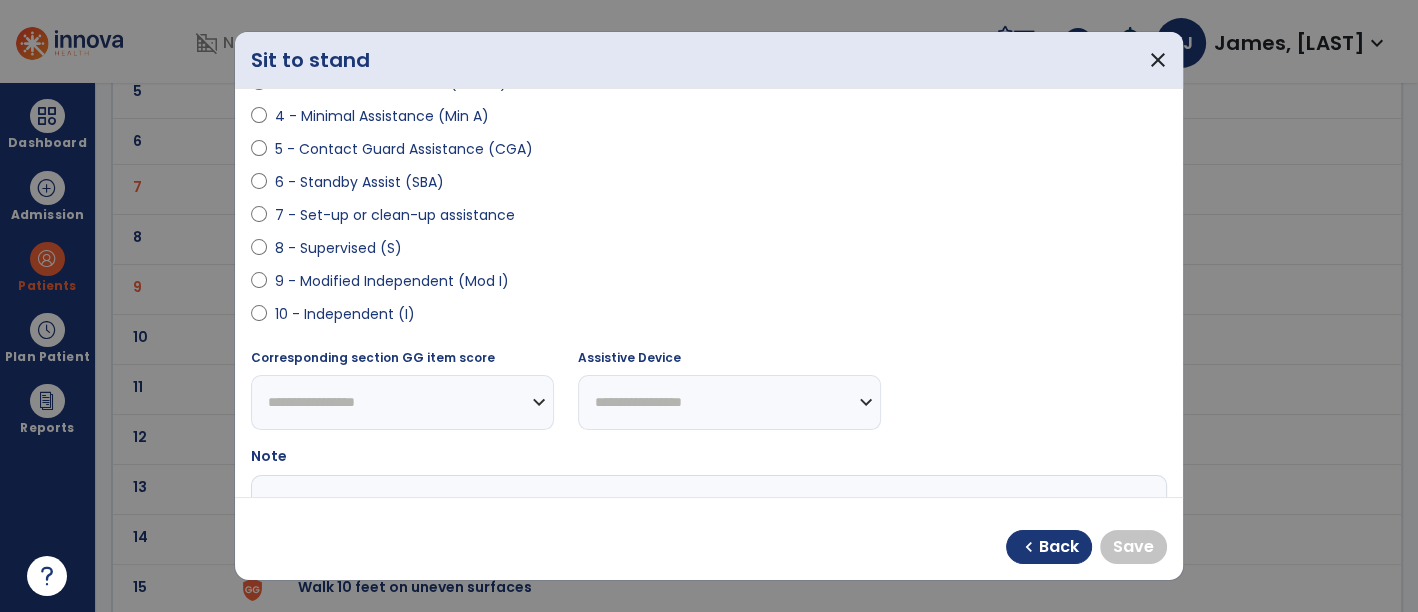 click on "10 - Independent (I)" at bounding box center [345, 314] 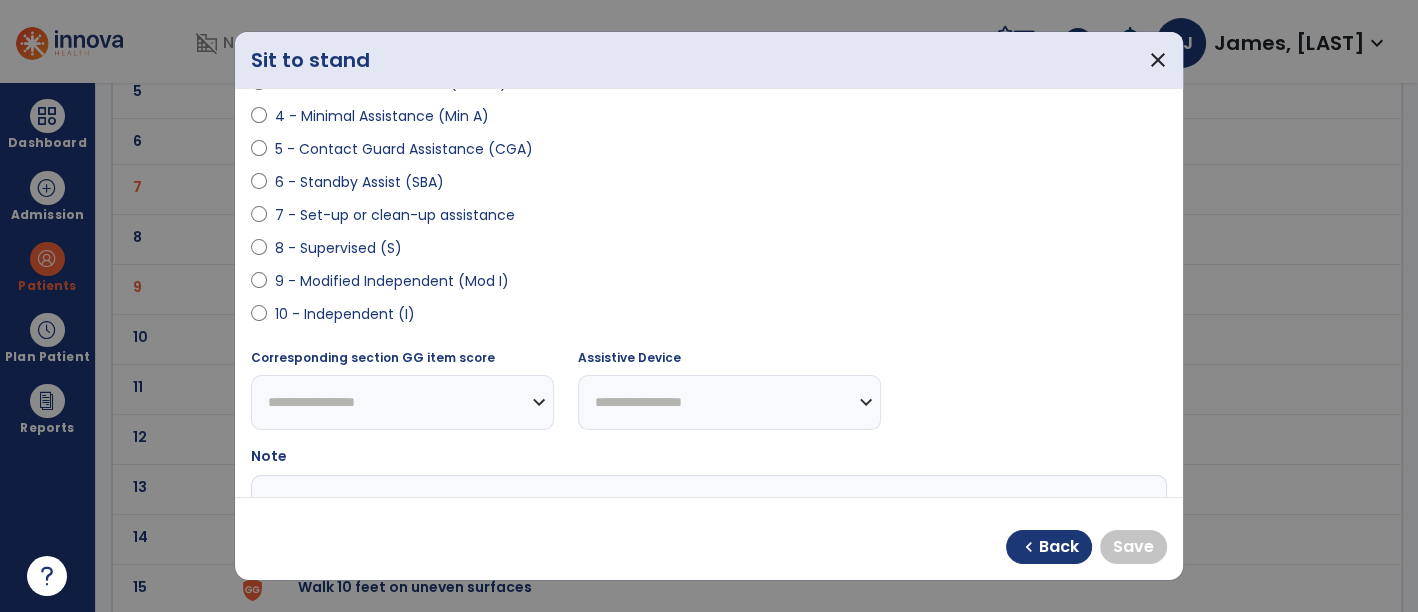 select on "**********" 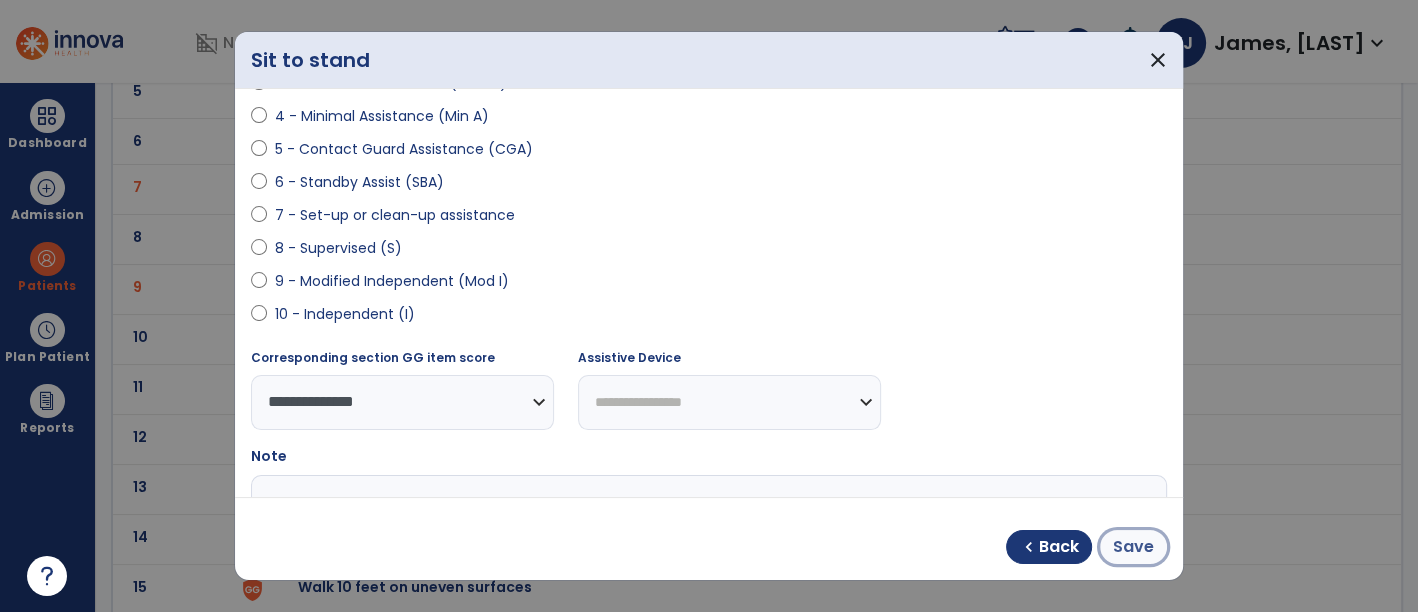 click on "Save" at bounding box center (1133, 547) 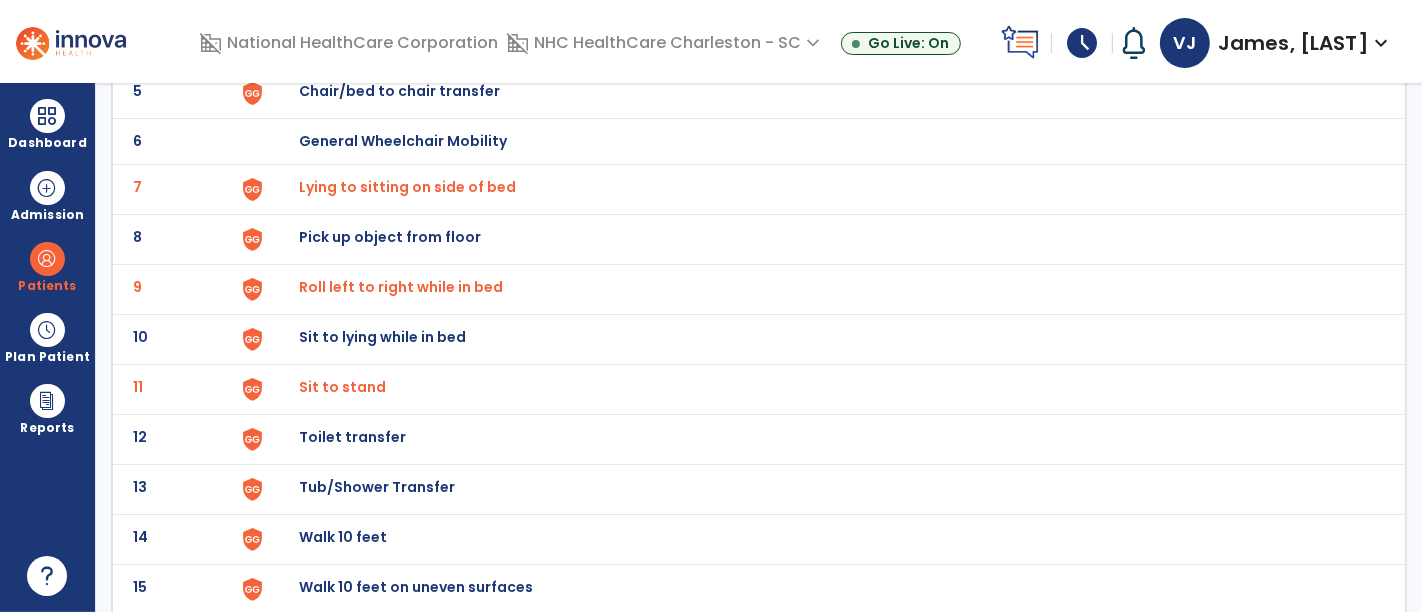click on "Chair/bed to chair transfer" at bounding box center (345, -109) 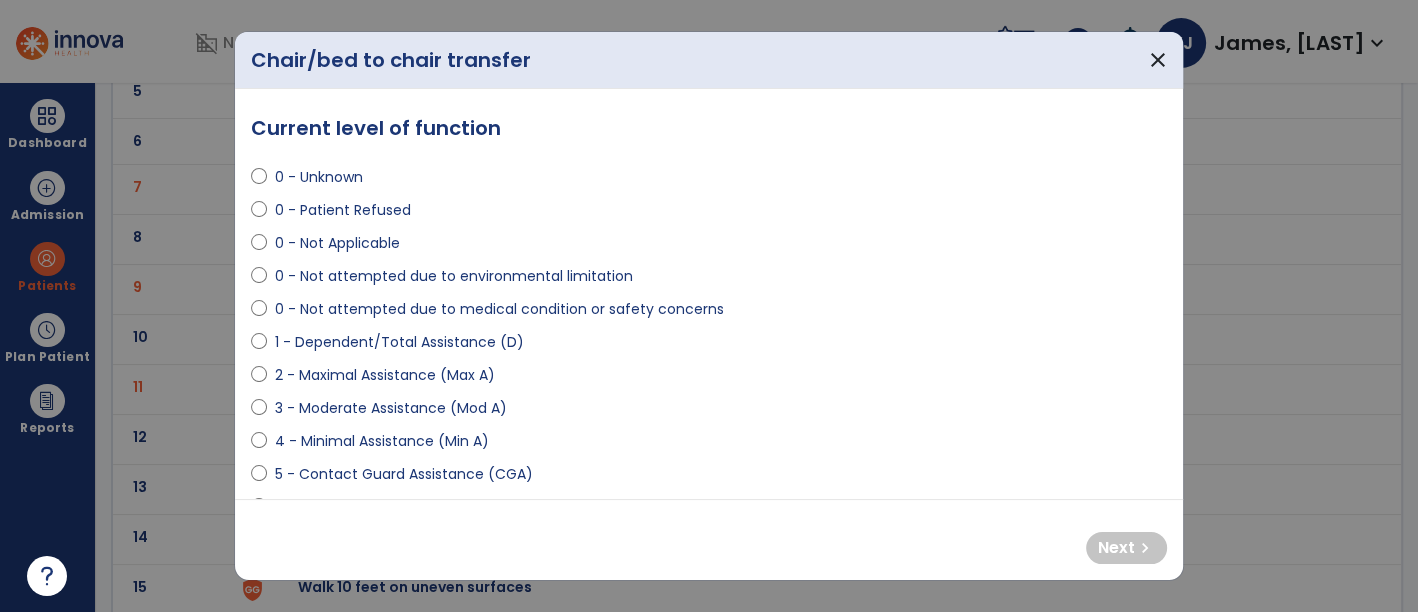 click on "3 - Moderate Assistance (Mod A)" at bounding box center [391, 408] 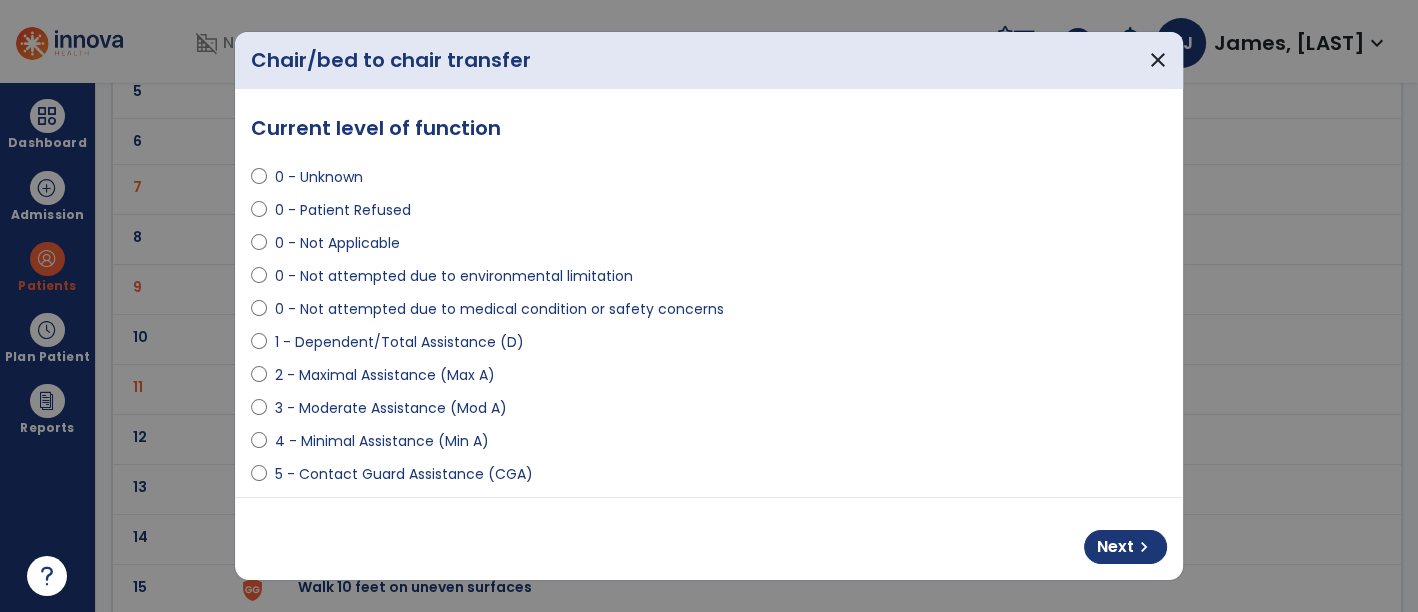 select on "**********" 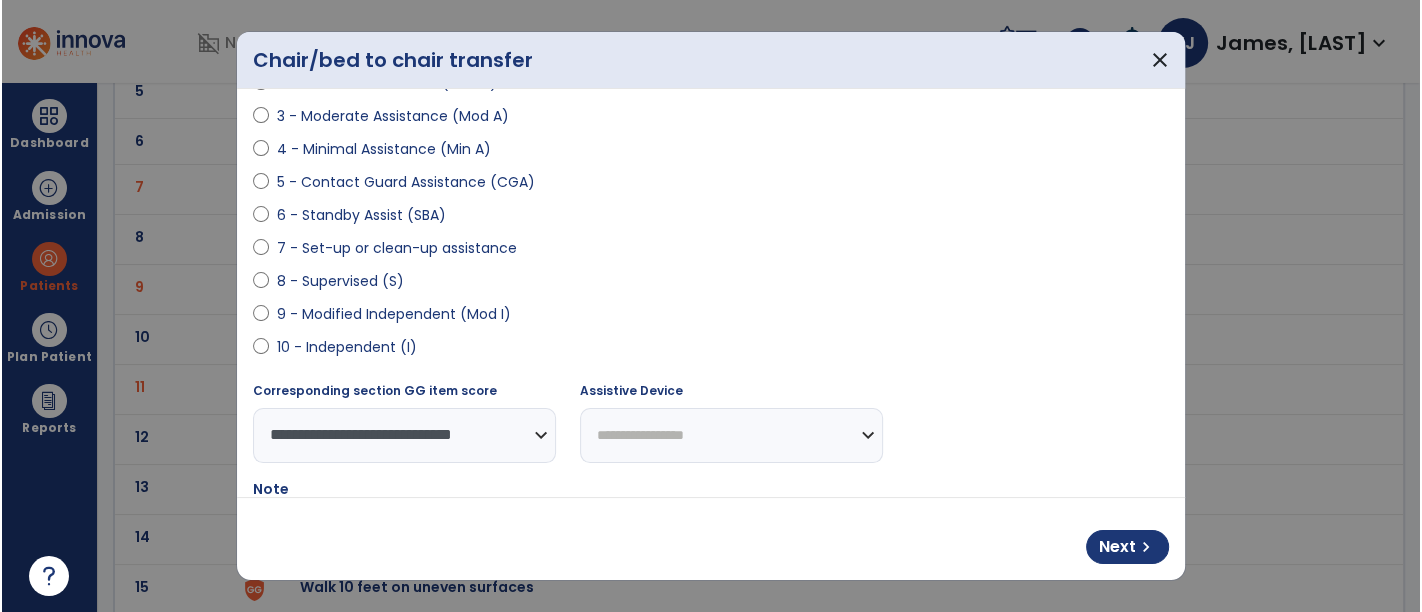scroll, scrollTop: 302, scrollLeft: 0, axis: vertical 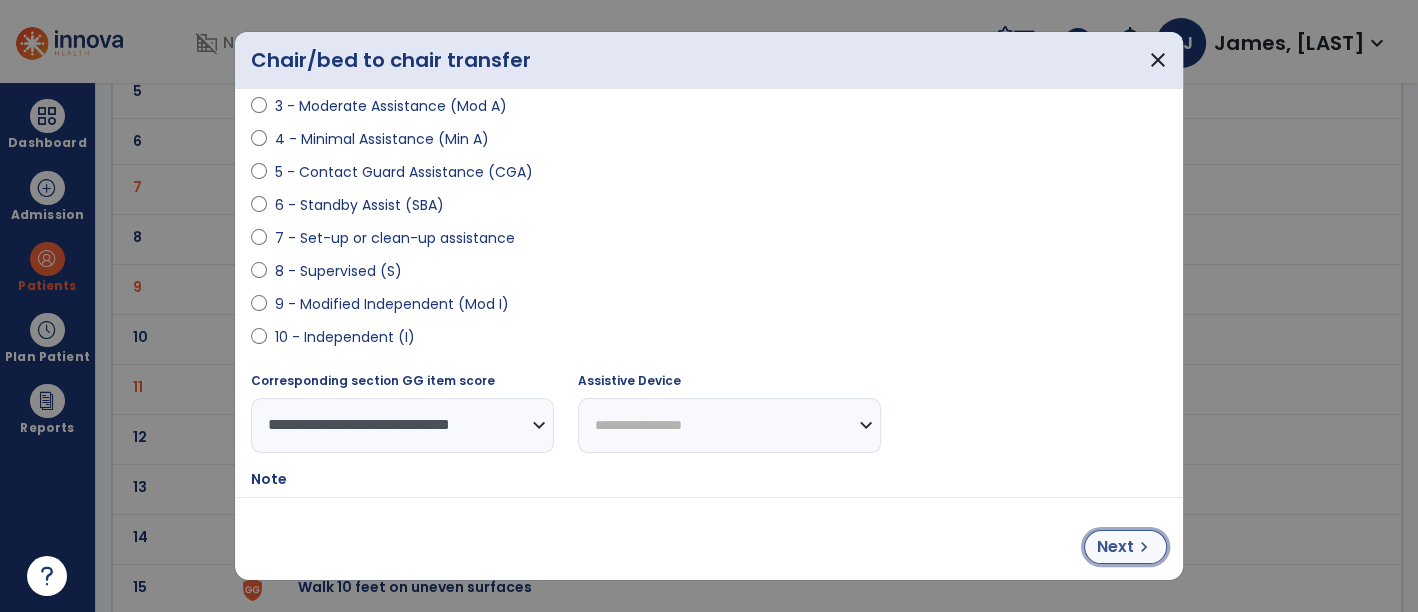 click on "Next" at bounding box center (1115, 547) 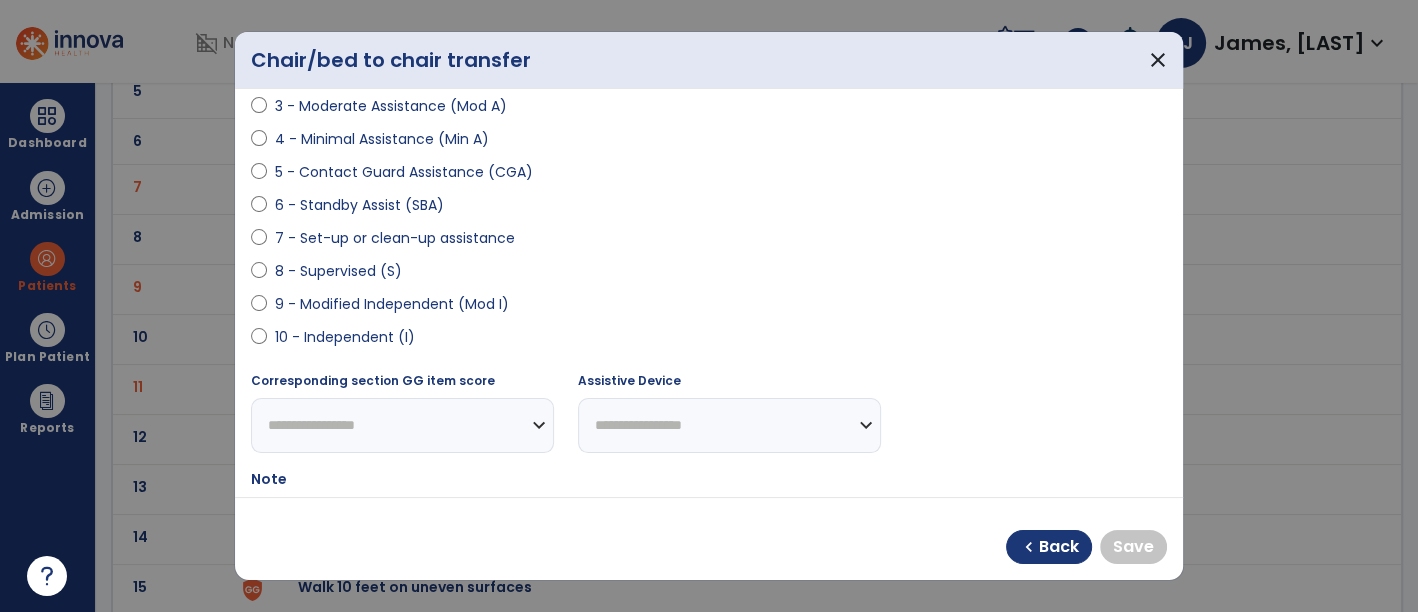 click on "10 - Independent (I)" at bounding box center (345, 337) 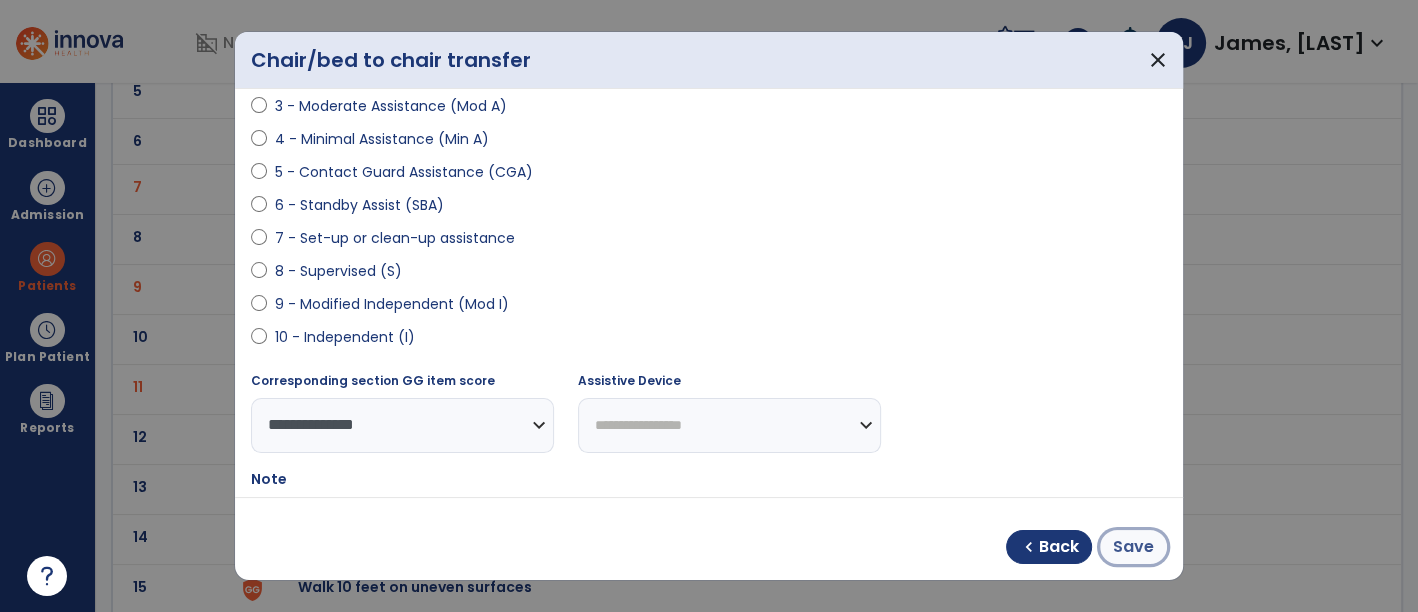 click on "Save" at bounding box center [1133, 547] 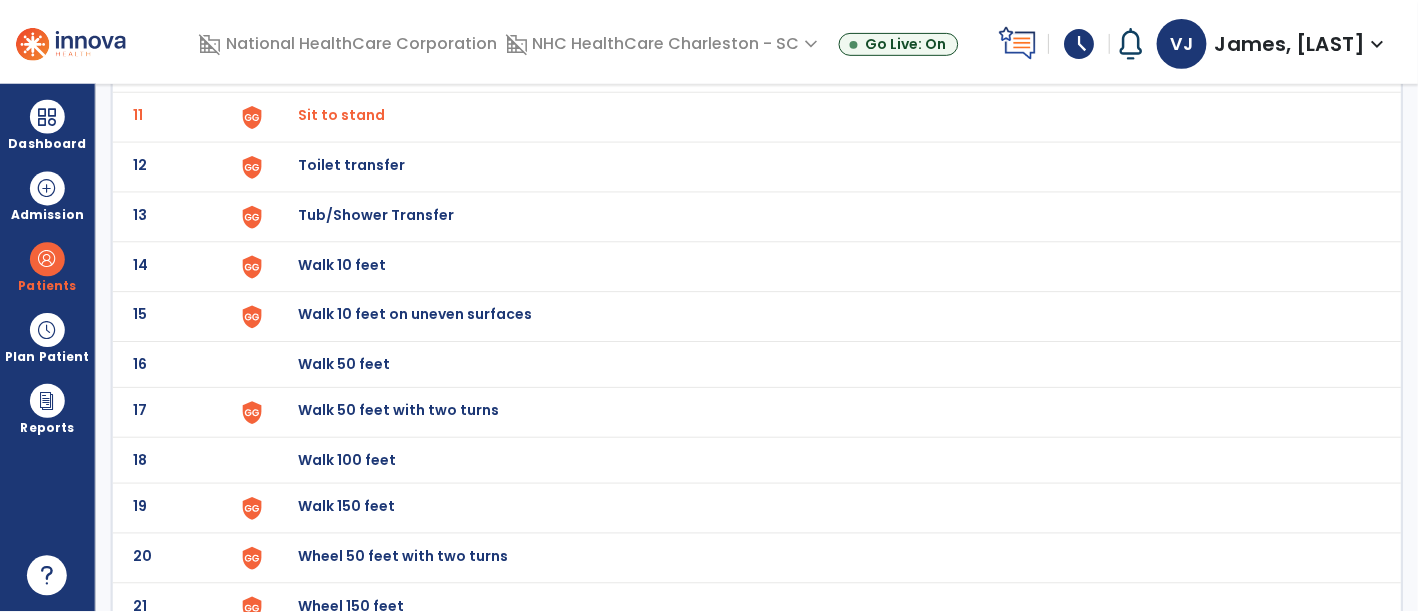 scroll, scrollTop: 751, scrollLeft: 0, axis: vertical 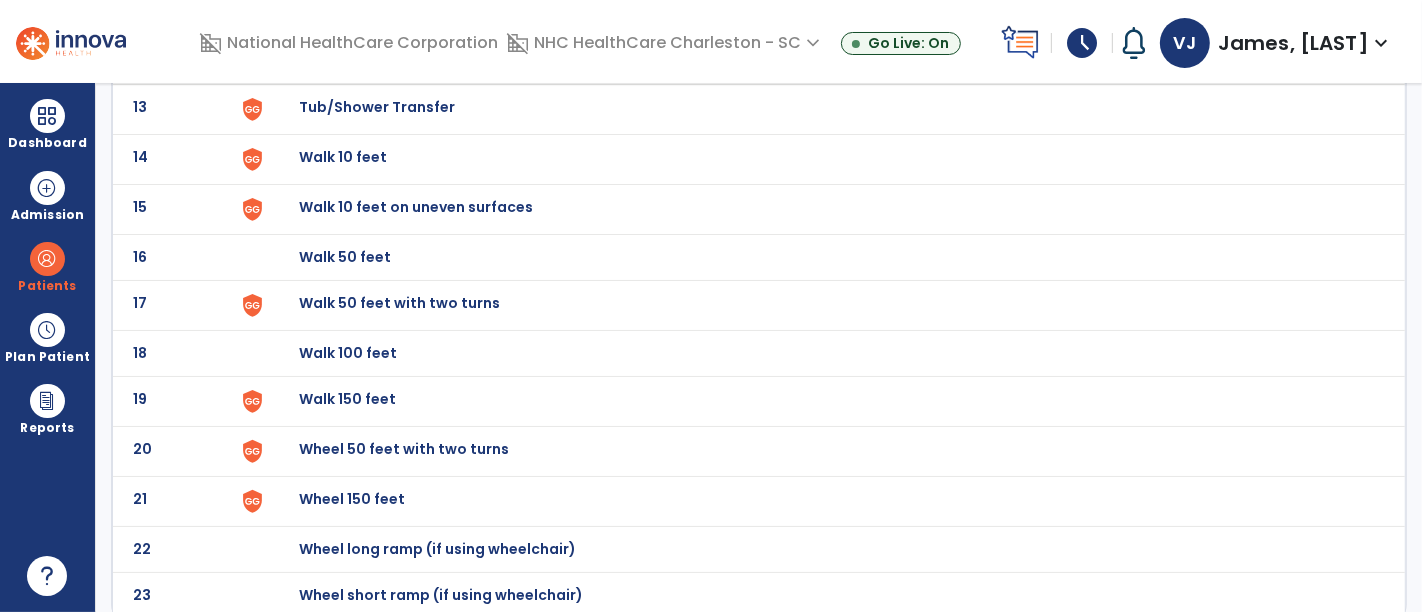 click on "Walk 150 feet" at bounding box center [345, -489] 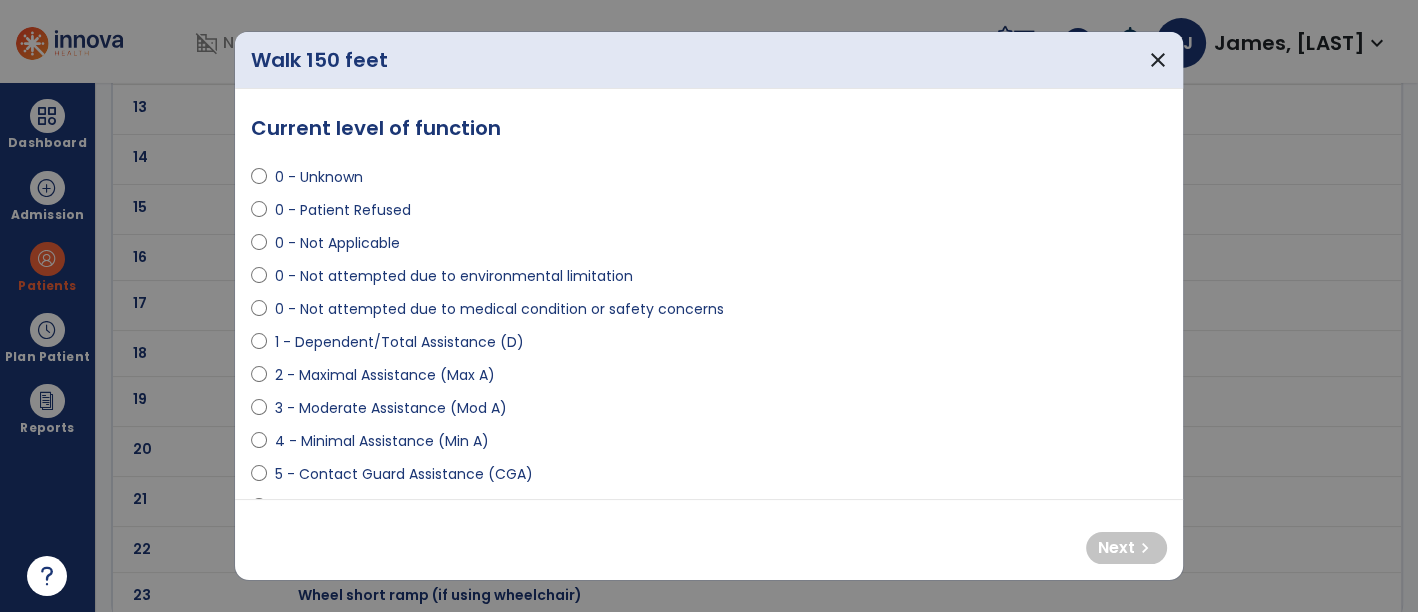 click on "3 - Moderate Assistance (Mod A)" at bounding box center (391, 408) 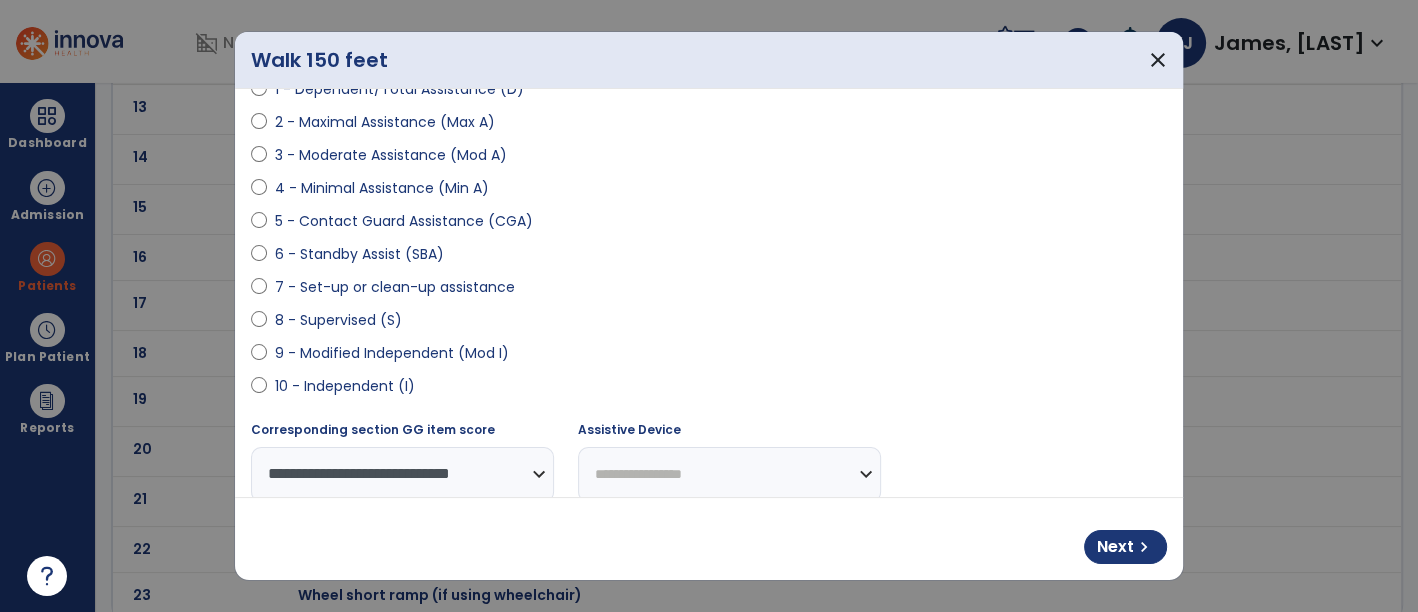 scroll, scrollTop: 275, scrollLeft: 0, axis: vertical 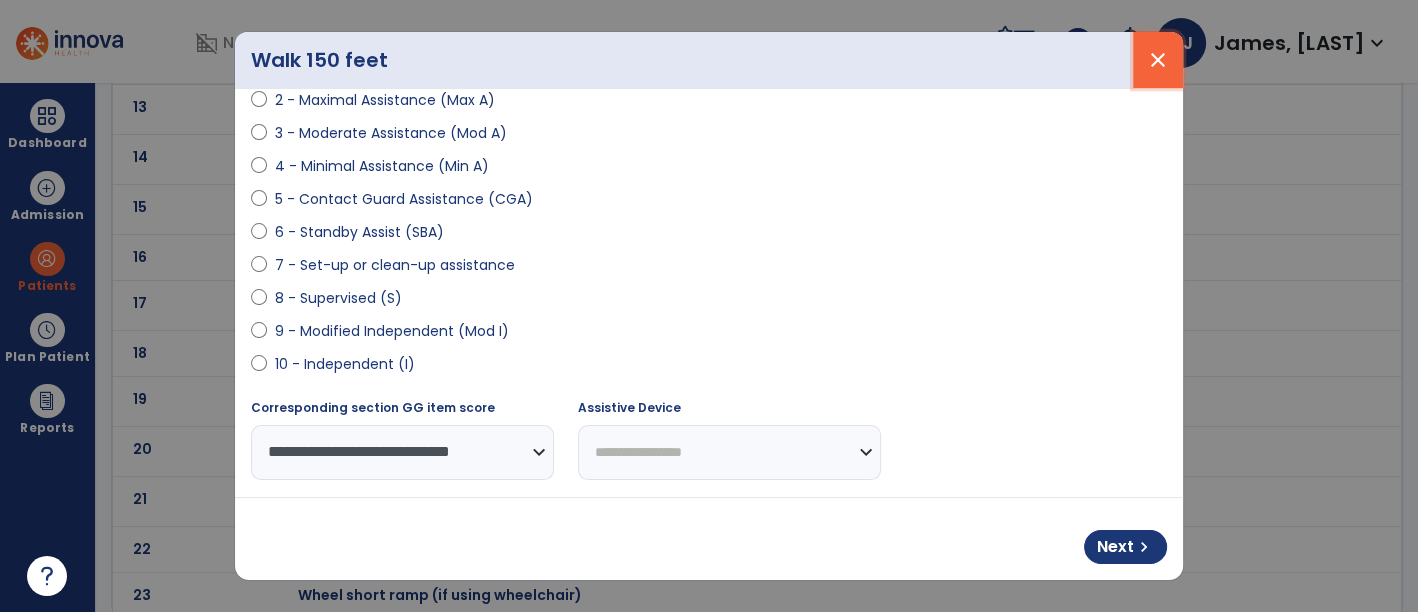 click on "close" at bounding box center [1158, 60] 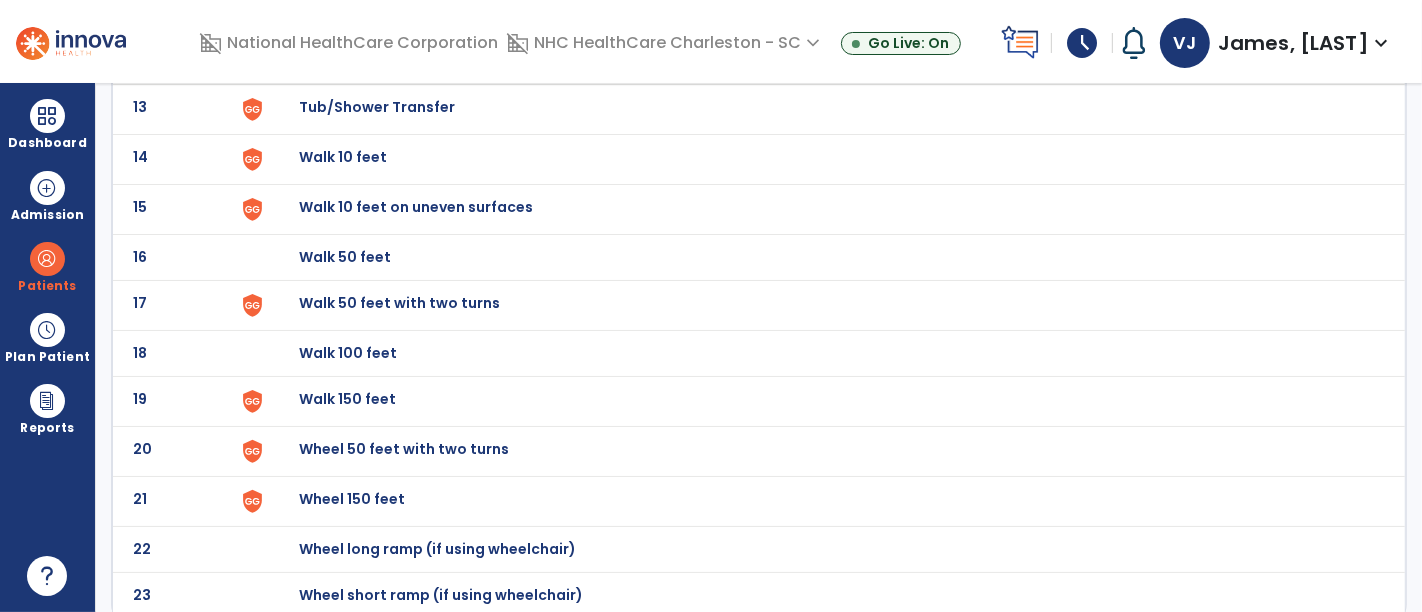 click on "Walk 50 feet with two turns" at bounding box center [345, -489] 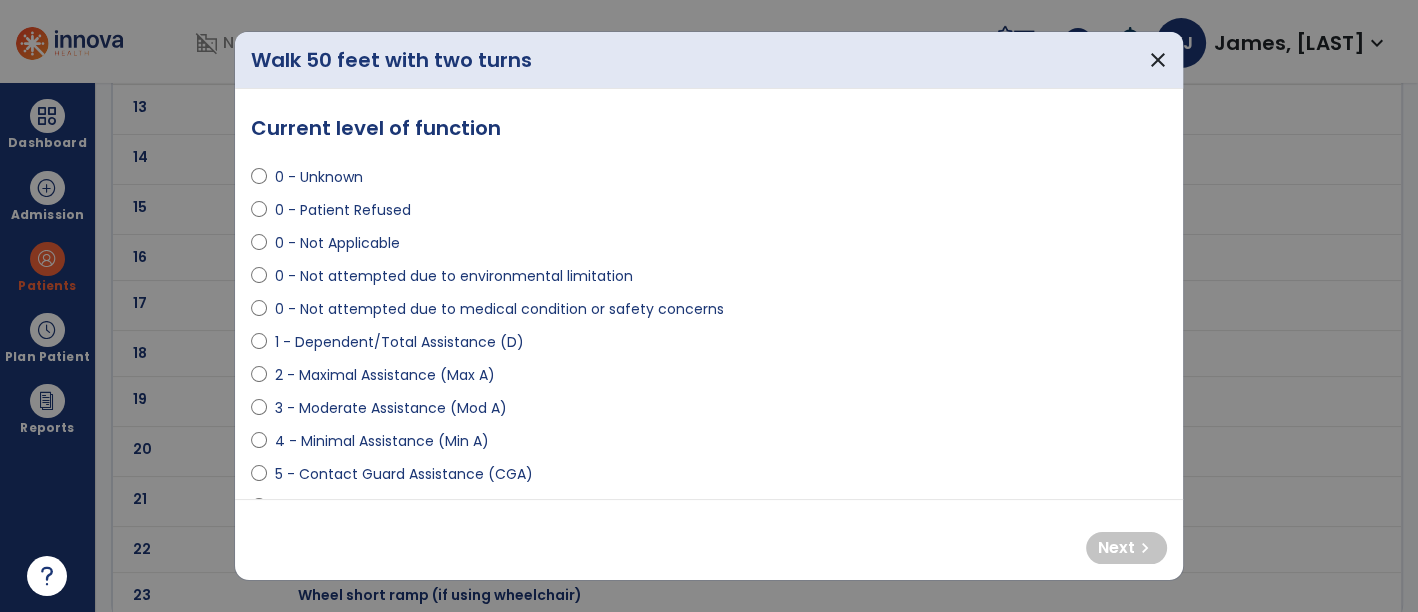 click on "3 - Moderate Assistance (Mod A)" at bounding box center (391, 408) 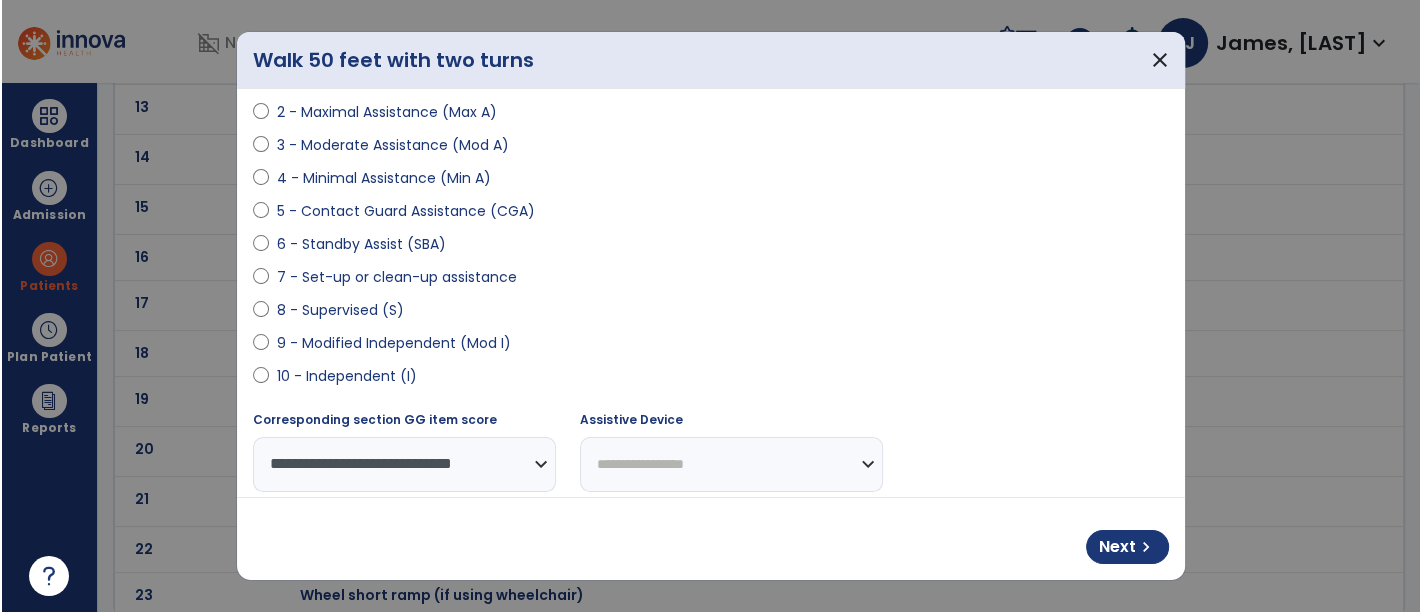 scroll, scrollTop: 290, scrollLeft: 0, axis: vertical 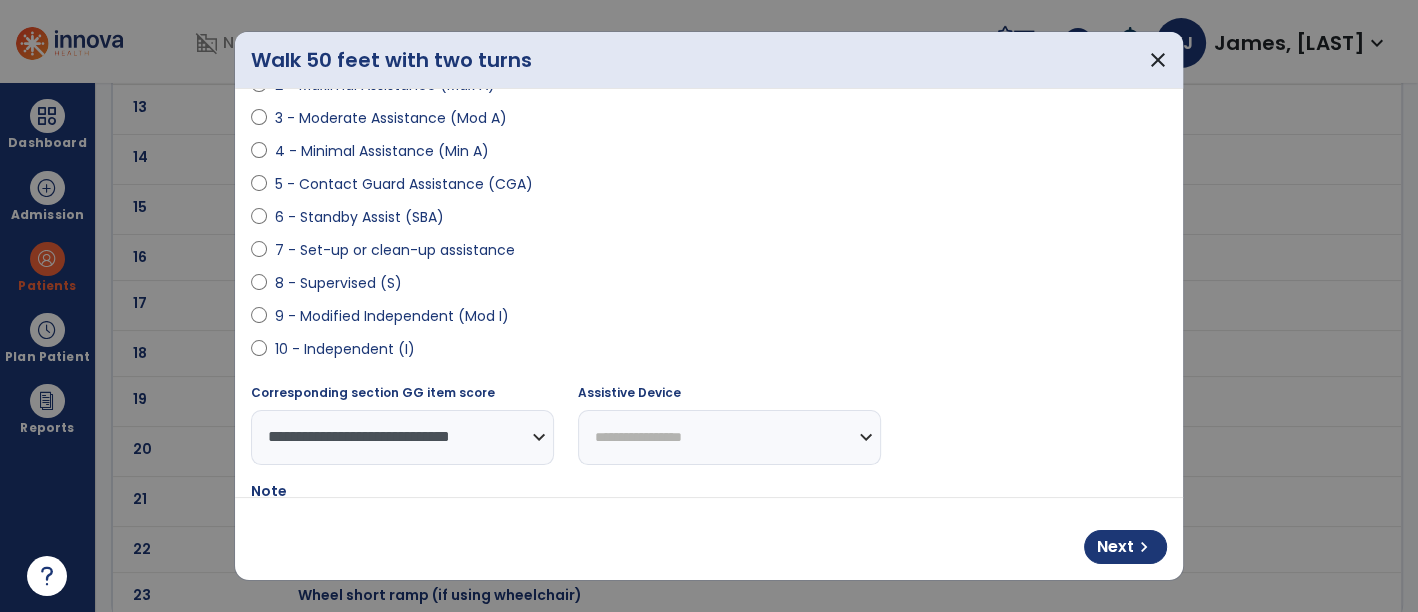 click on "**********" at bounding box center (729, 437) 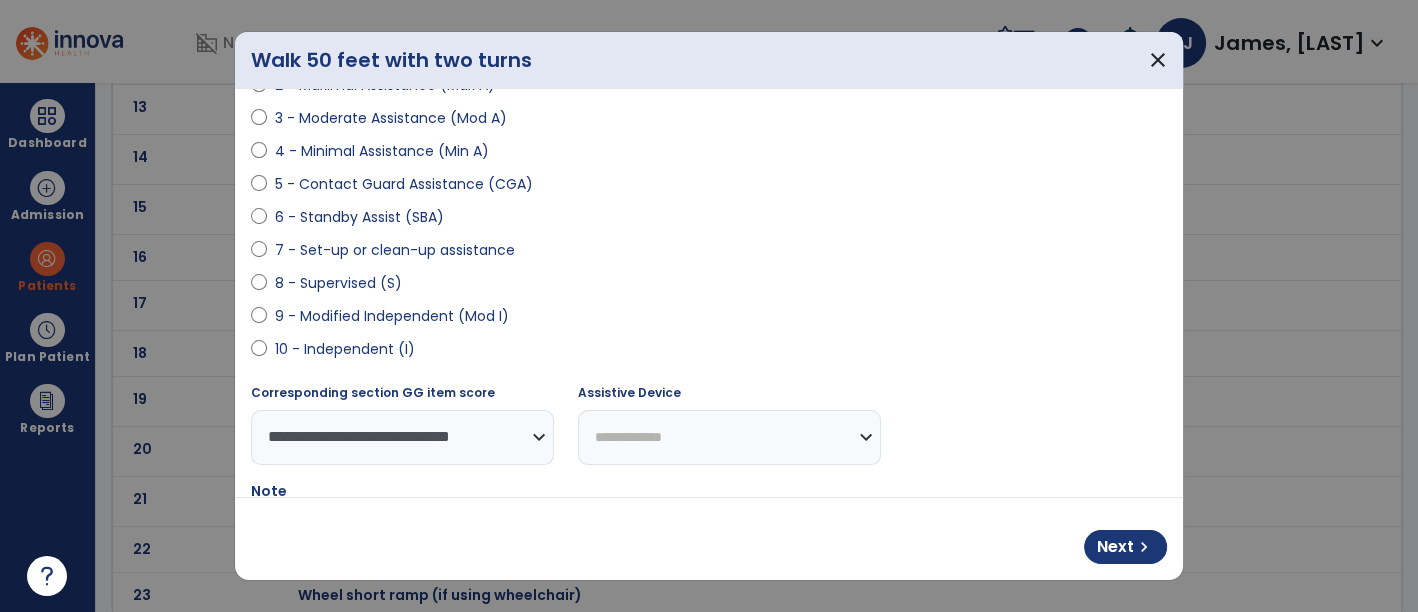 click on "**********" at bounding box center [729, 437] 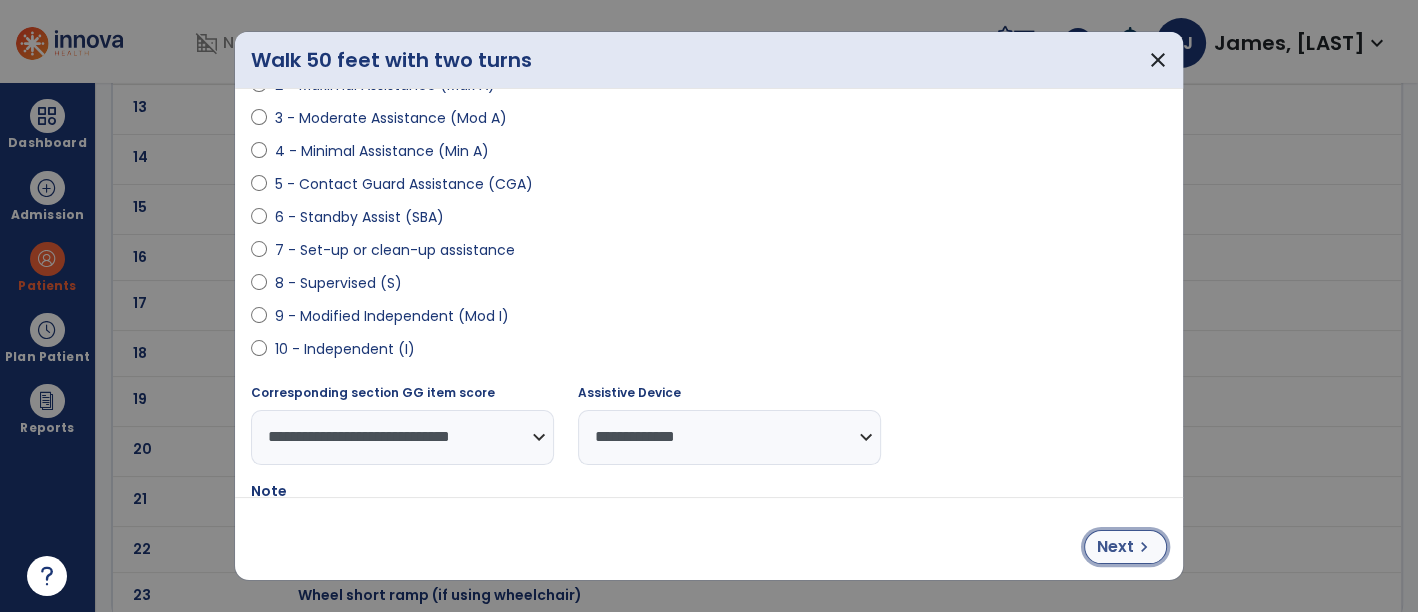 click on "Next  chevron_right" at bounding box center (1125, 547) 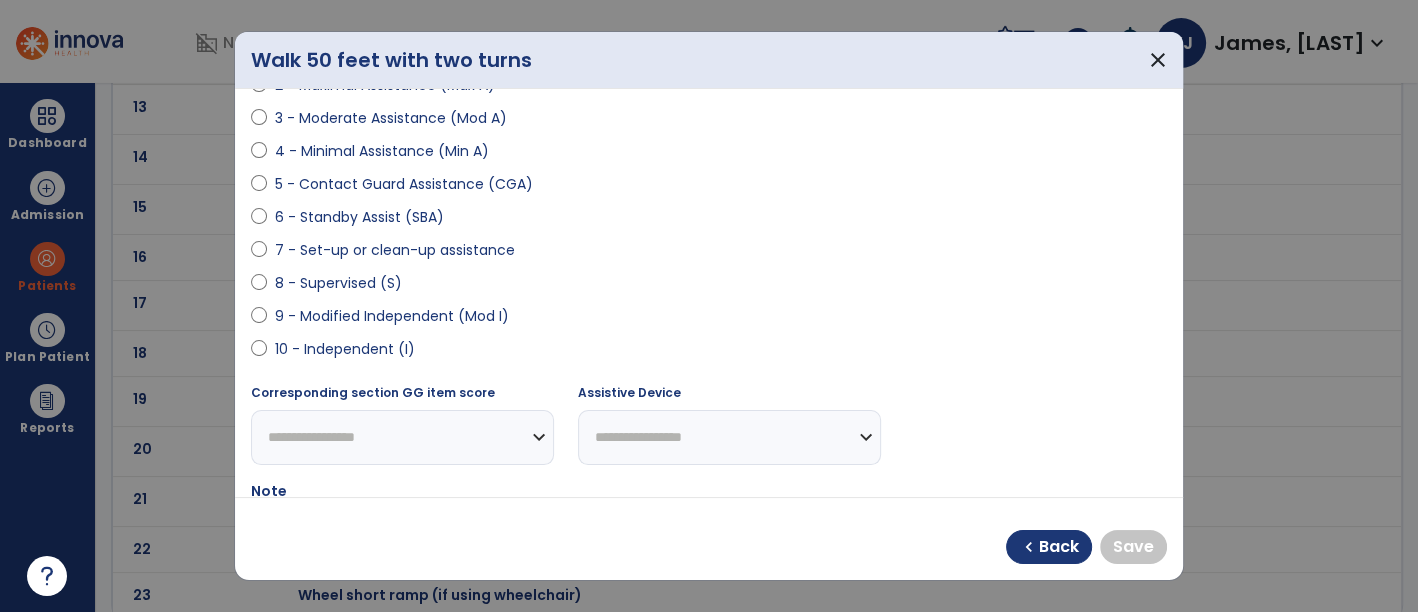 click on "10 - Independent (I)" at bounding box center [345, 349] 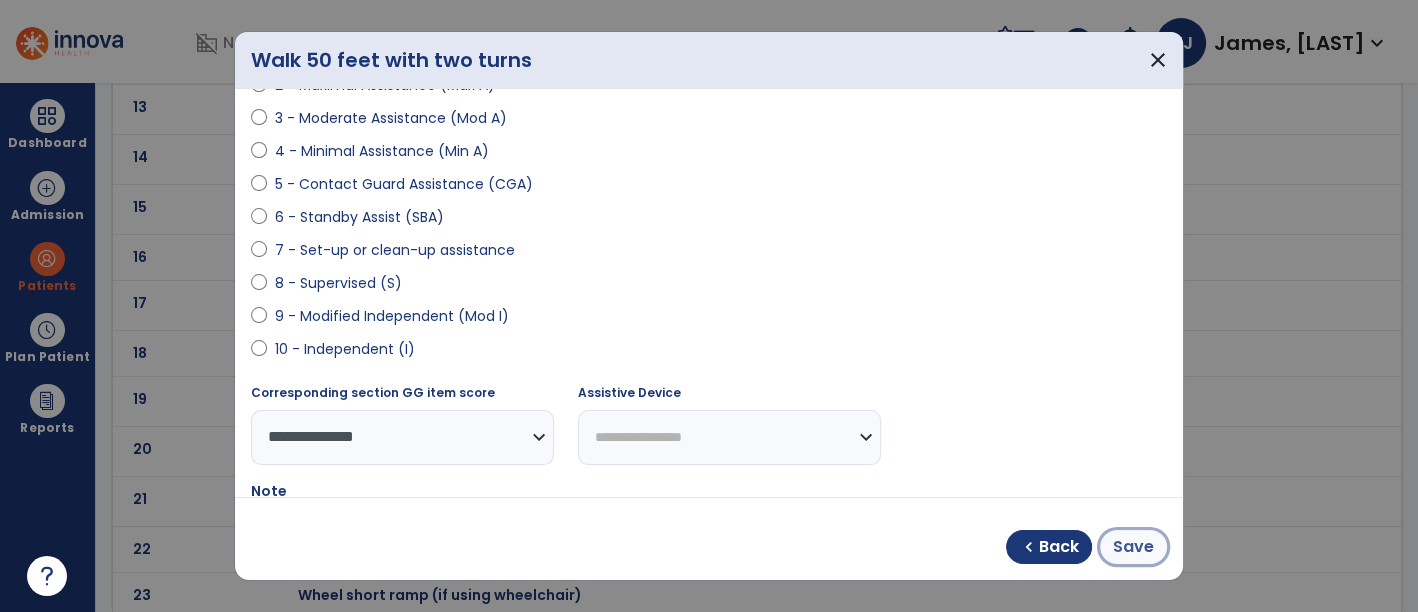 click on "Save" at bounding box center (1133, 547) 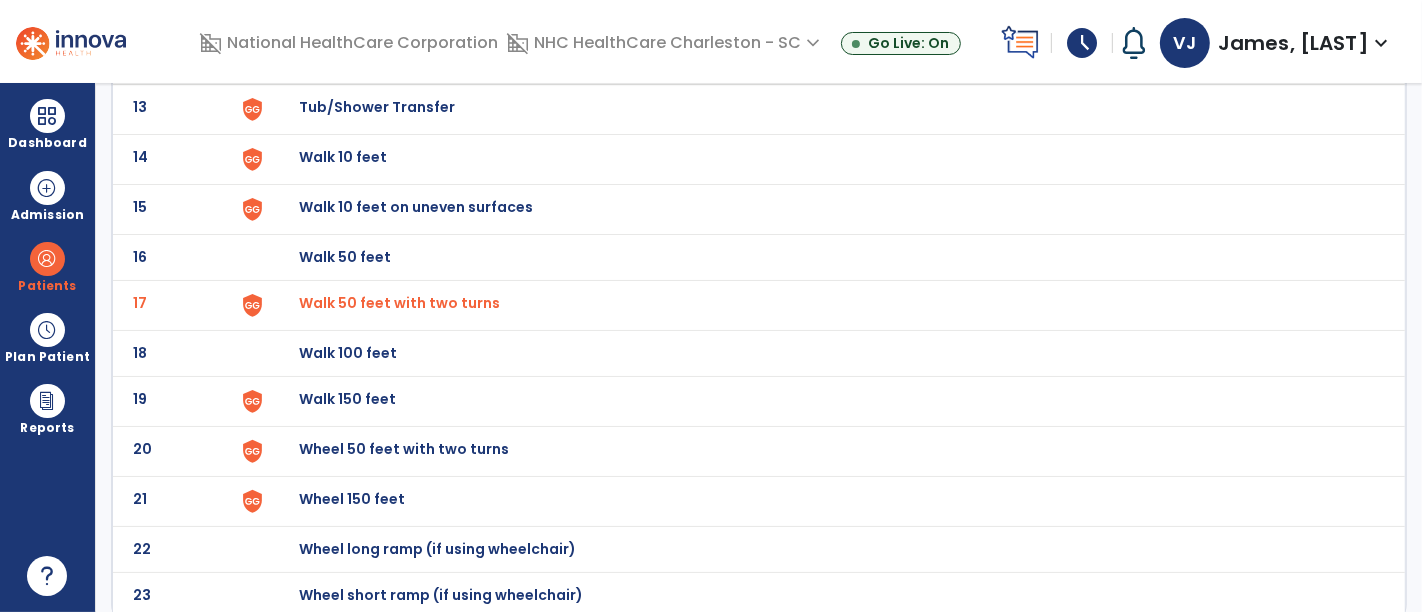 scroll, scrollTop: 0, scrollLeft: 0, axis: both 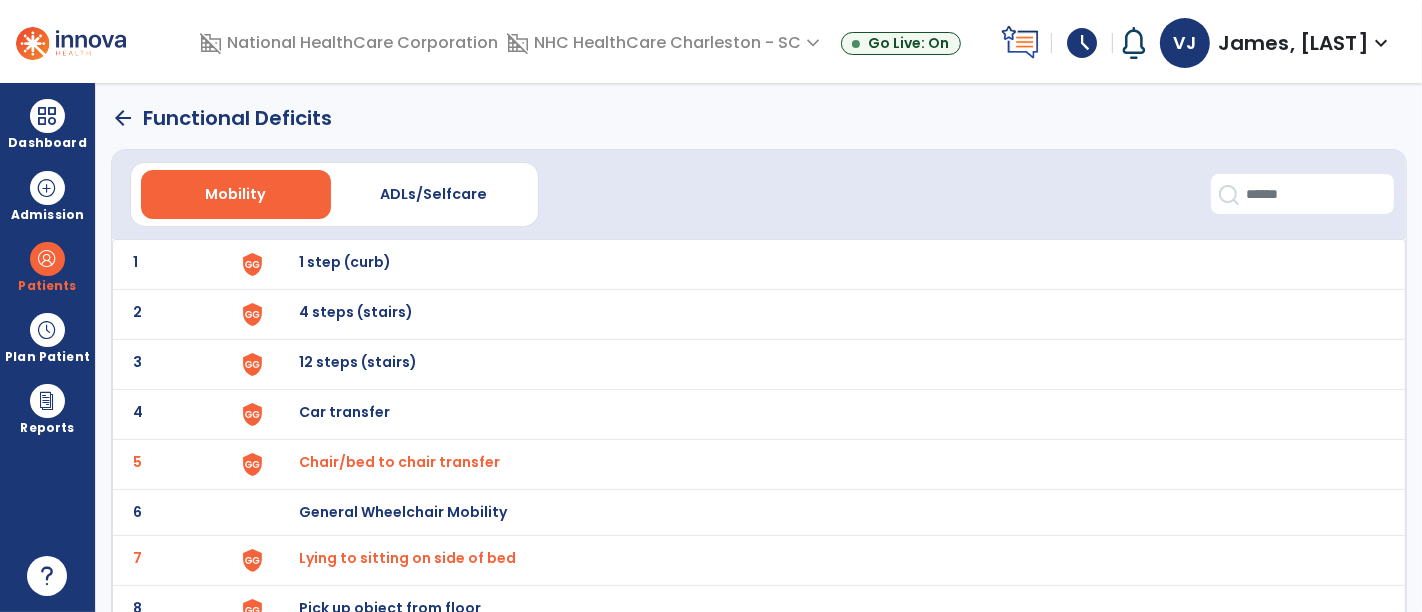 click on "arrow_back" 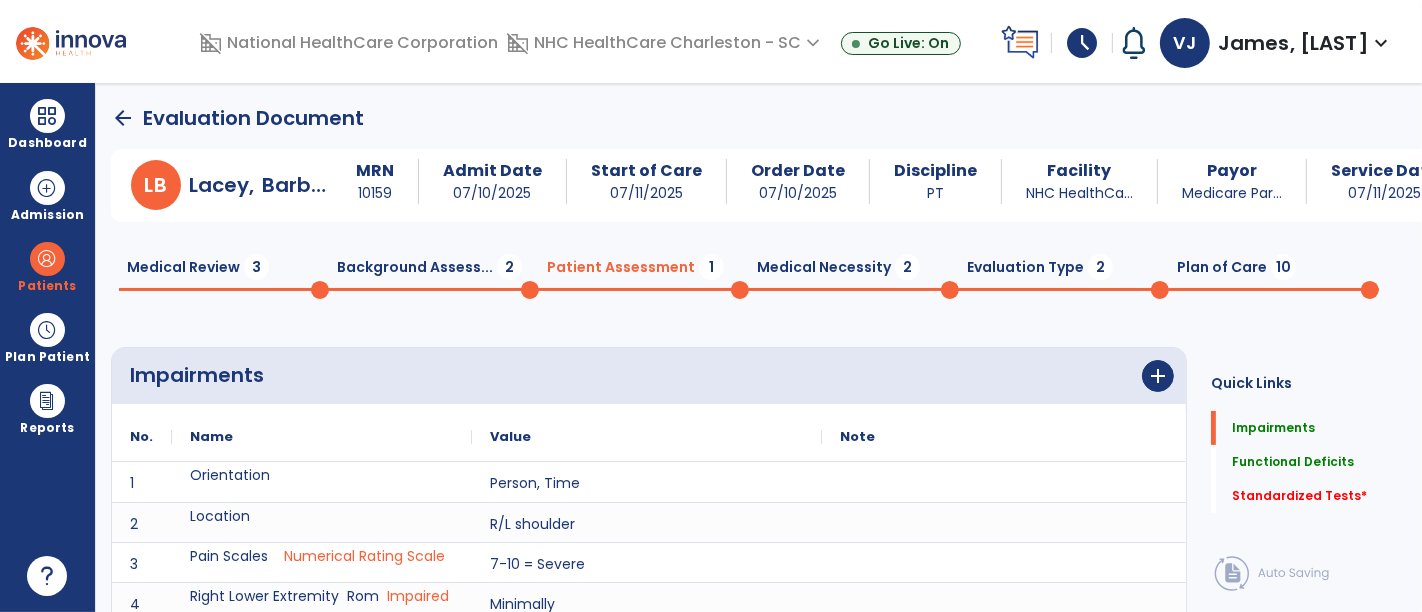scroll, scrollTop: 20, scrollLeft: 0, axis: vertical 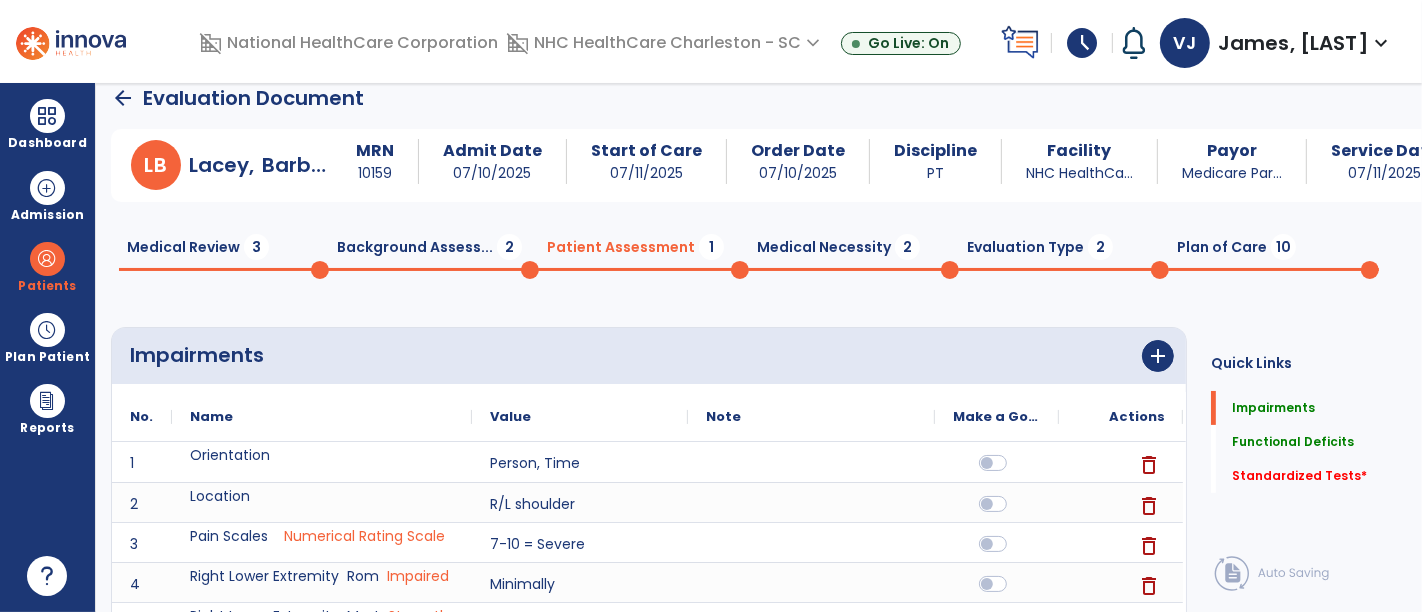 click on "Background Assess...  2" 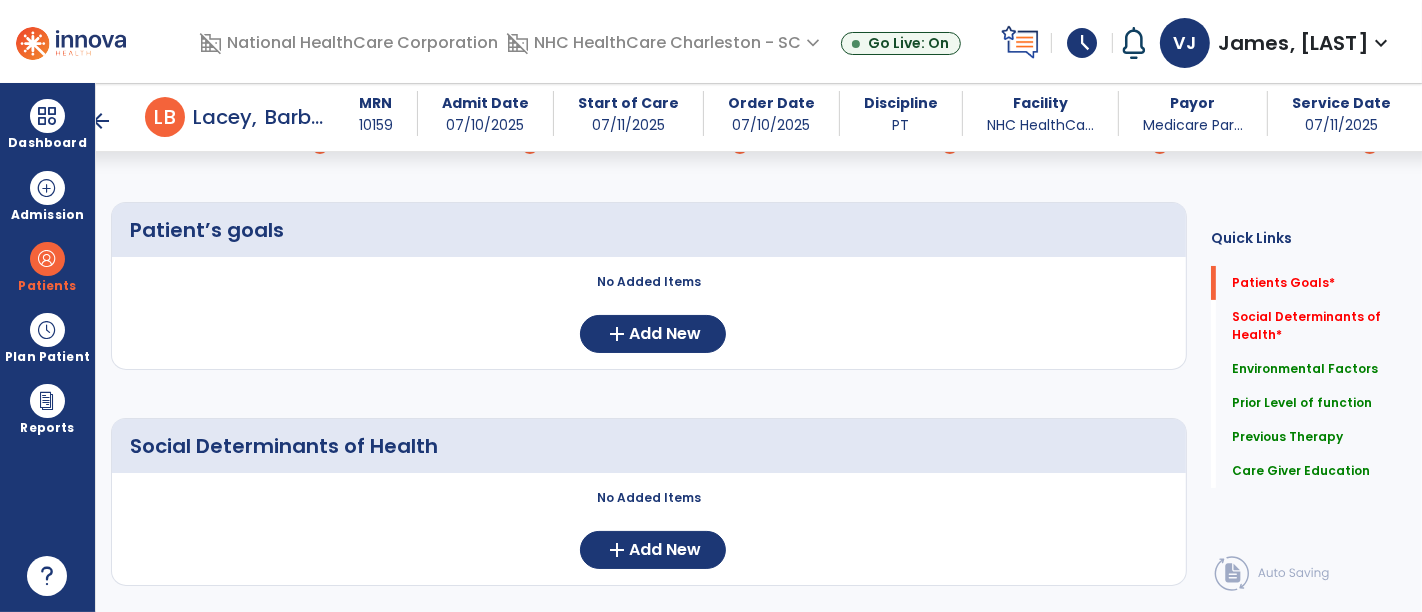 scroll, scrollTop: 128, scrollLeft: 0, axis: vertical 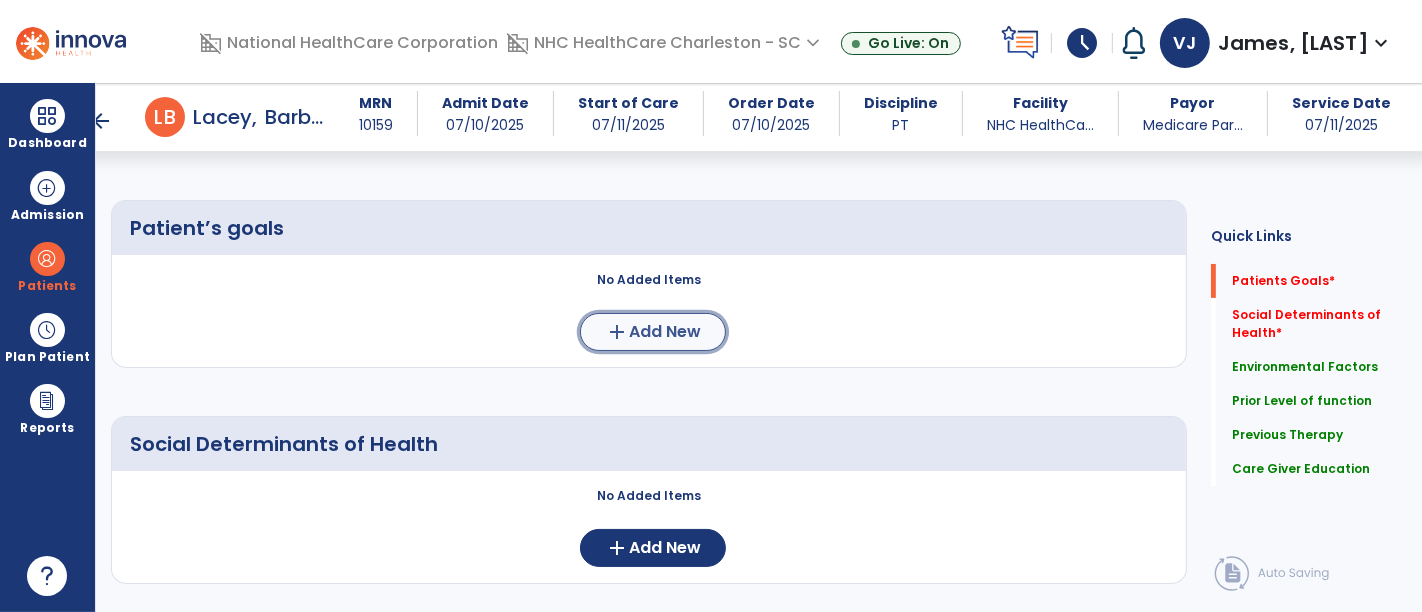click on "Add New" 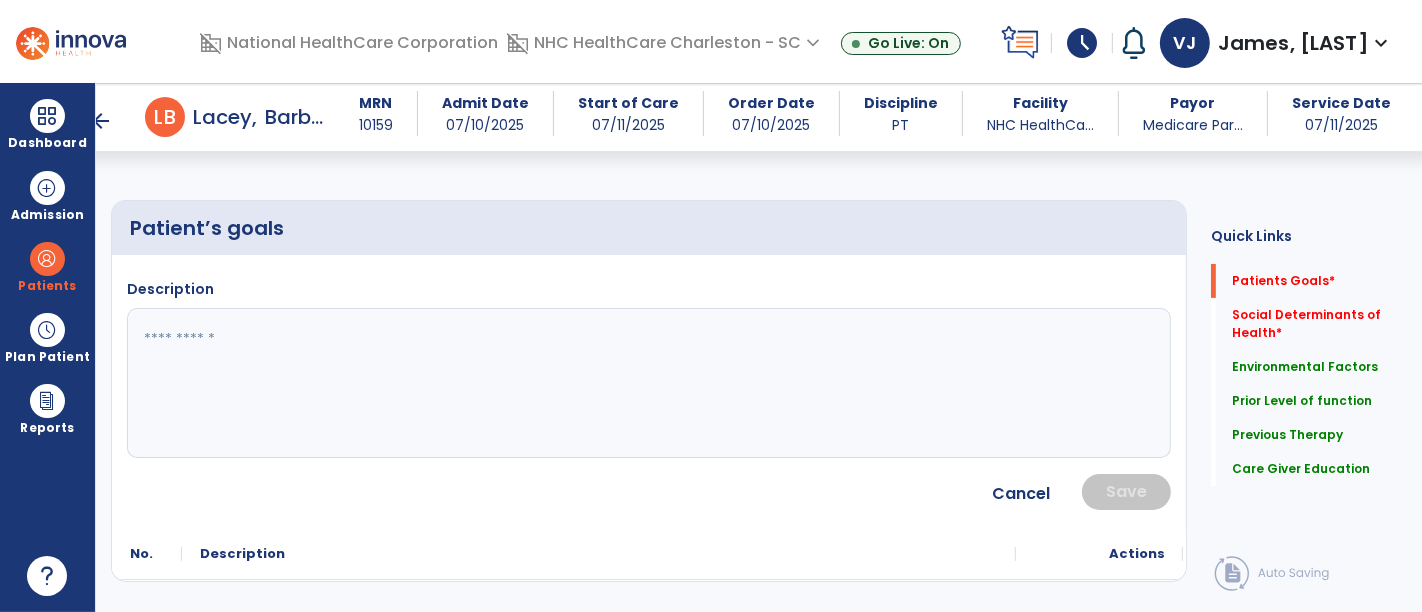 click 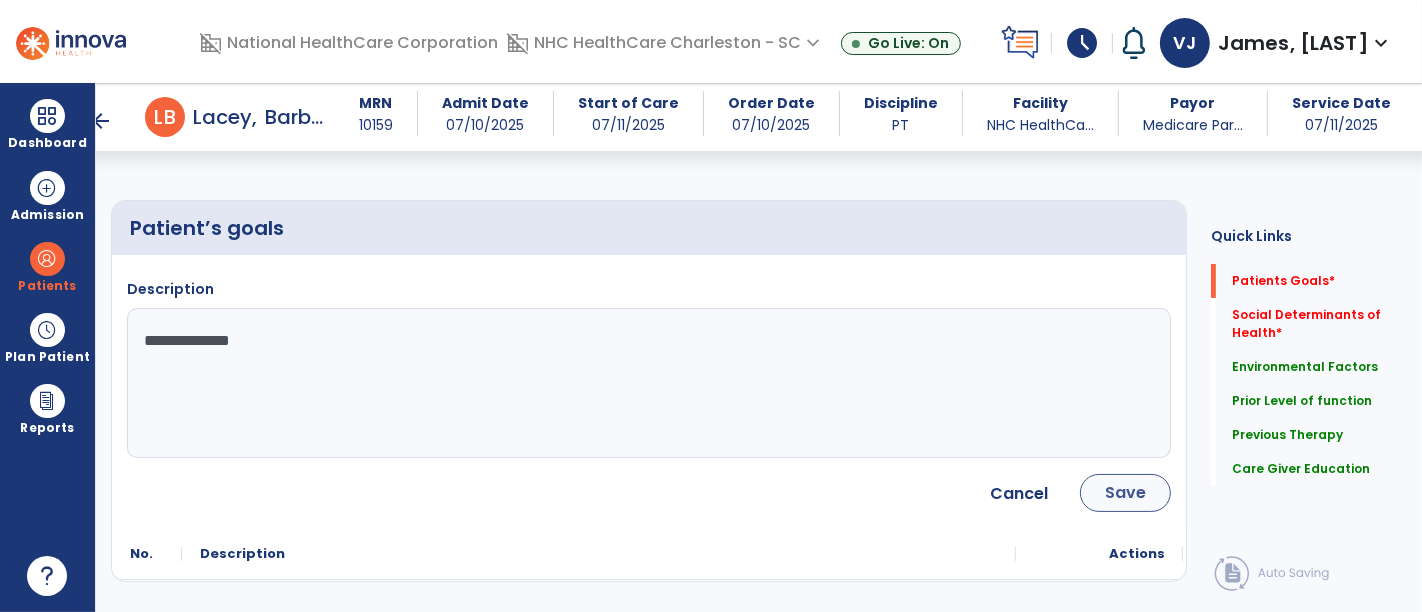 type on "**********" 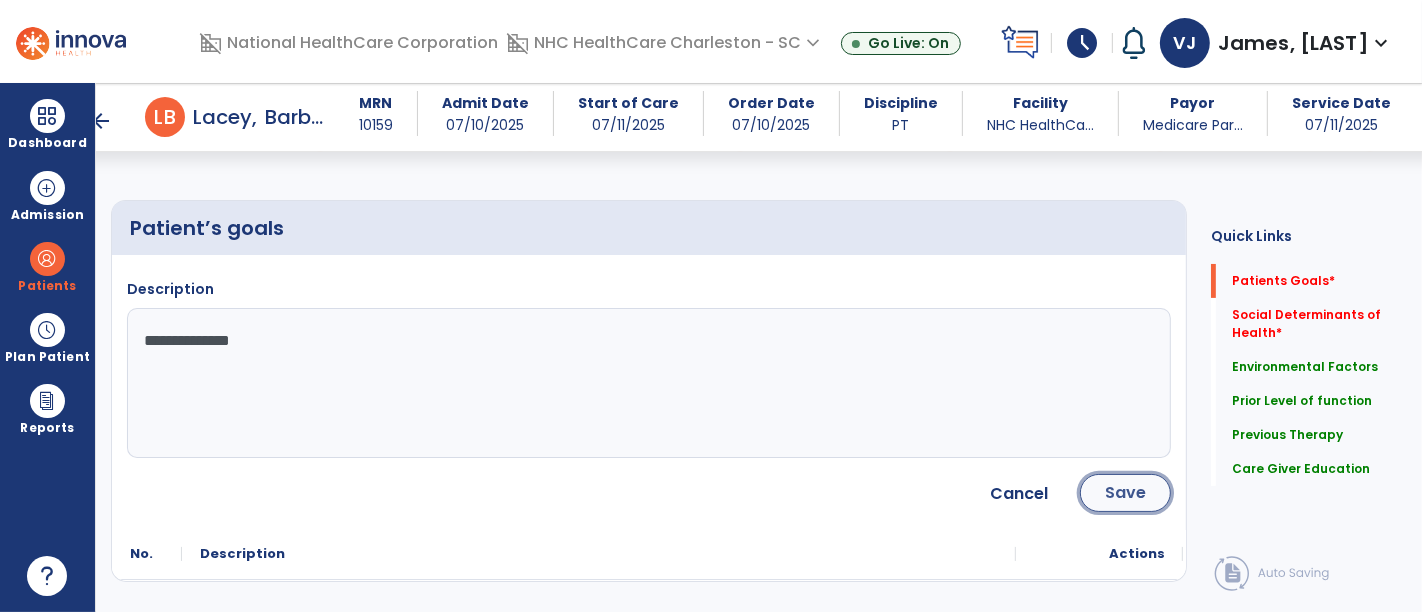 click on "Save" 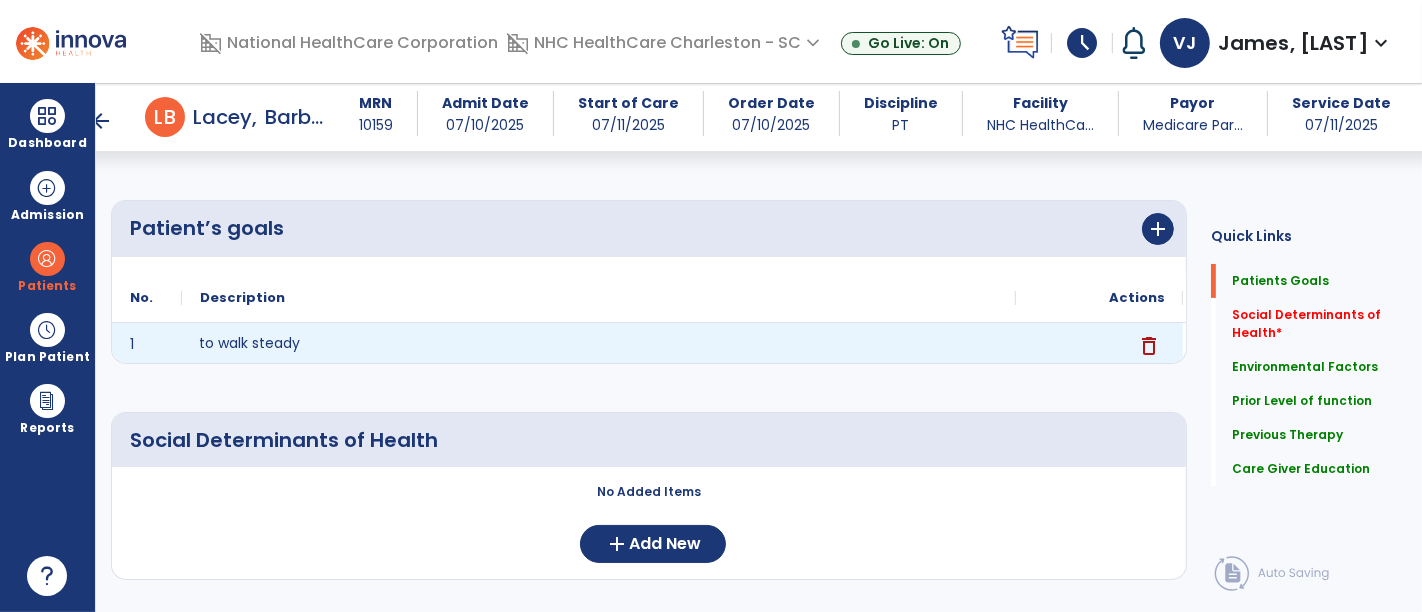 click on "to walk steady" 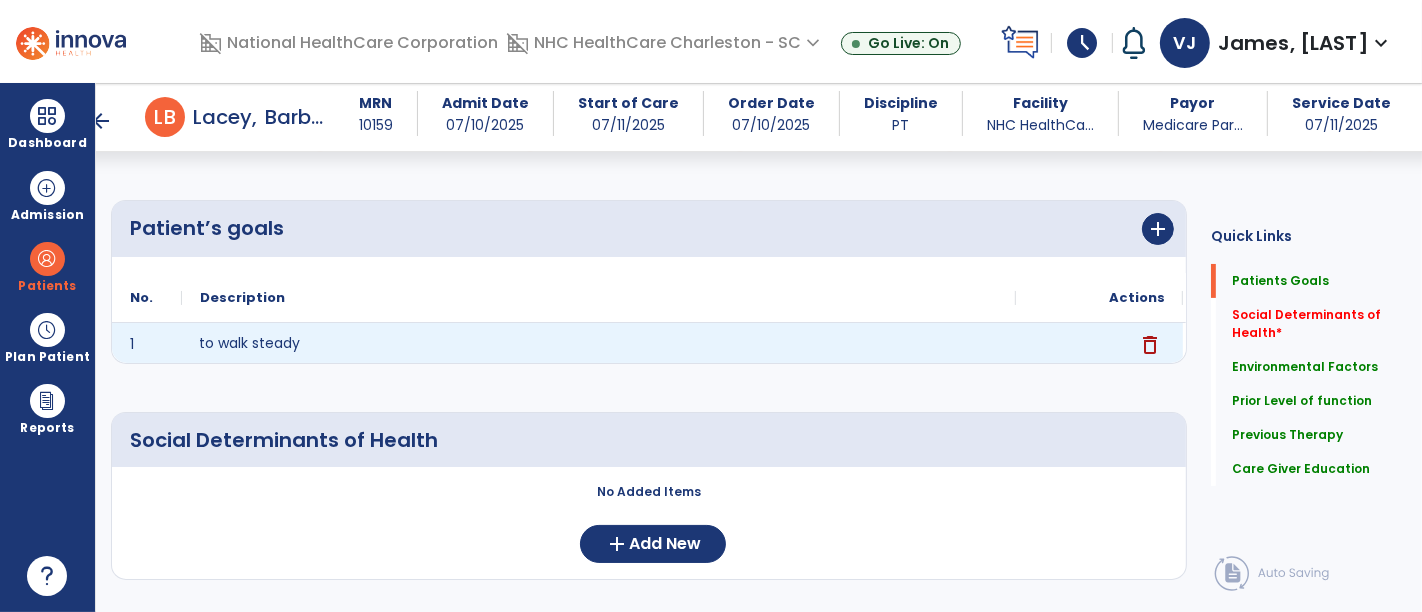 click on "delete" 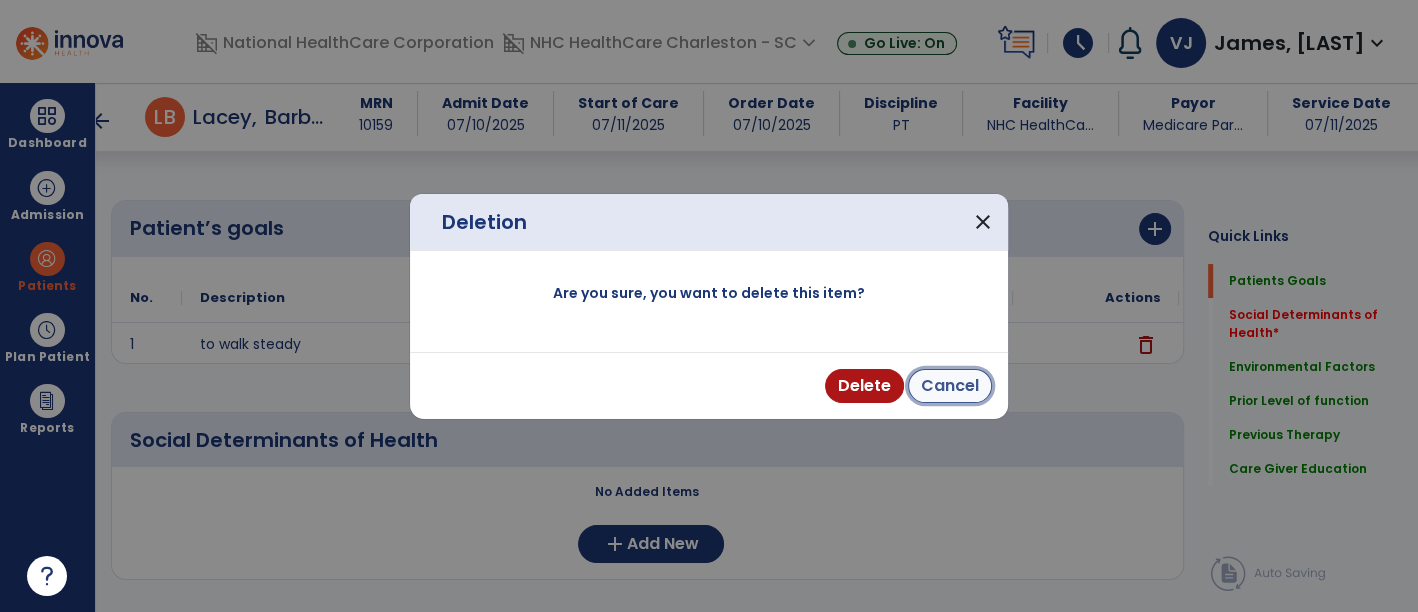 click on "Cancel" at bounding box center (950, 386) 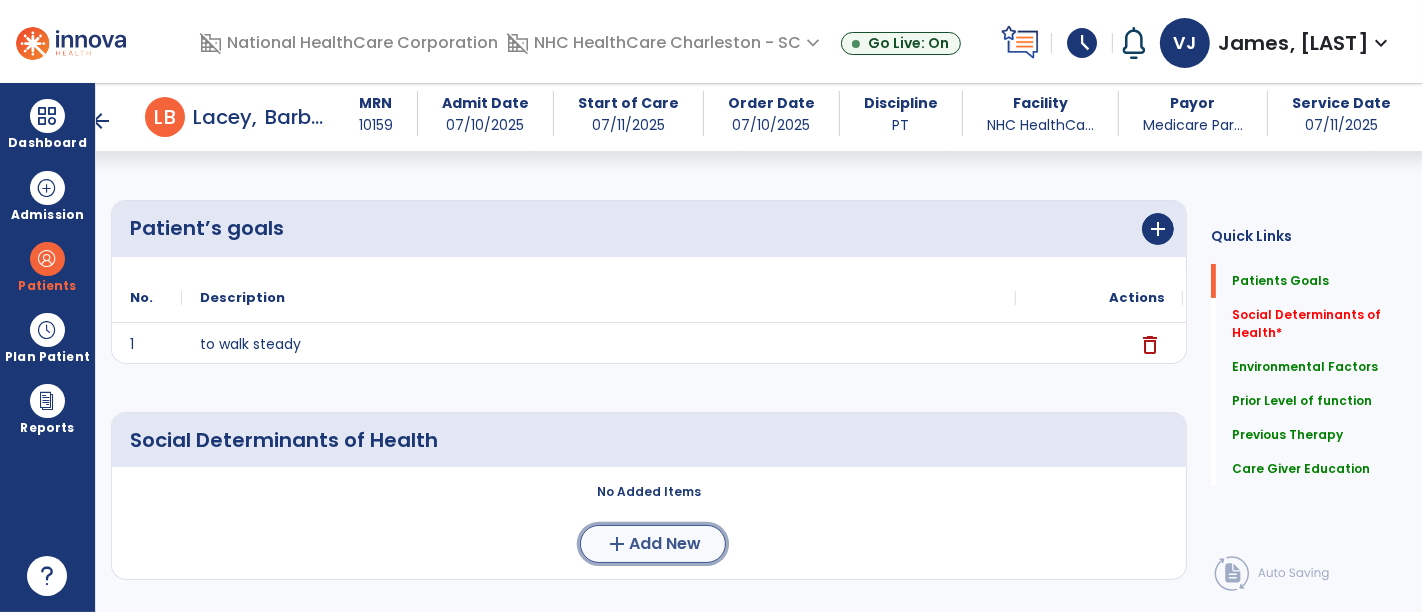 click on "Add New" 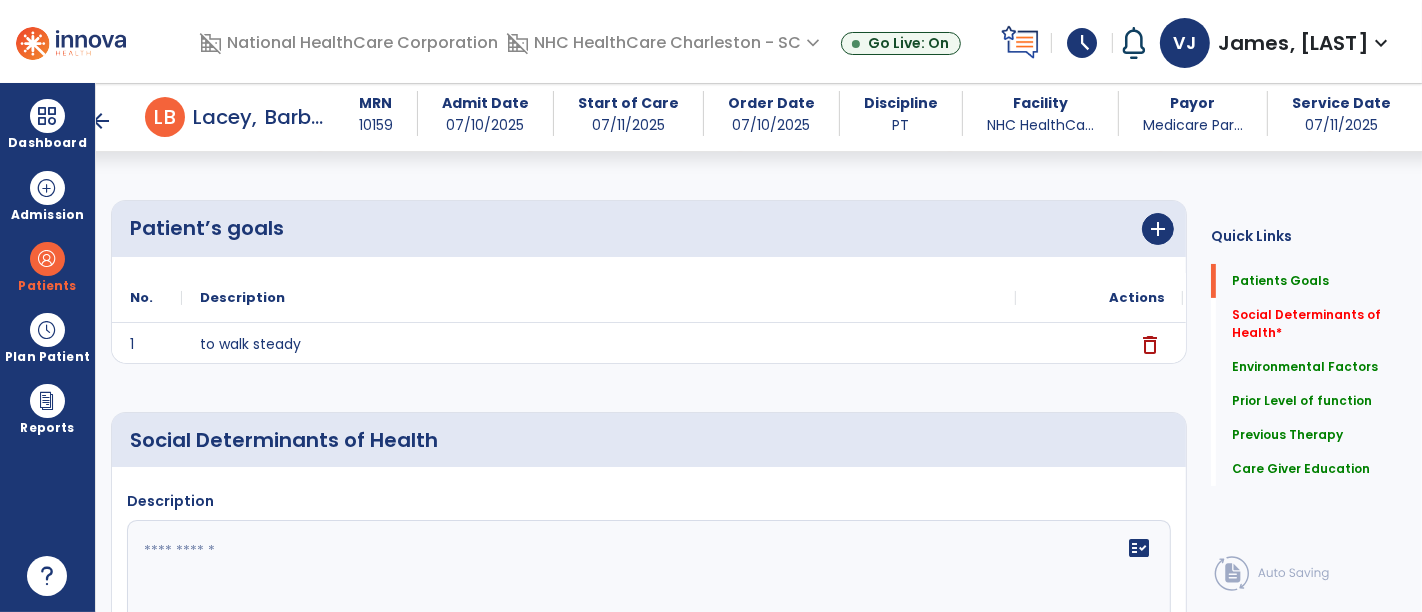 click 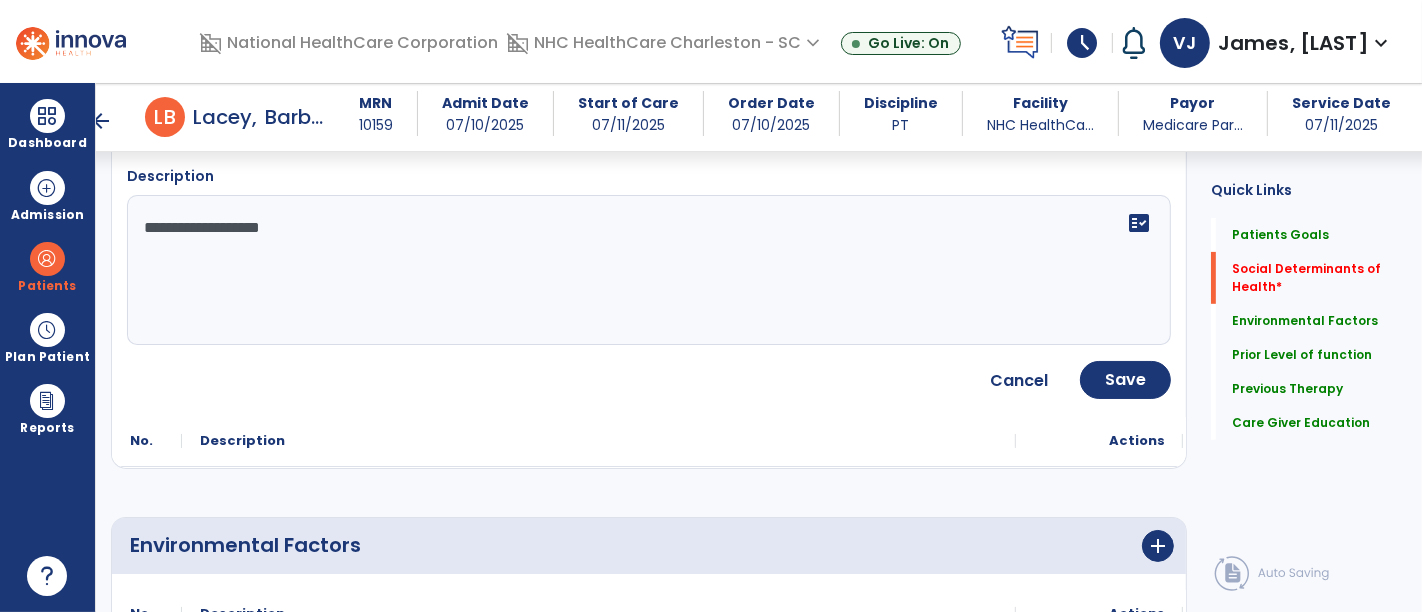 scroll, scrollTop: 495, scrollLeft: 0, axis: vertical 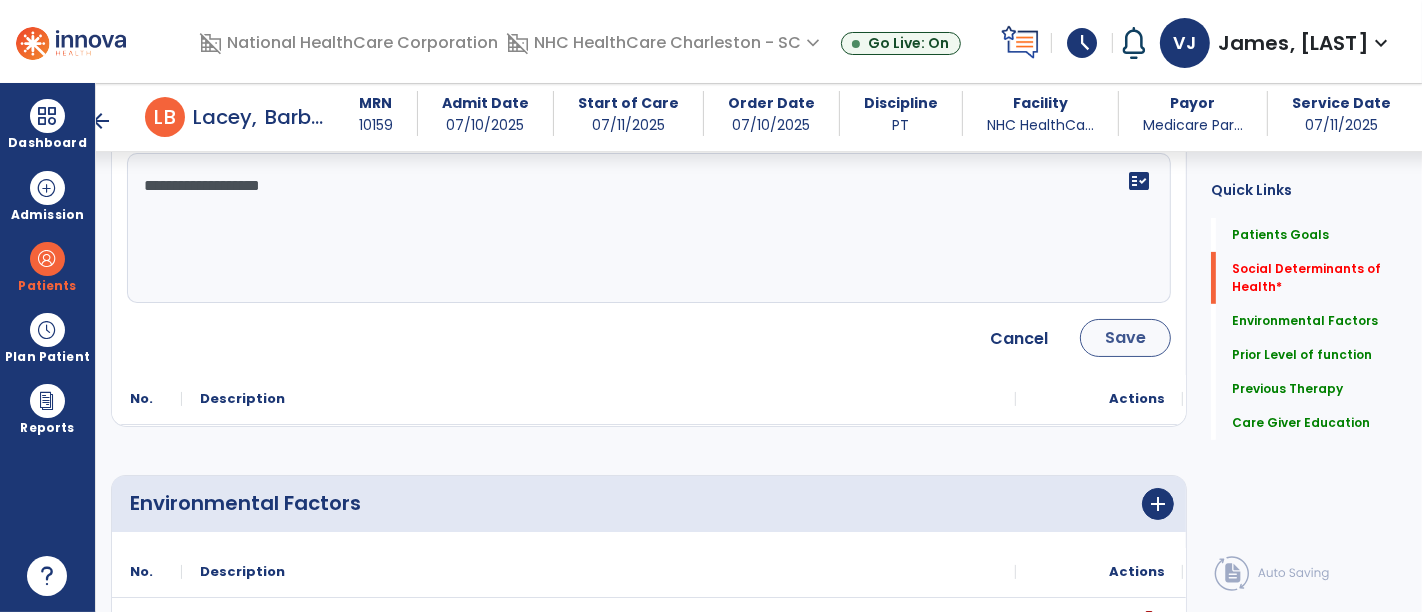 type on "**********" 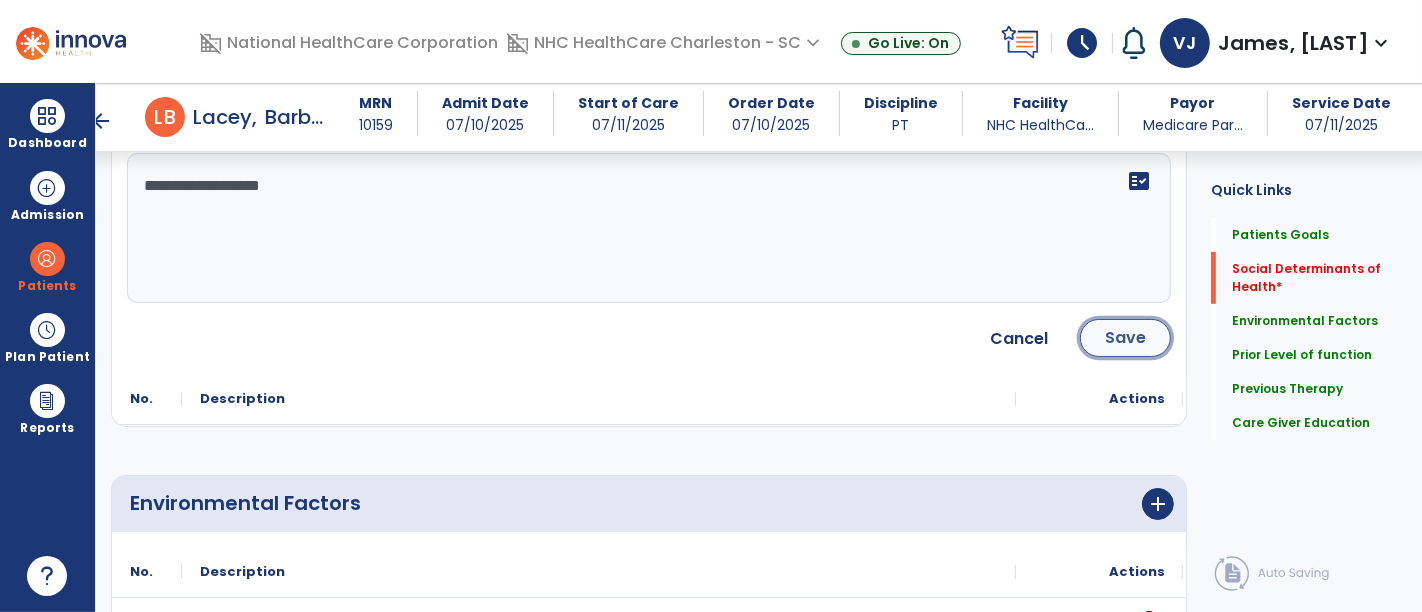 click on "Save" 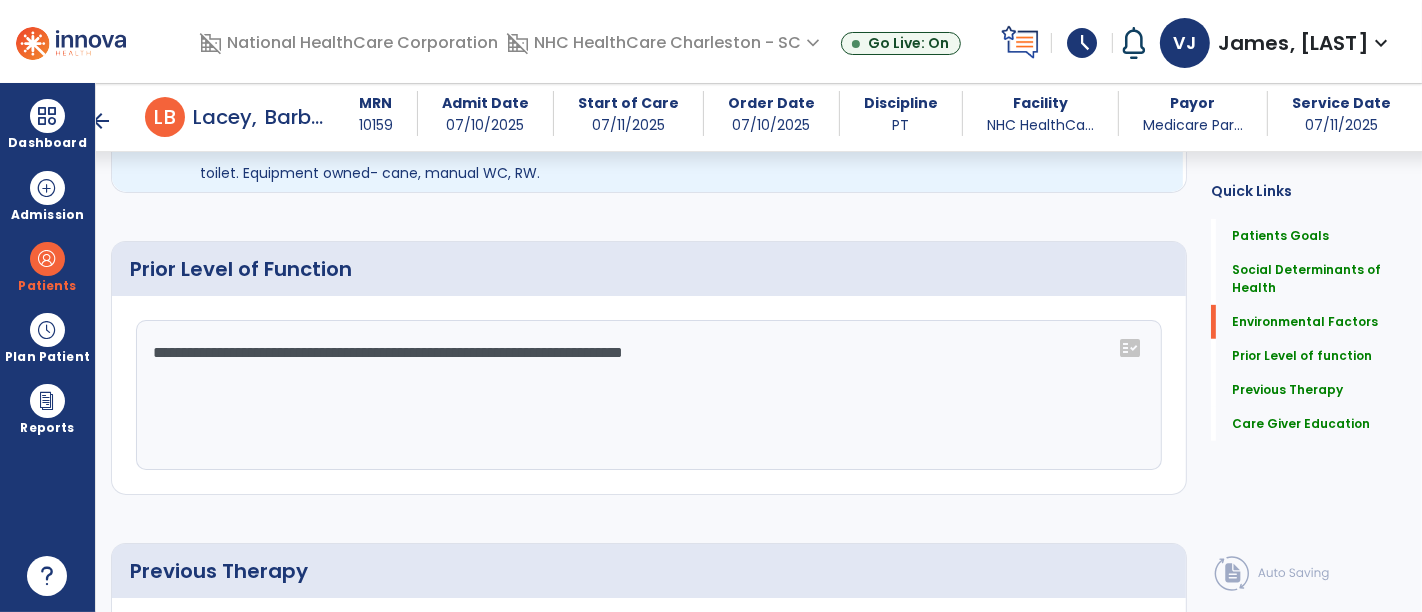 scroll, scrollTop: 764, scrollLeft: 0, axis: vertical 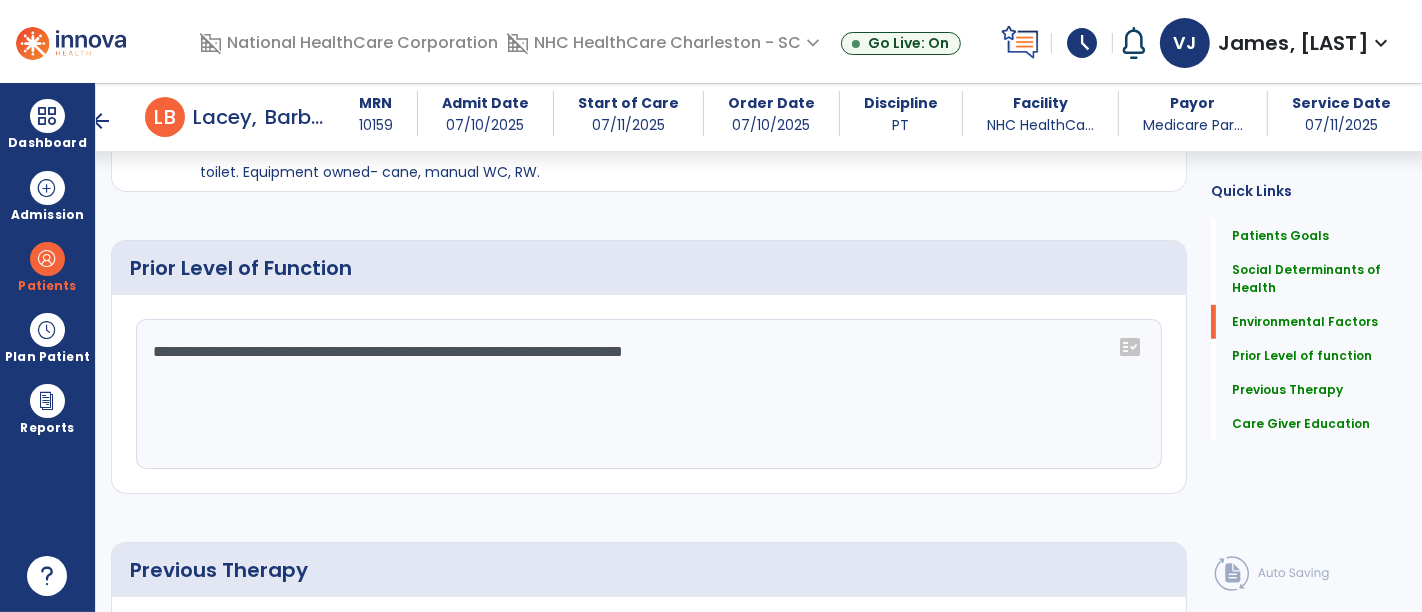 click on "**********" 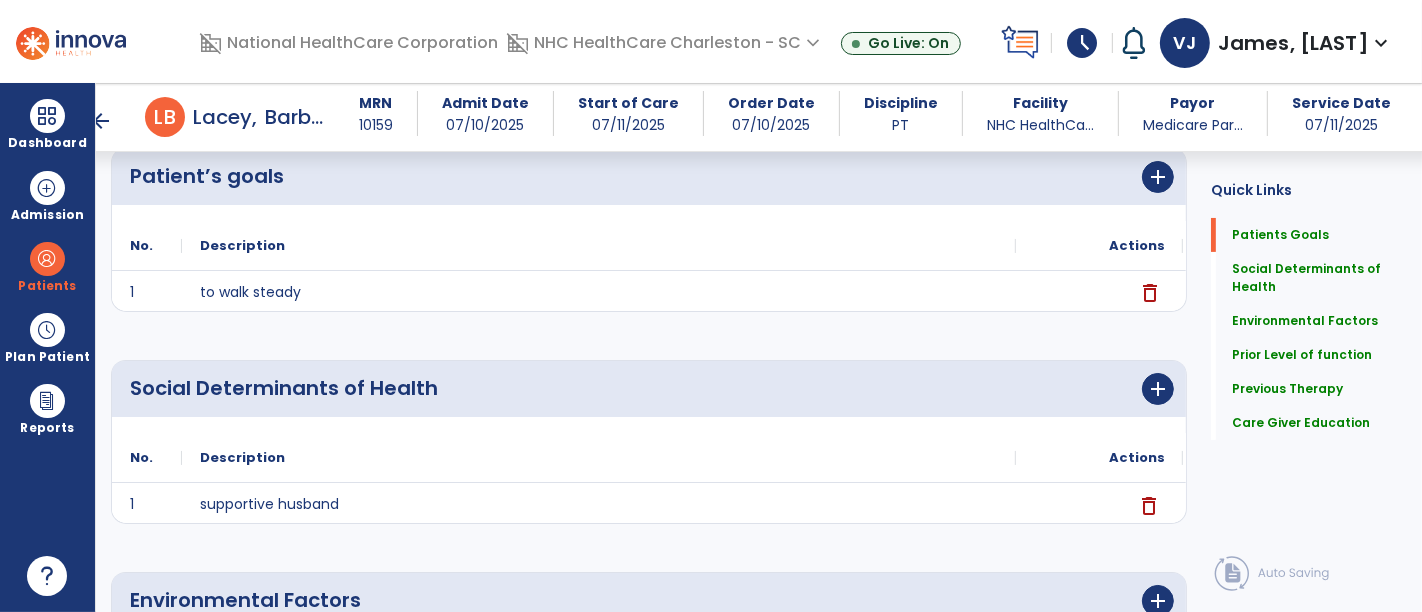 scroll, scrollTop: 0, scrollLeft: 0, axis: both 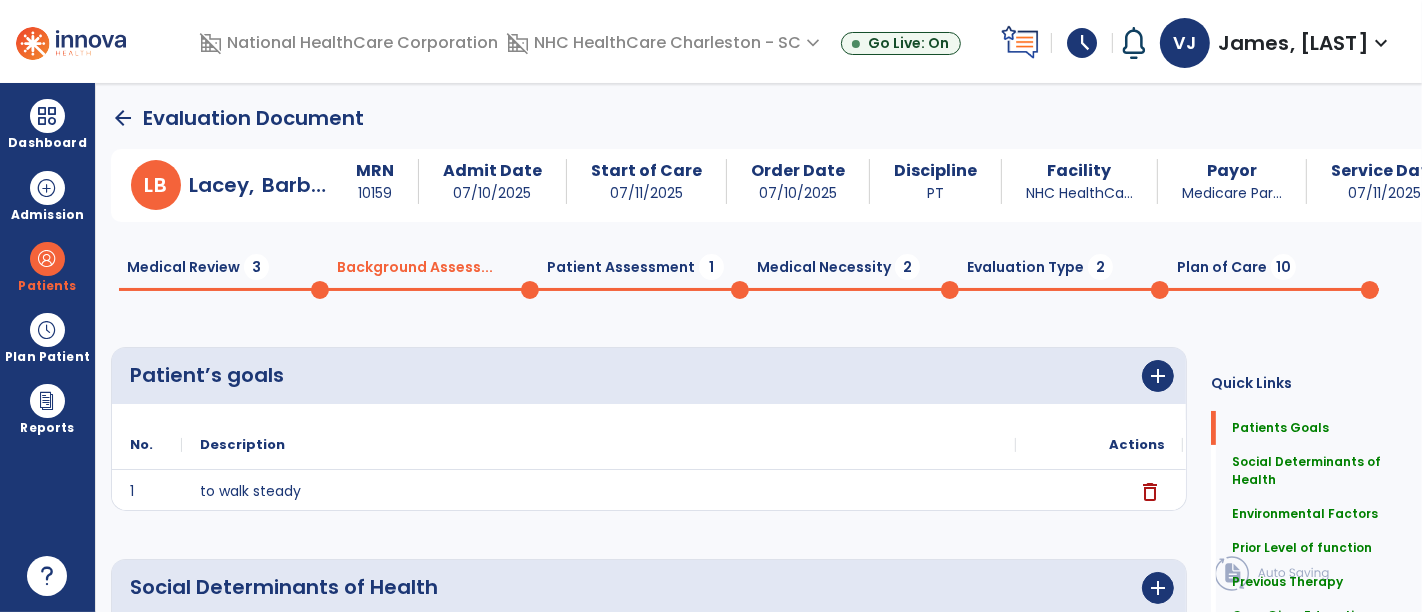 click on "Medical Review  3" 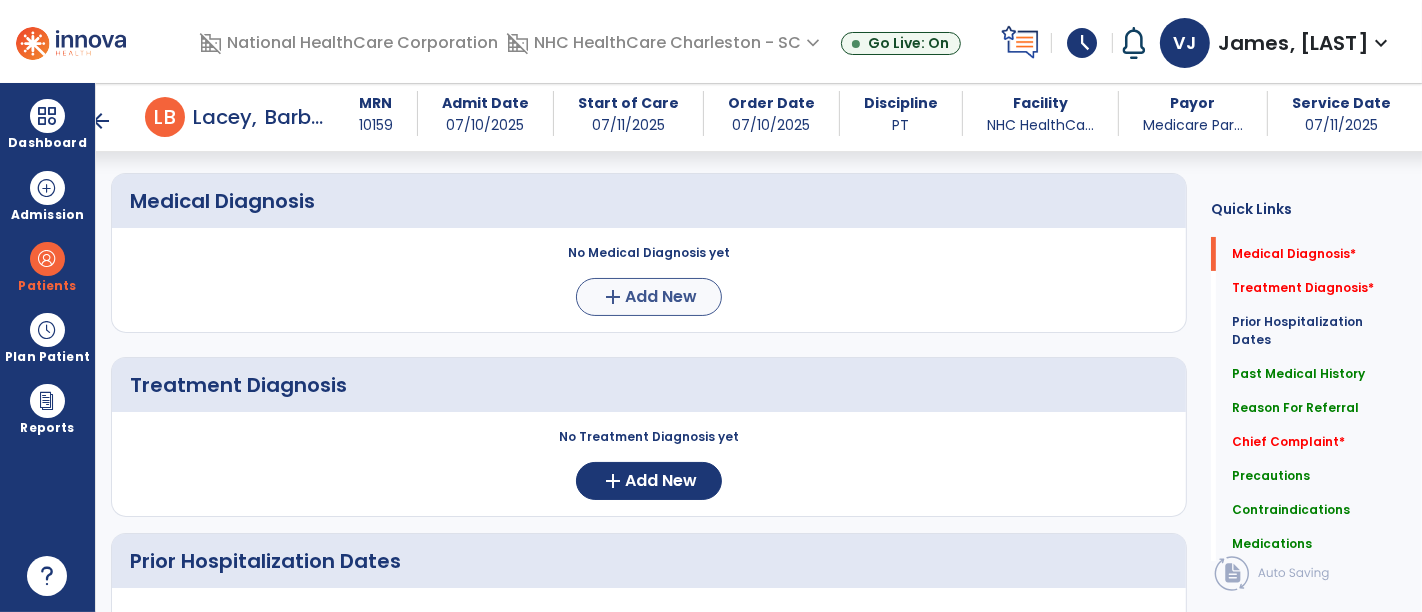 scroll, scrollTop: 153, scrollLeft: 0, axis: vertical 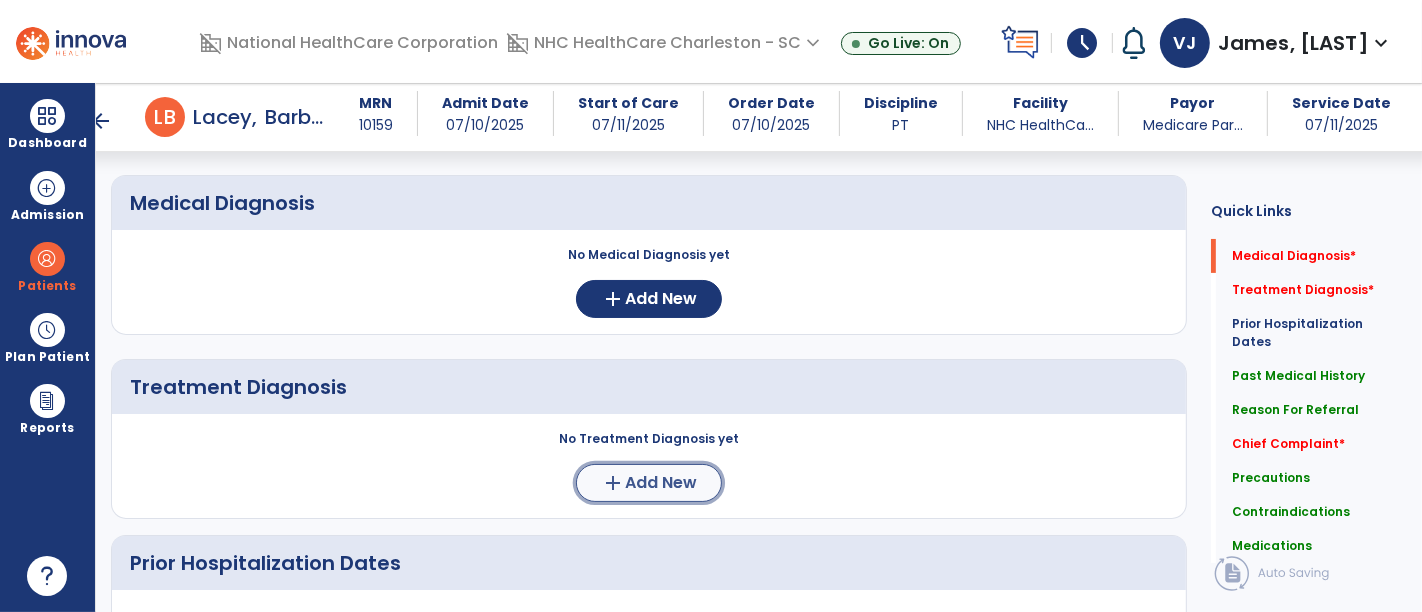 click on "Add New" 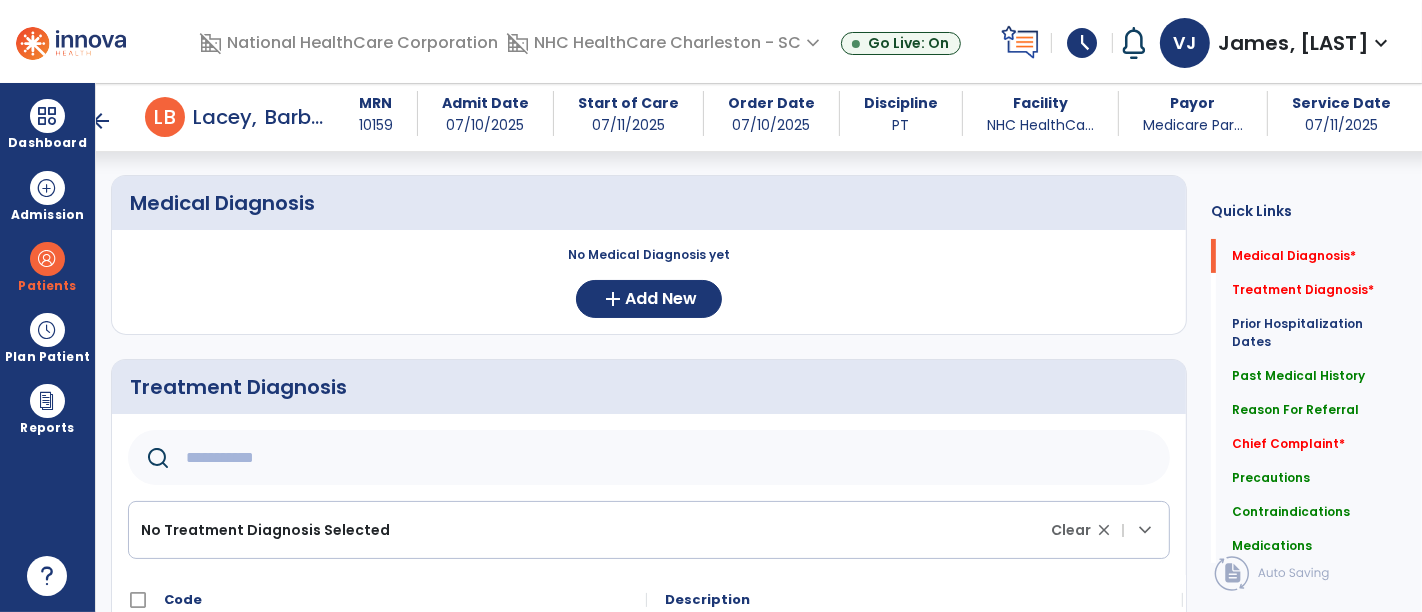 click 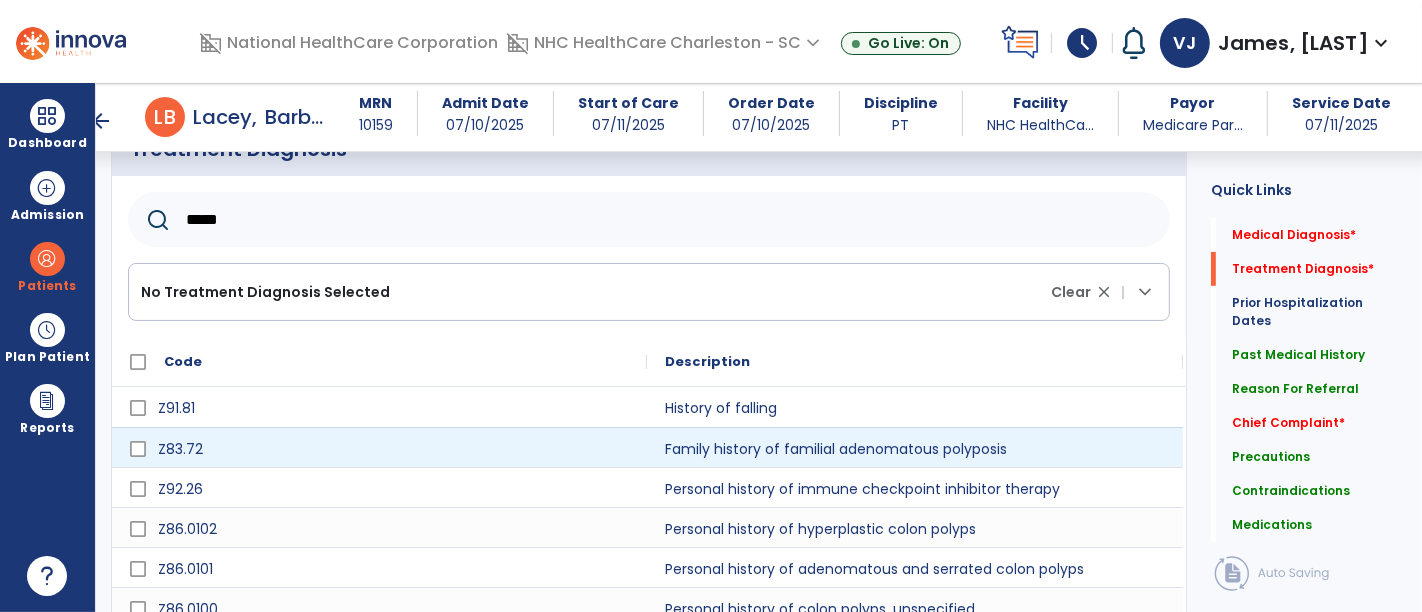 scroll, scrollTop: 393, scrollLeft: 0, axis: vertical 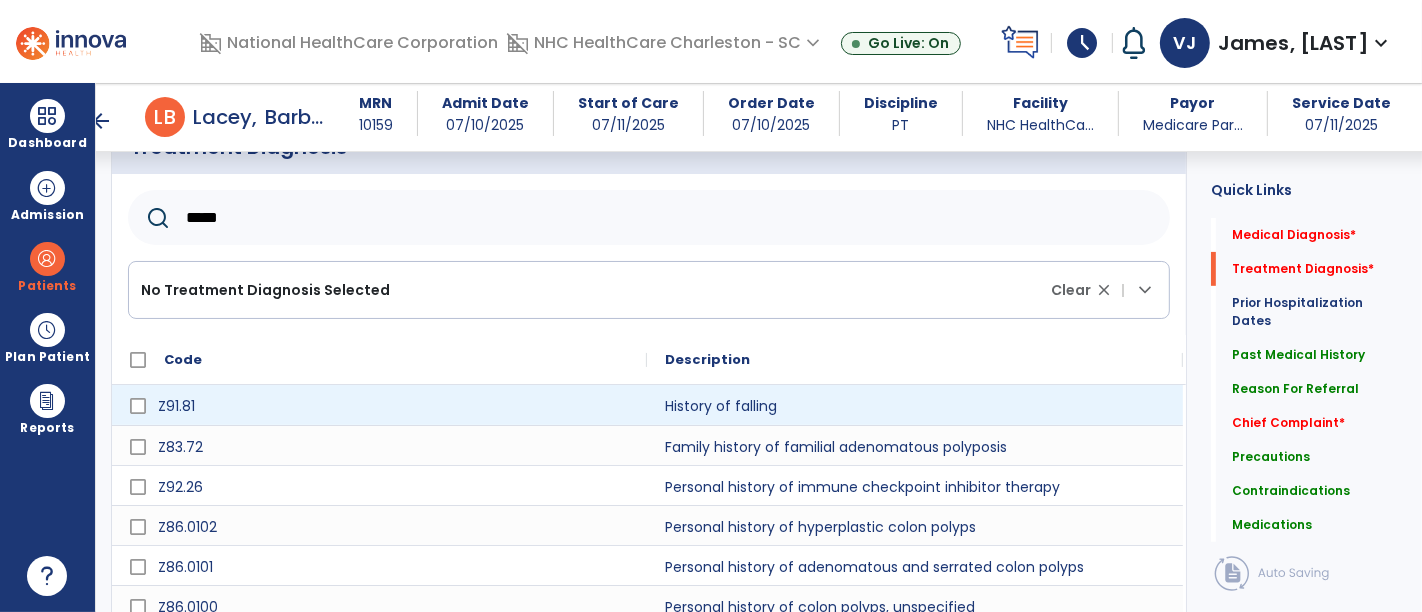 type on "*****" 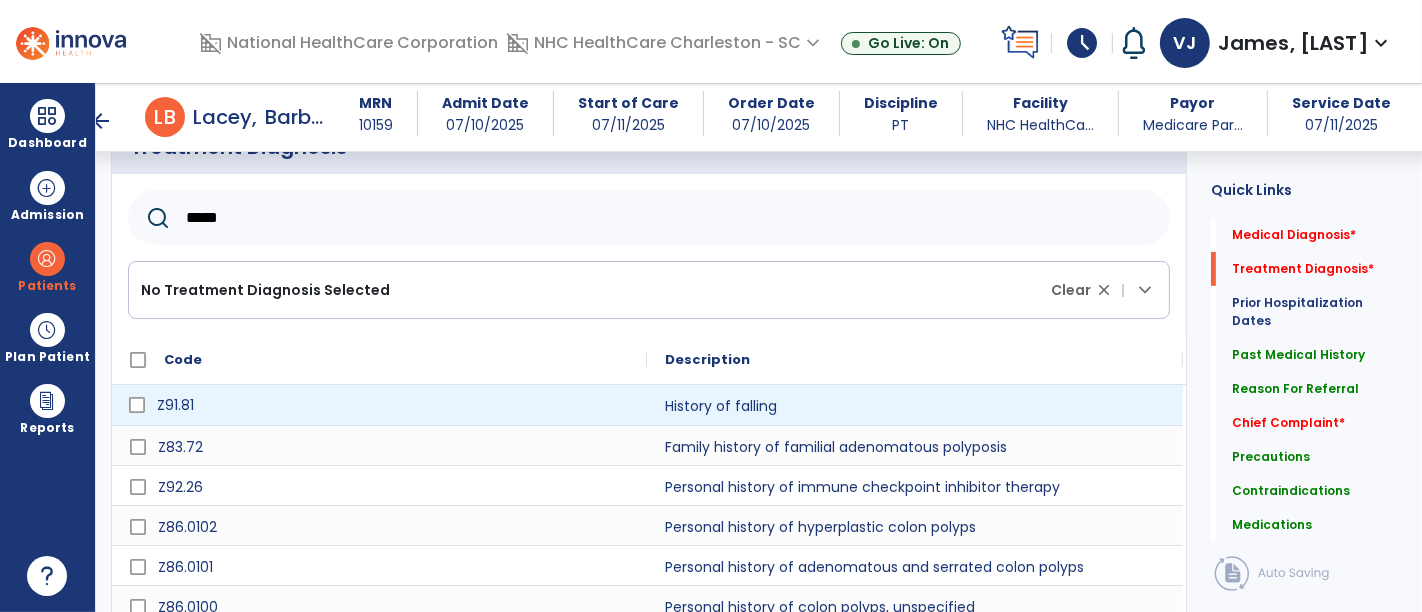 click on "Z91.81" at bounding box center [393, 405] 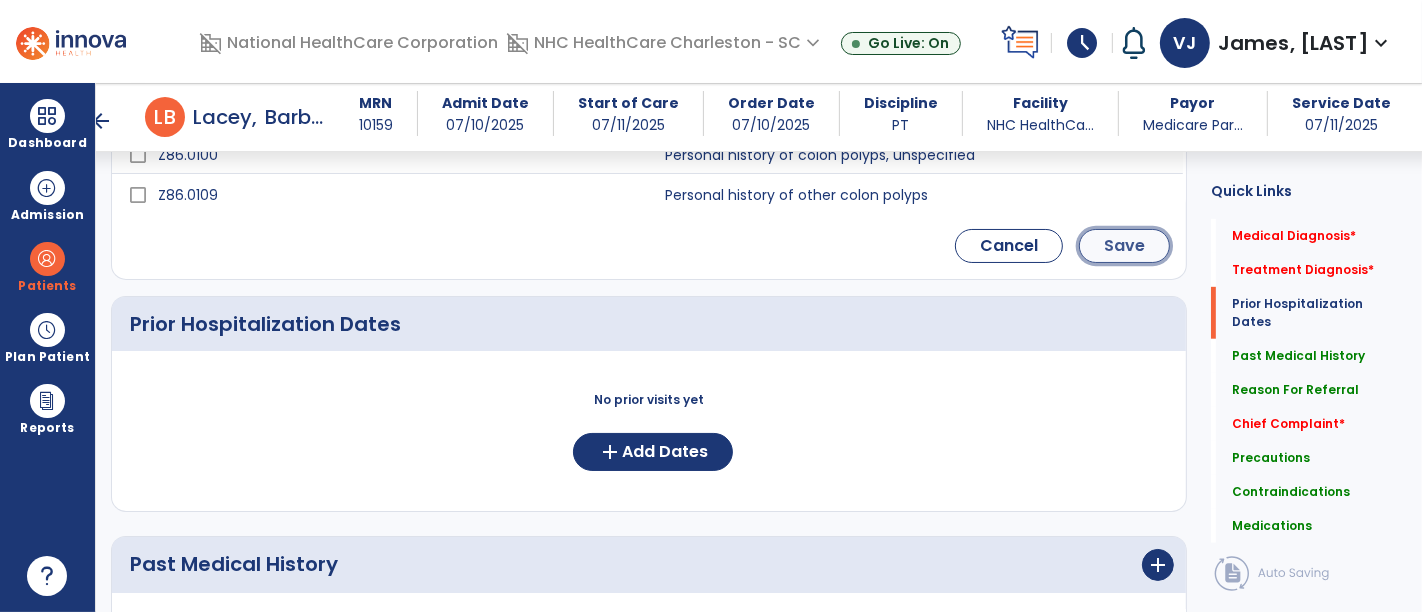 click on "Save" 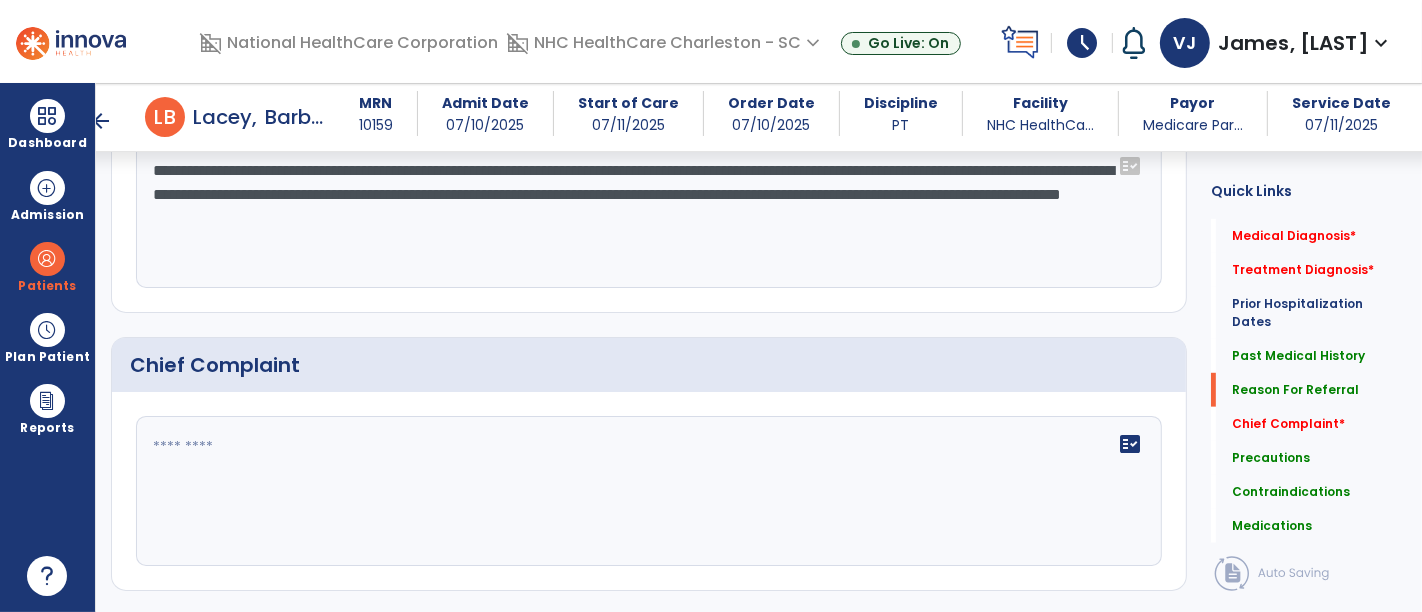 scroll, scrollTop: 1046, scrollLeft: 0, axis: vertical 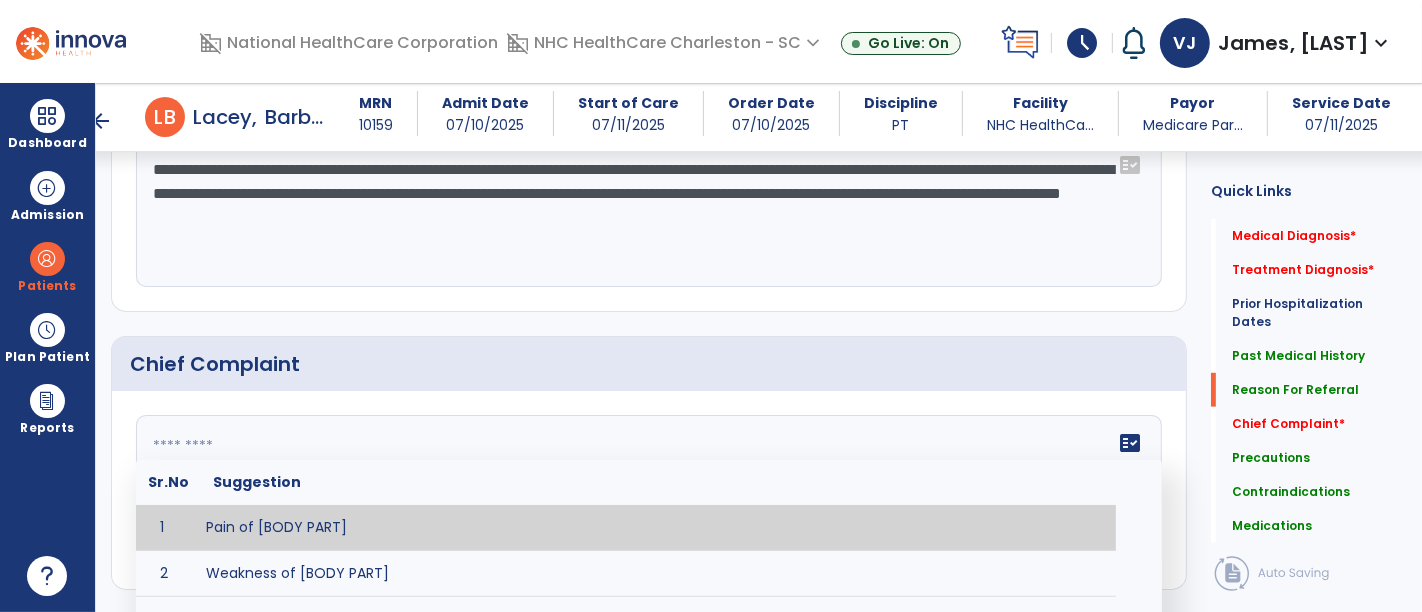 click on "fact_check  Sr.No Suggestion 1 Pain of [BODY PART] 2 Weakness of [BODY PART] 3 Instability of ________ 4 Functional limitations including ____________ 5 ADL's including ___________. 6 Inability to perform work related duties such as _________ 7 Inability to perform house hold duties such as __________. 8 Loss of balance. 9 Problems with gait including _________." 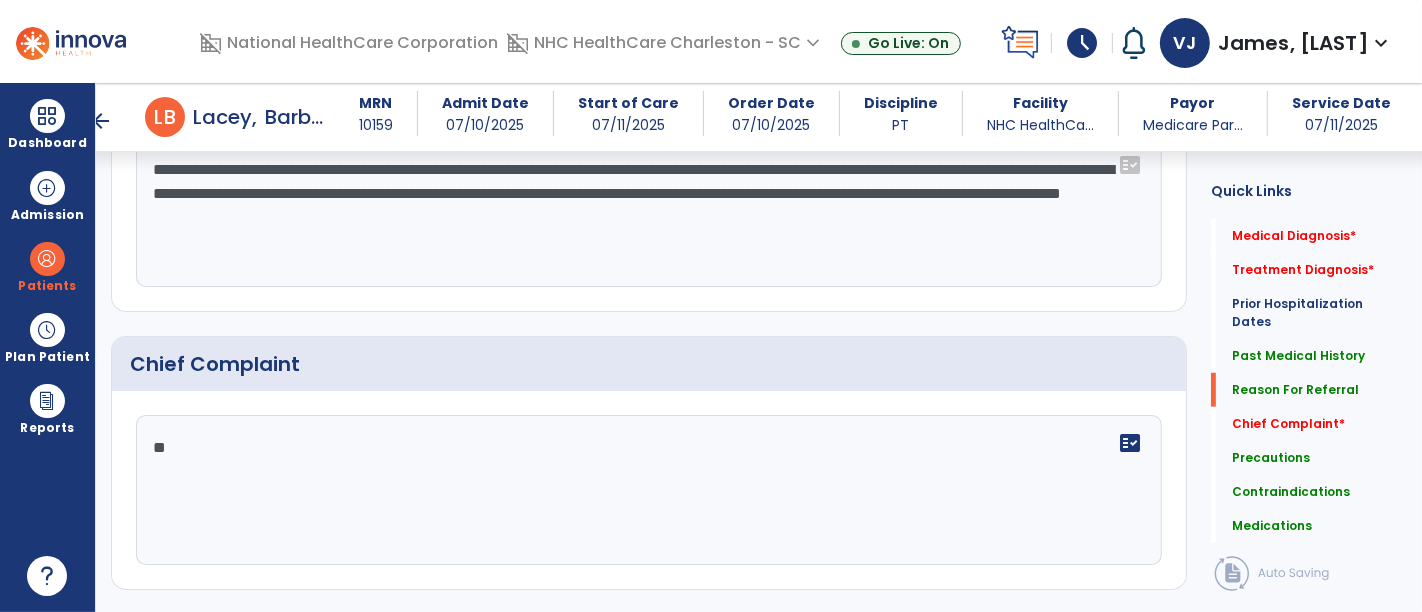 type on "*" 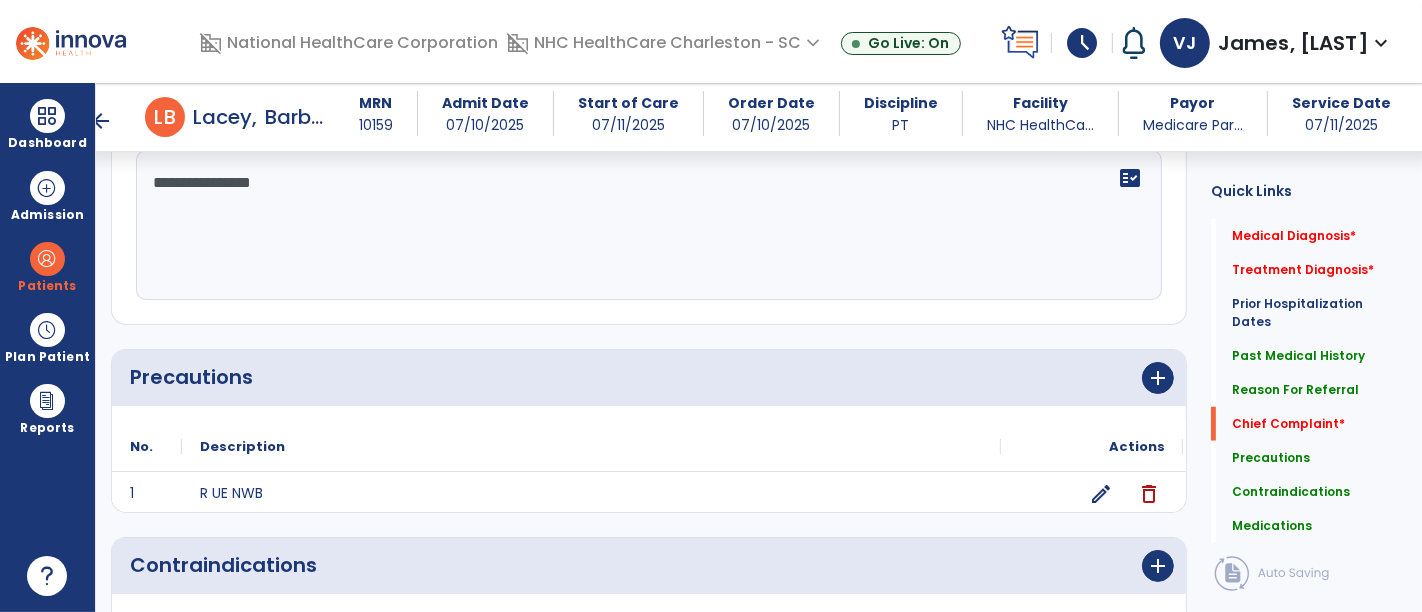 scroll, scrollTop: 1342, scrollLeft: 0, axis: vertical 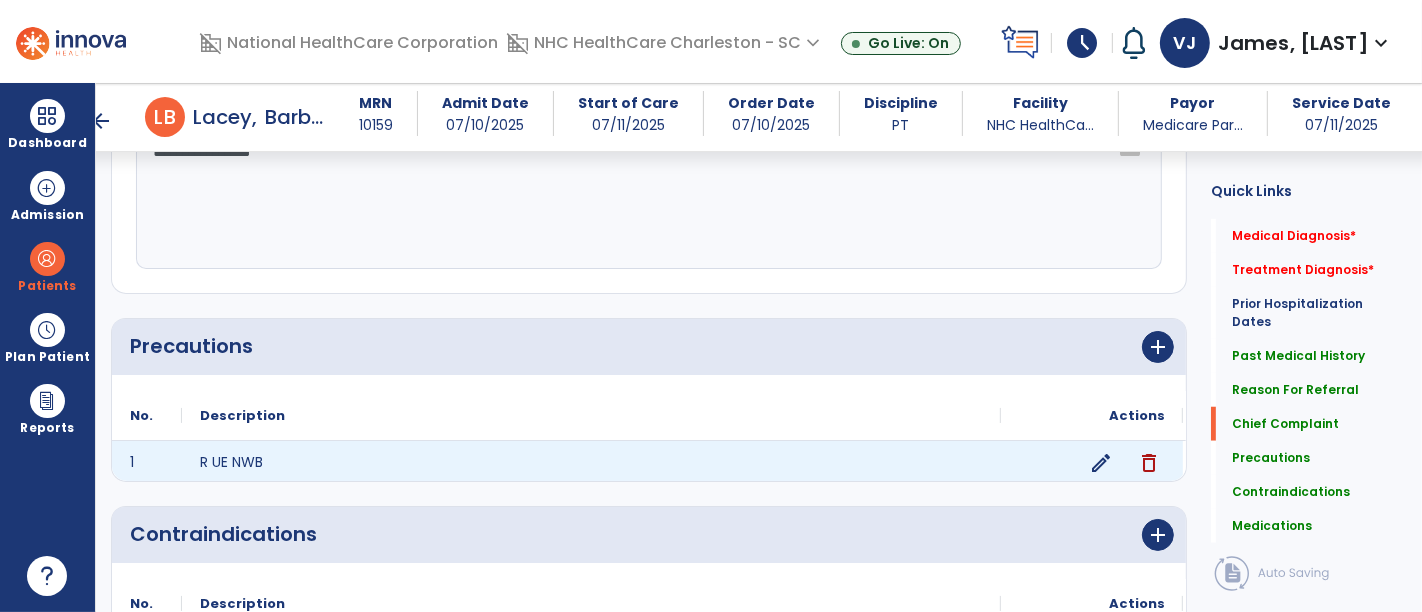 type on "**********" 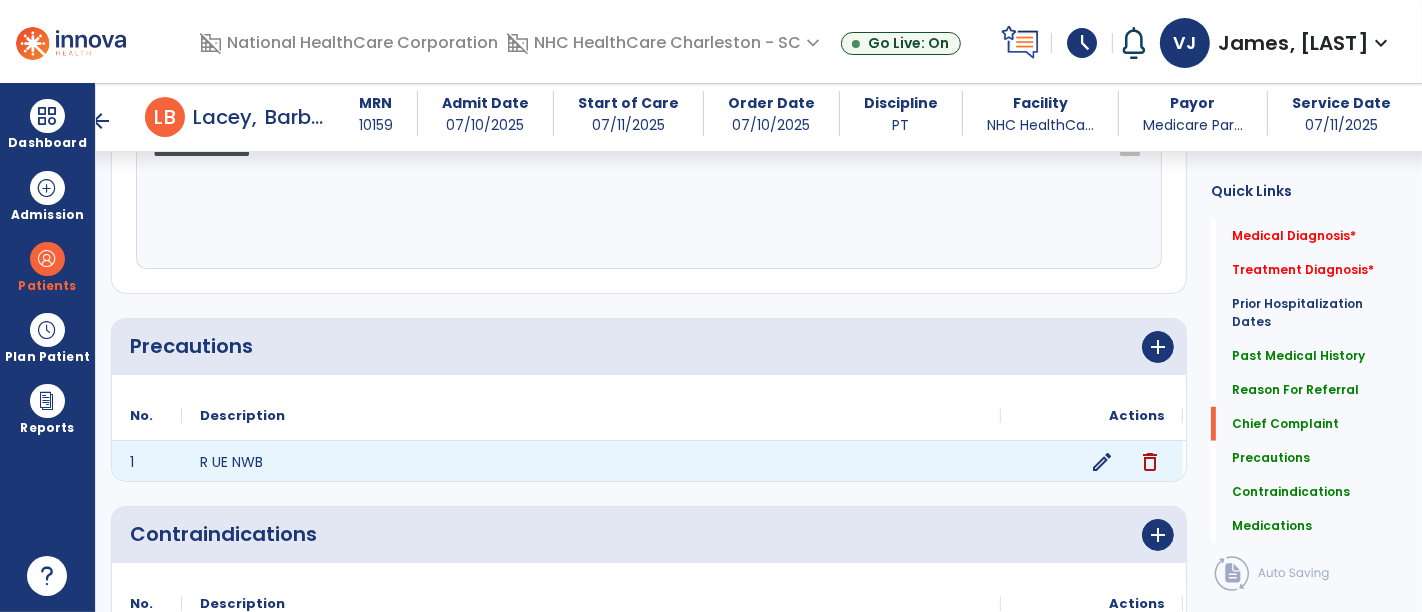 click on "edit" 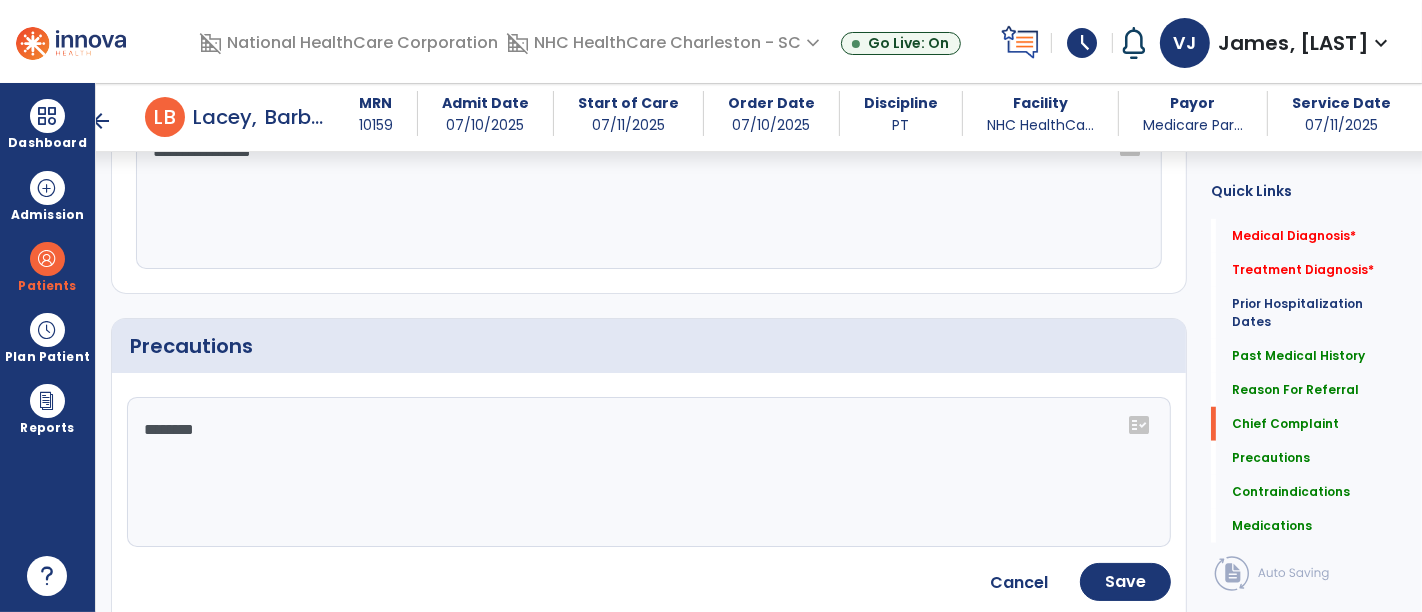 click on "********" 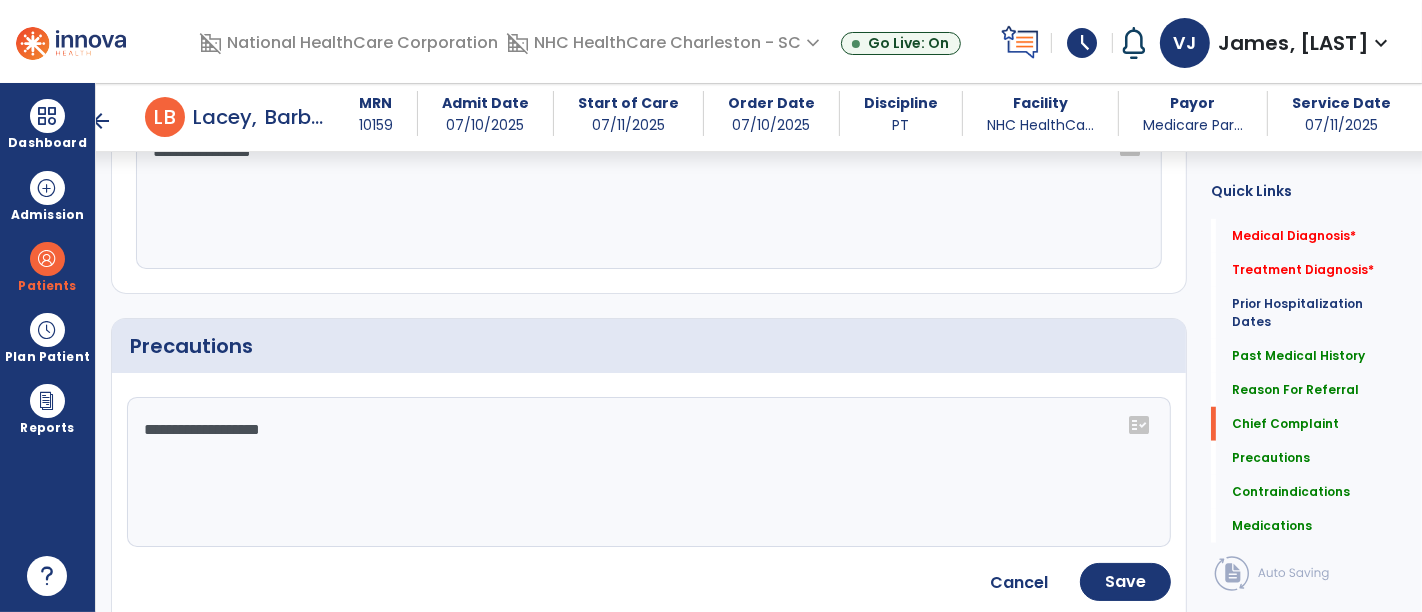 click on "**********" 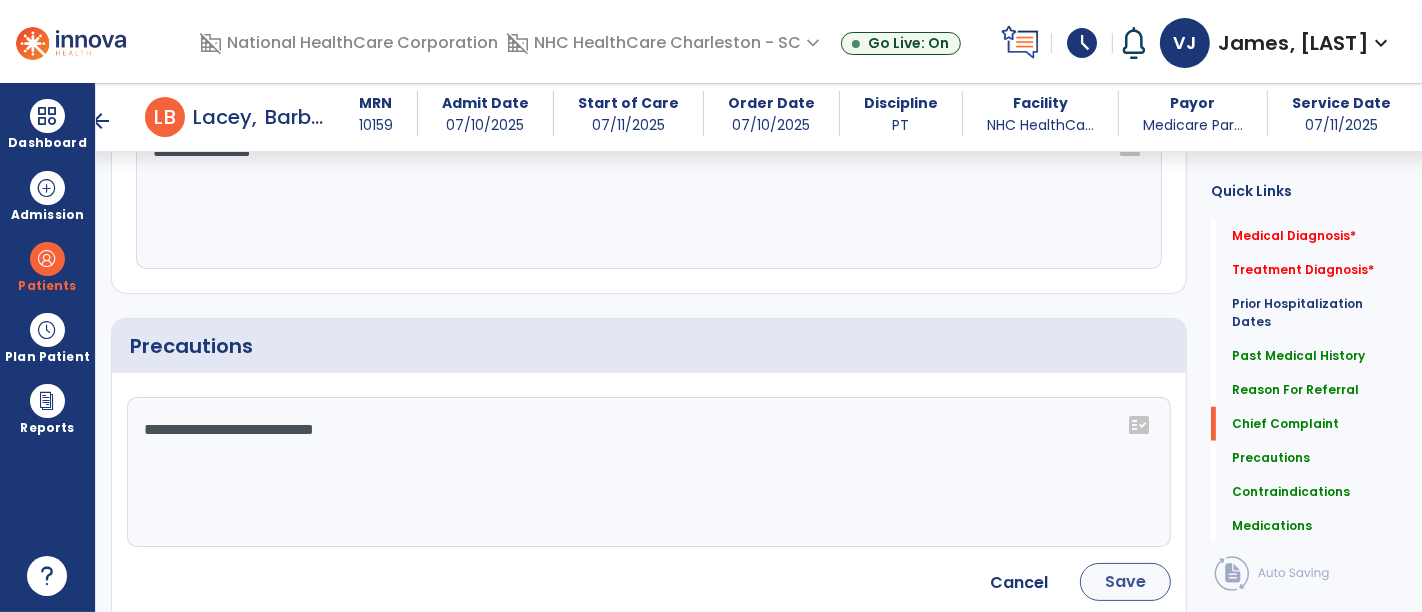 type on "**********" 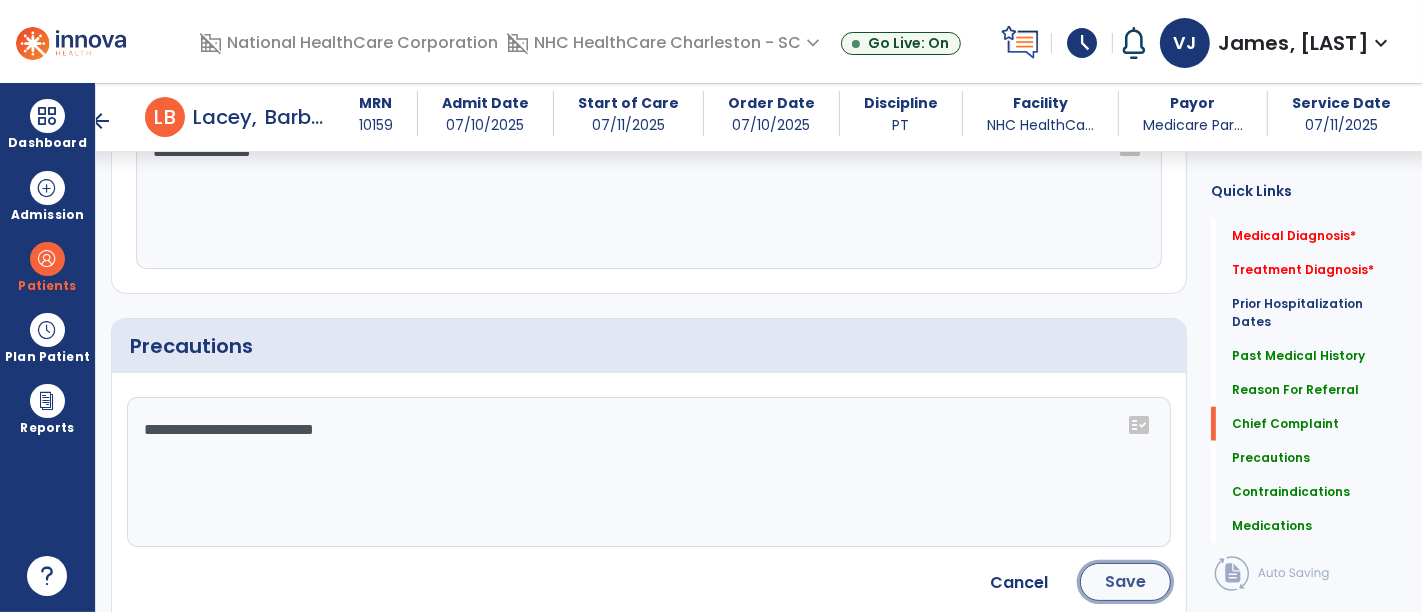 click on "Save" 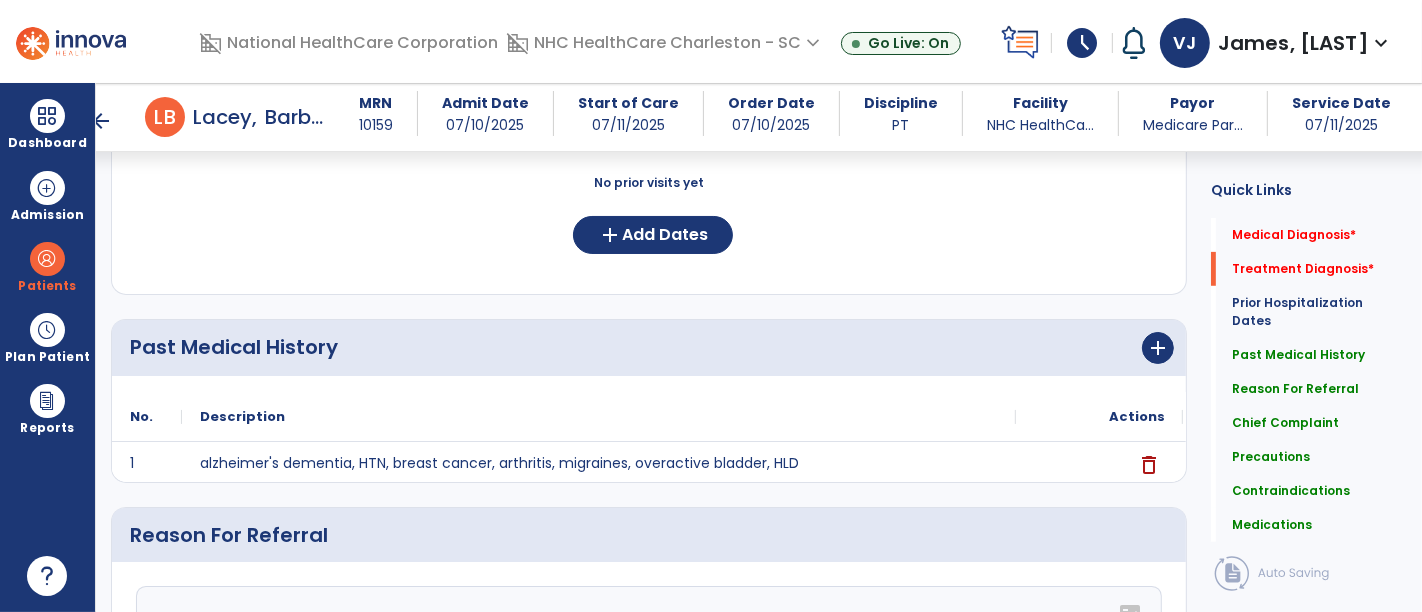 scroll, scrollTop: 0, scrollLeft: 0, axis: both 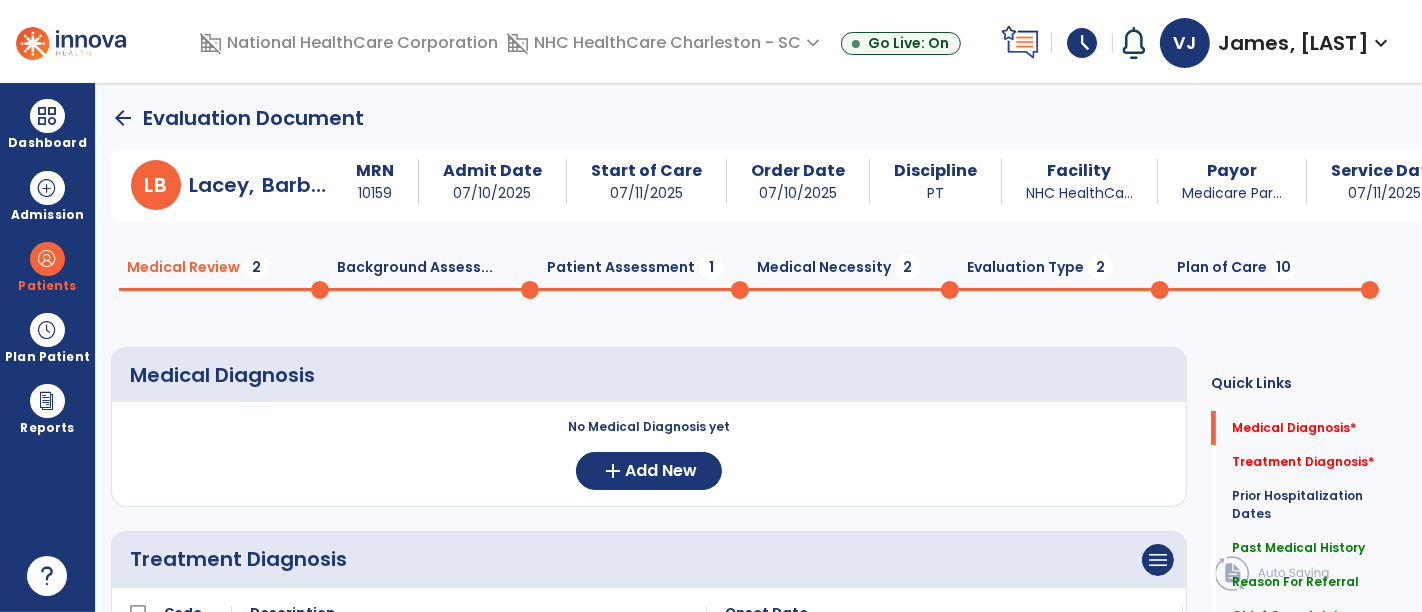 click on "Background Assess...  0" 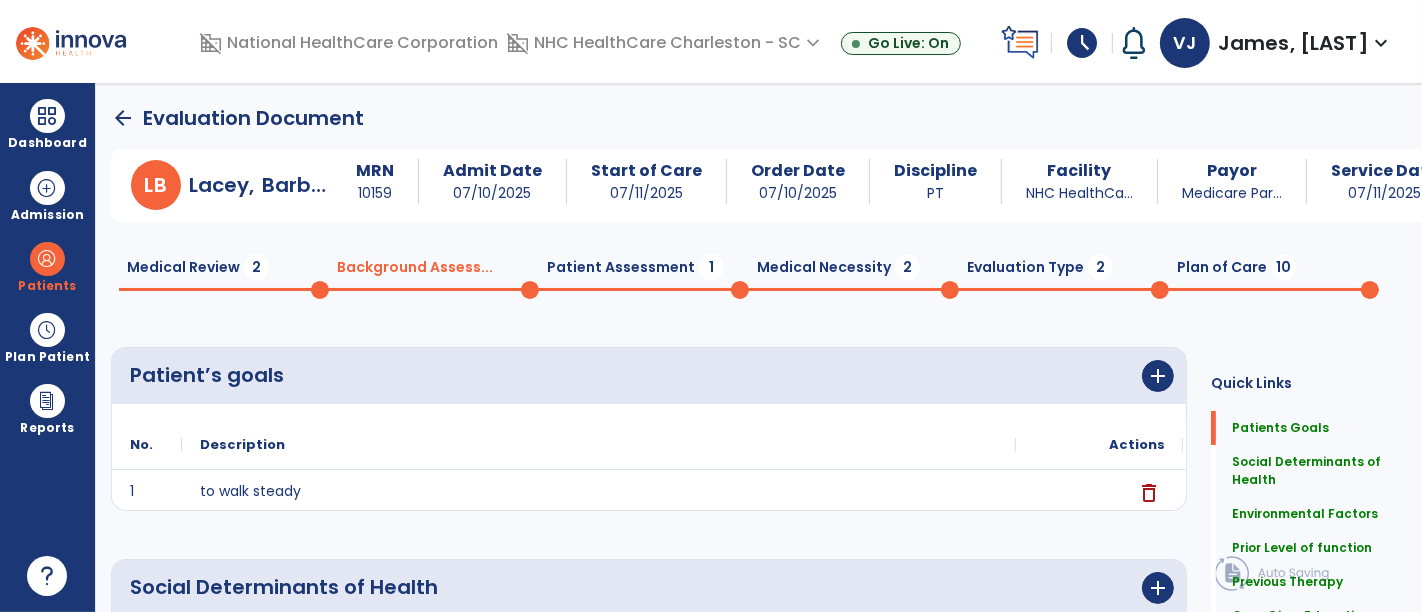 click on "Patient Assessment  1" 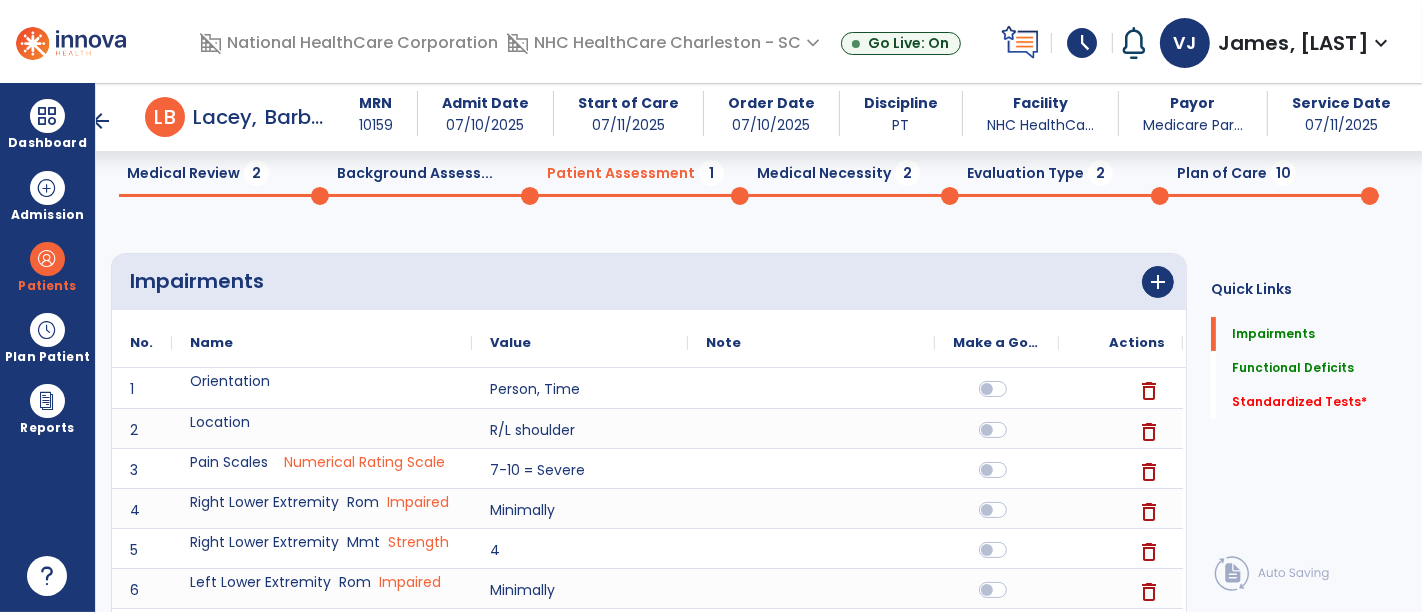 scroll, scrollTop: 0, scrollLeft: 0, axis: both 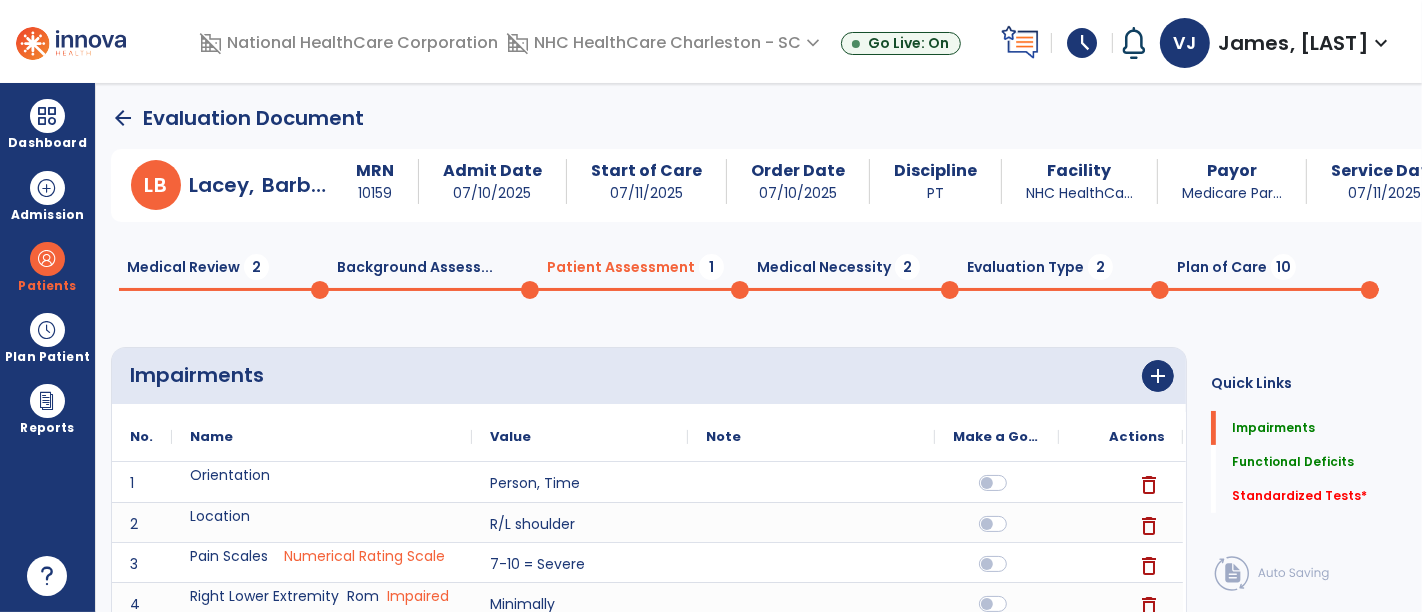click on "Medical Necessity  2" 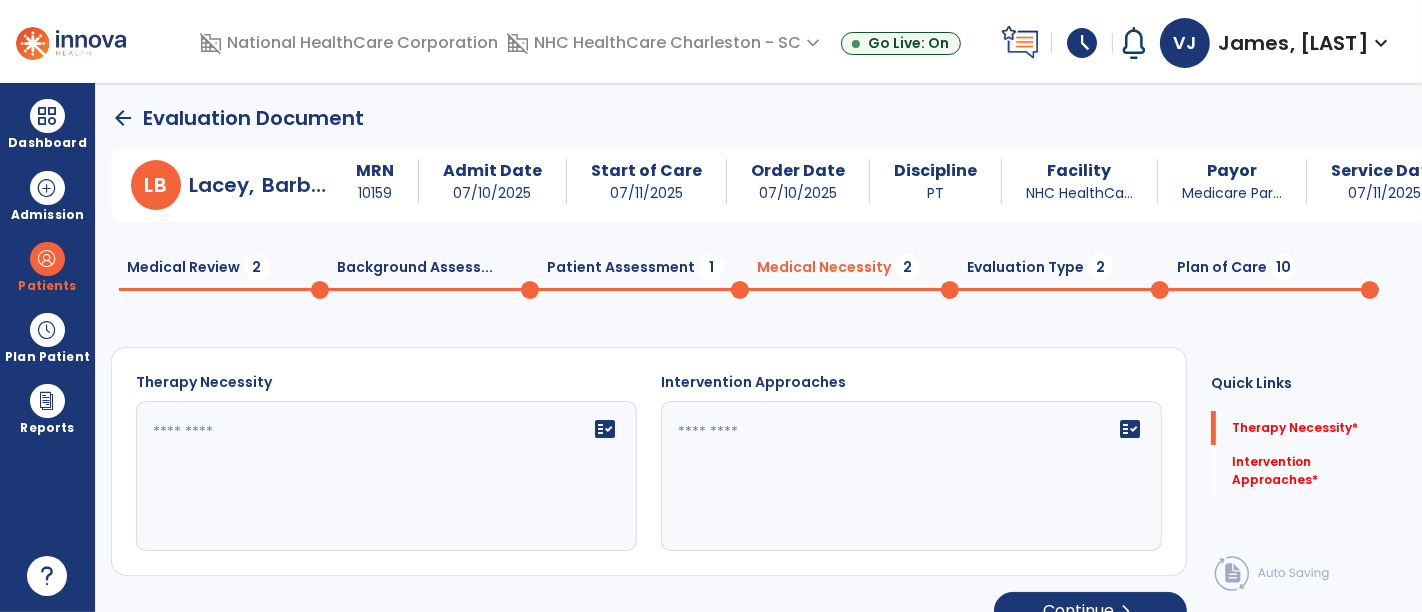 click on "fact_check" 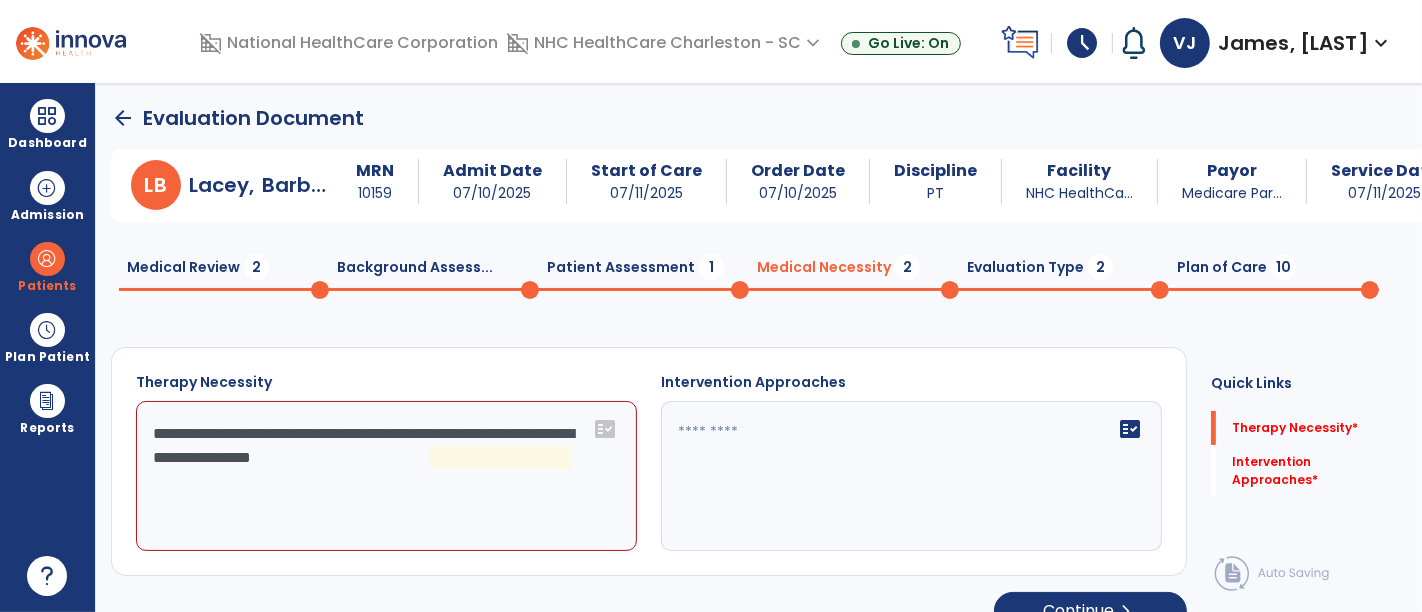 click on "**********" 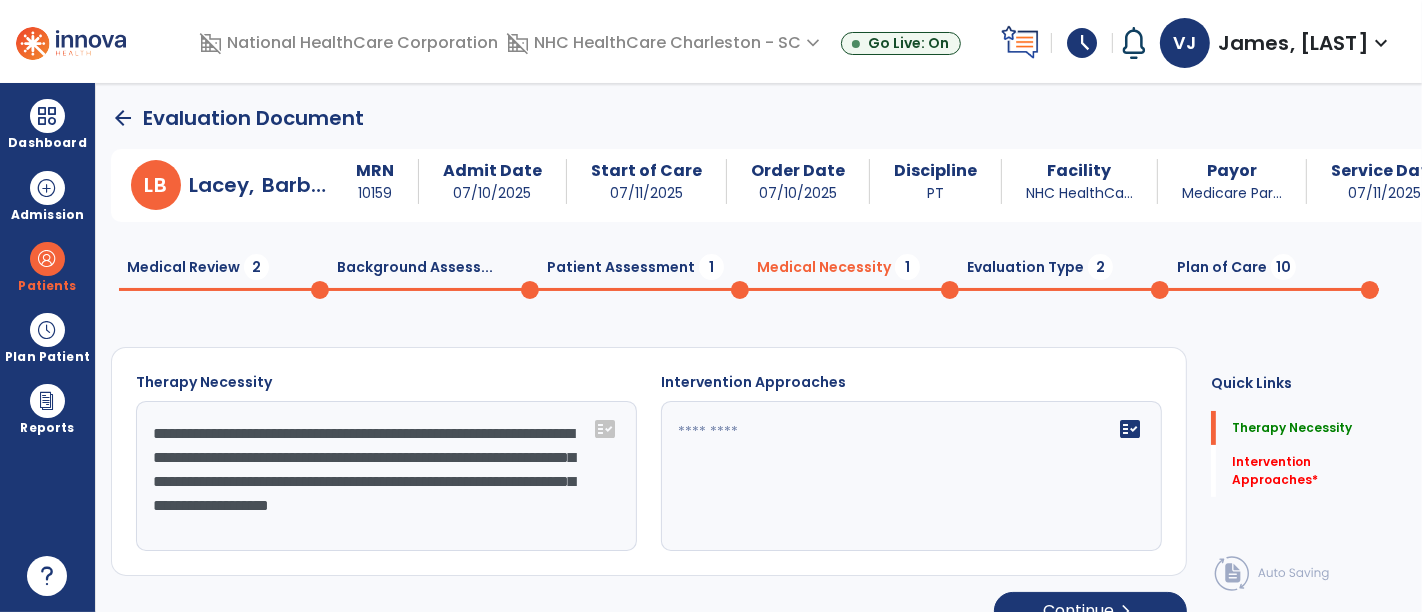 type on "**********" 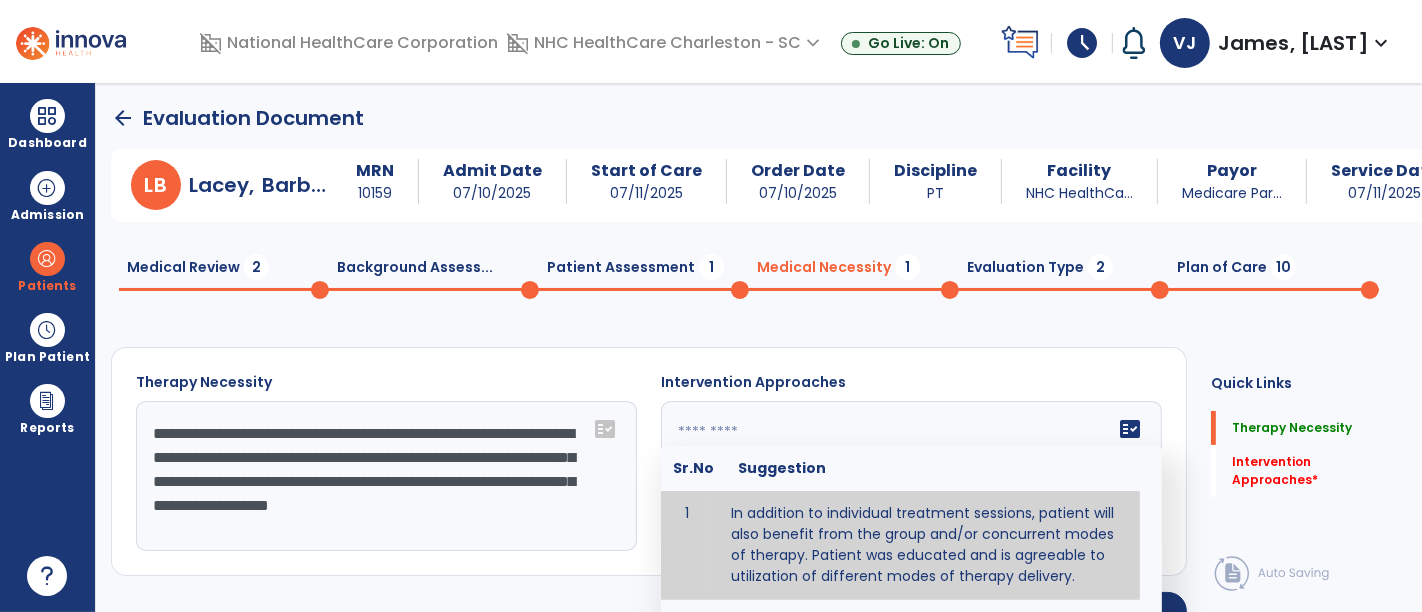 type on "**********" 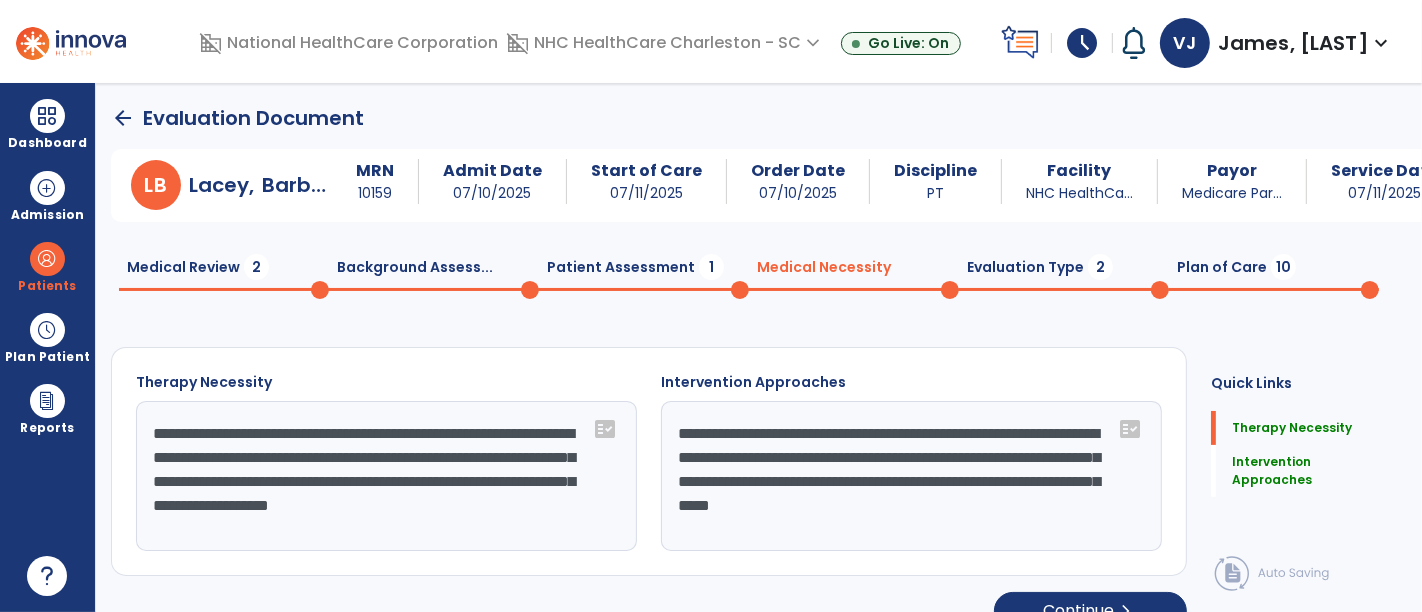 click on "arrow_back" 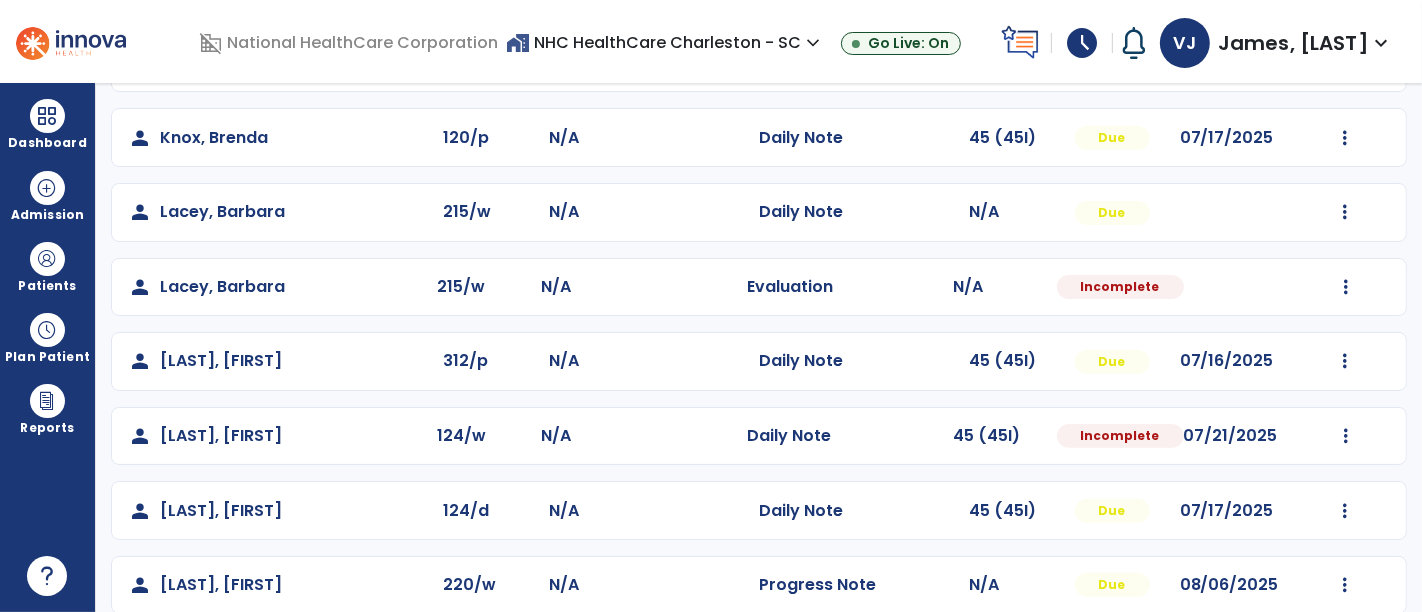 scroll, scrollTop: 448, scrollLeft: 0, axis: vertical 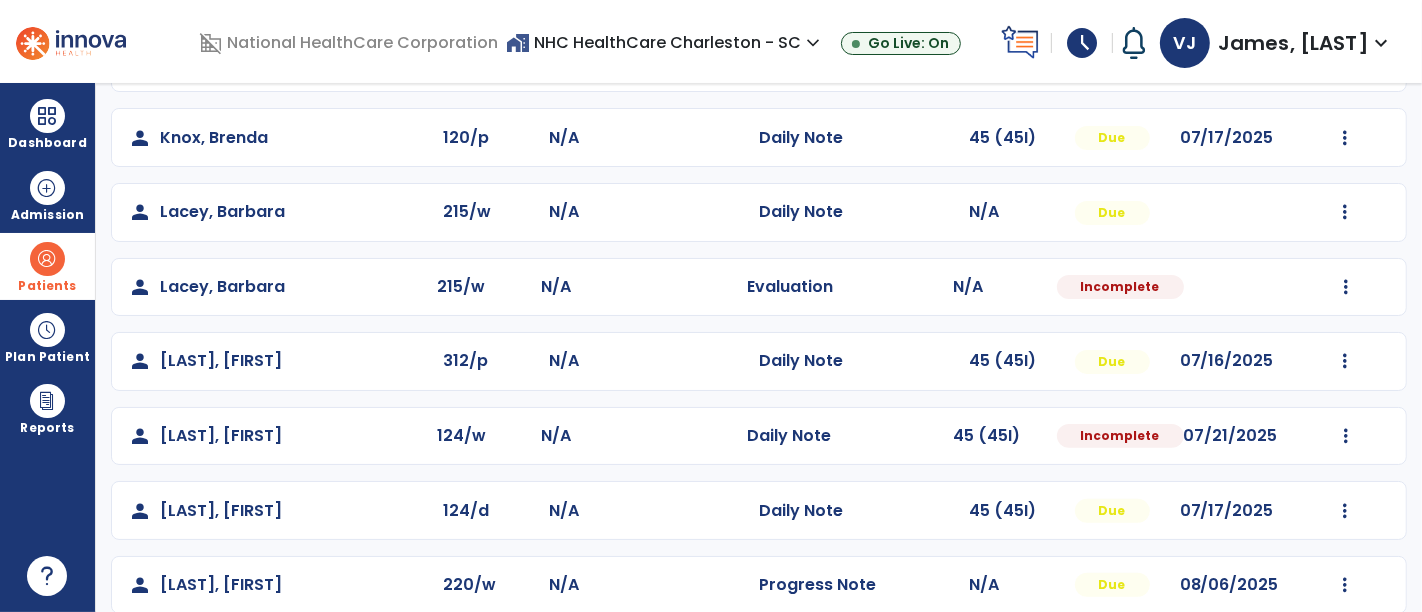 click on "Patients" at bounding box center [47, 286] 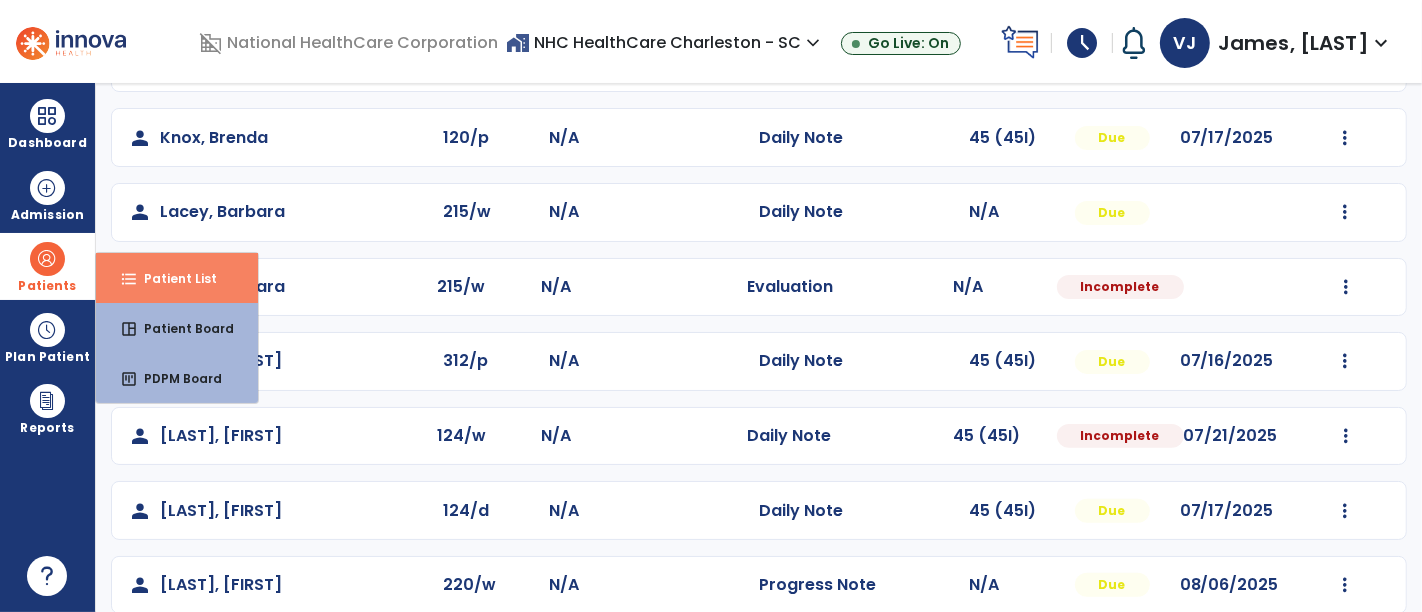 click on "format_list_bulleted" at bounding box center (129, 279) 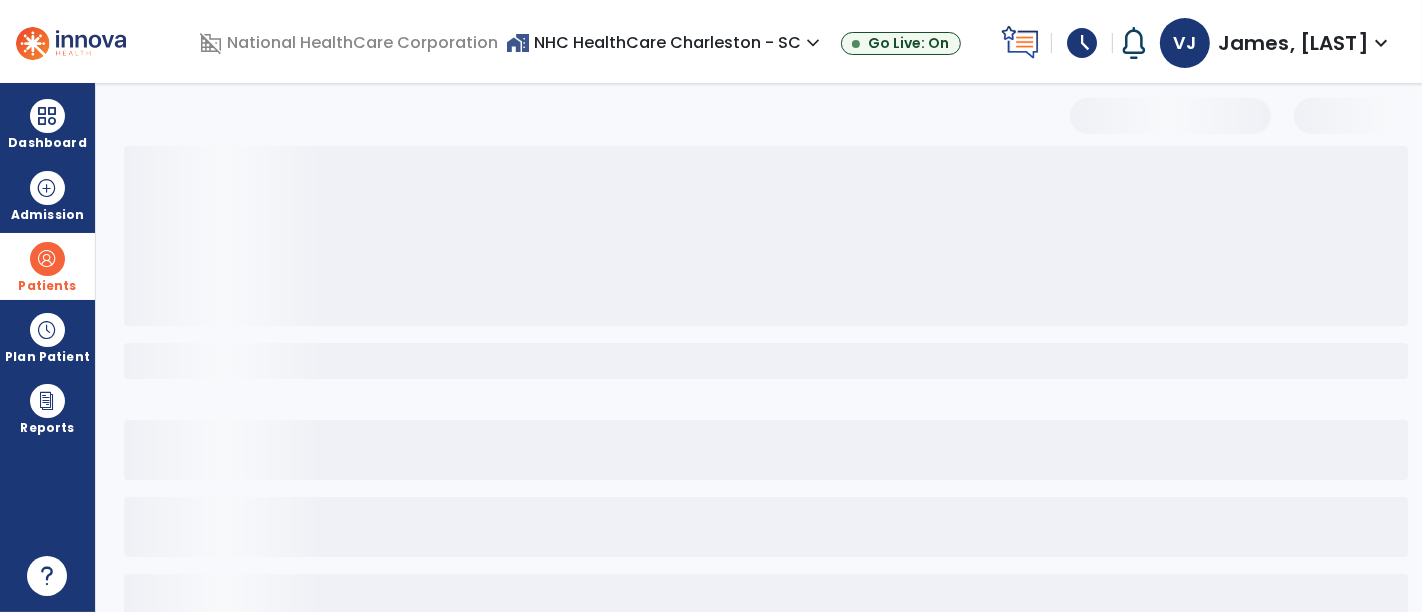 select on "***" 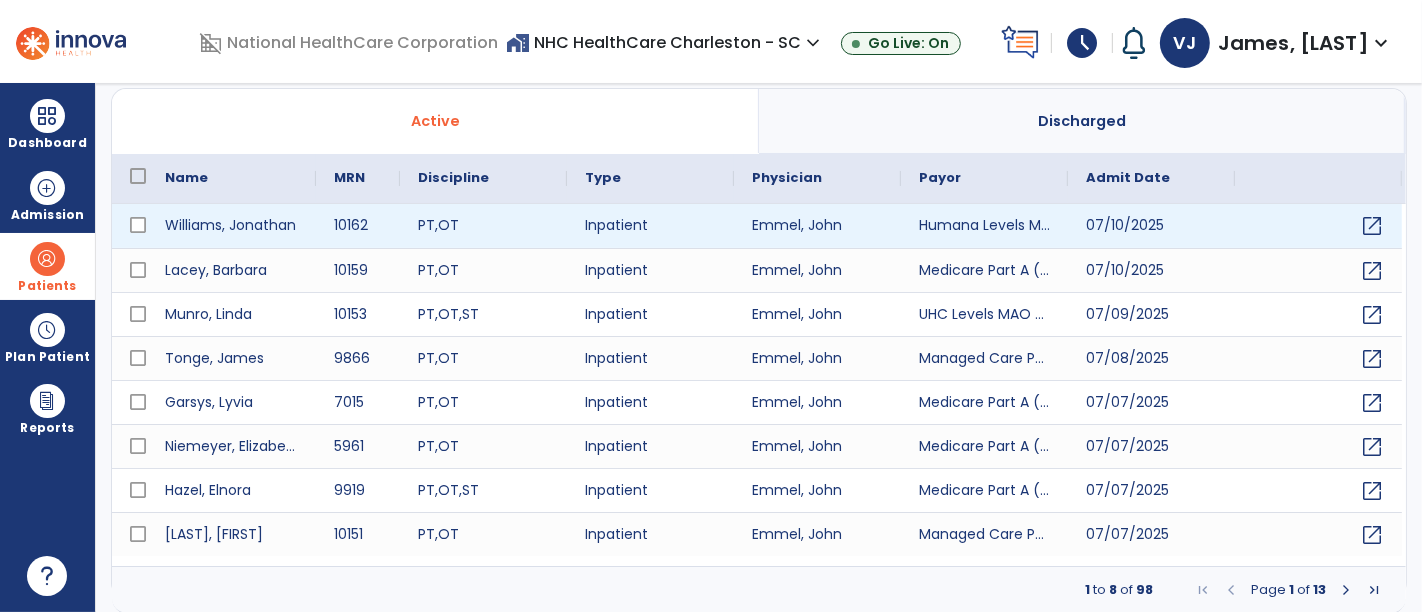 scroll, scrollTop: 0, scrollLeft: 0, axis: both 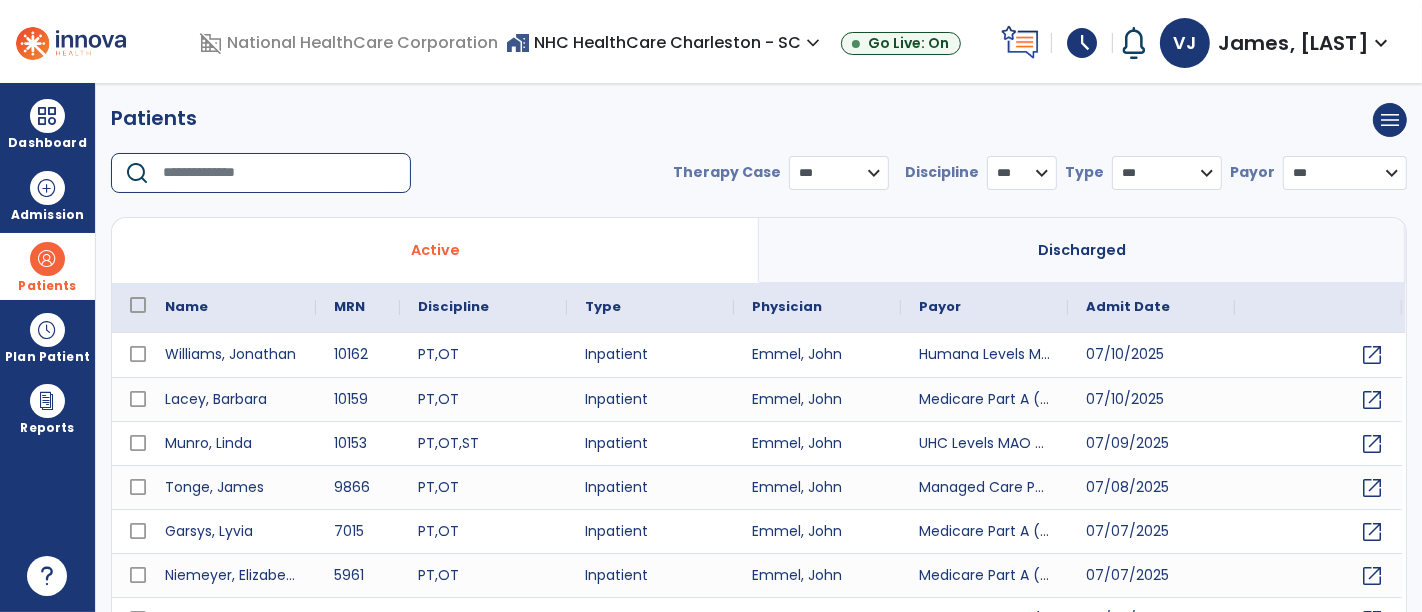 click at bounding box center (280, 173) 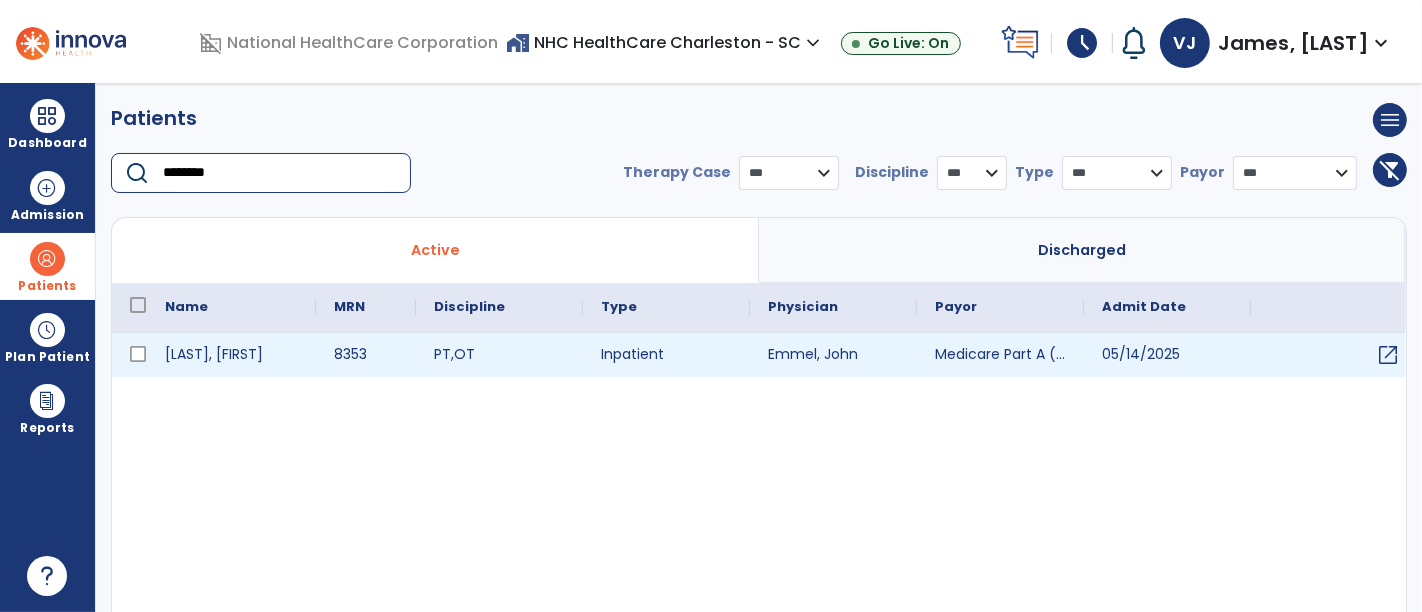 type on "********" 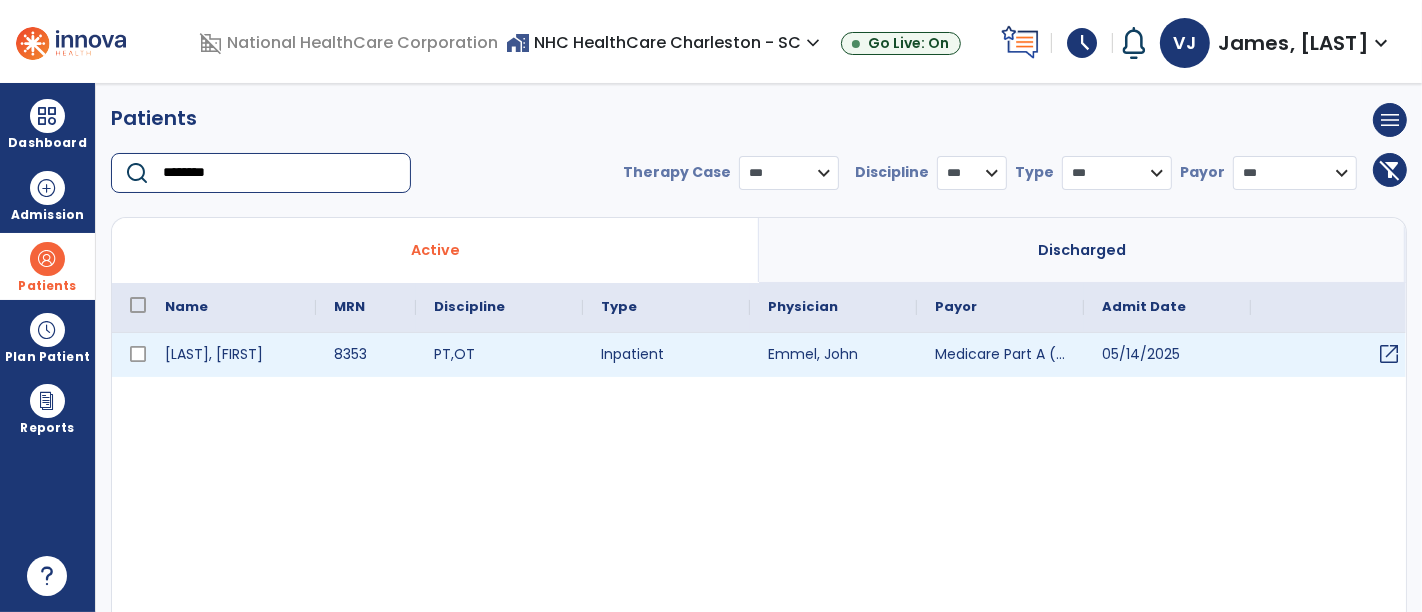 click on "open_in_new" at bounding box center (1389, 354) 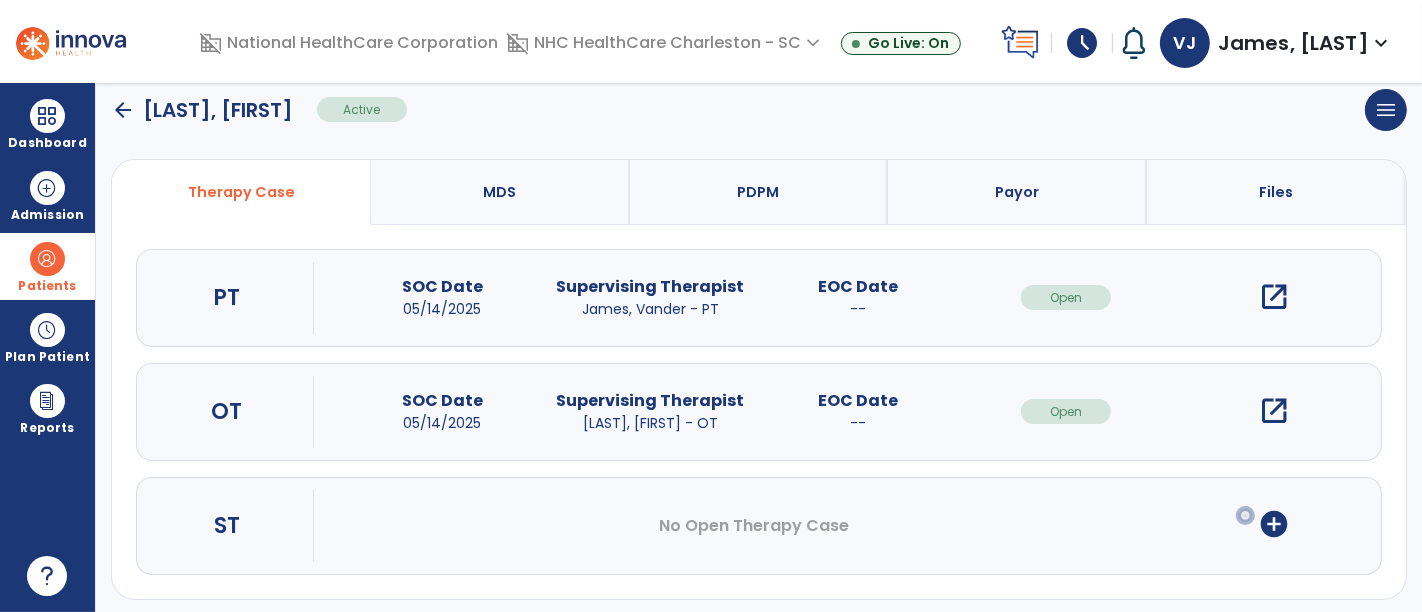 scroll, scrollTop: 144, scrollLeft: 0, axis: vertical 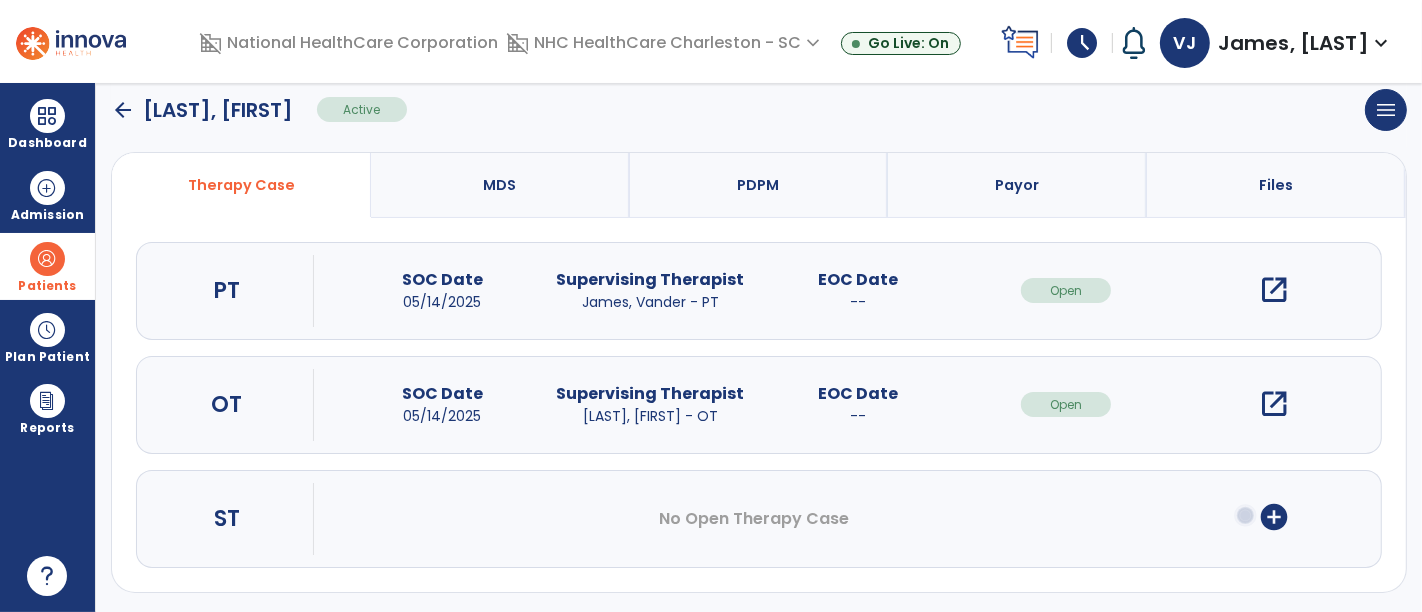 click on "open_in_new" at bounding box center (1274, 404) 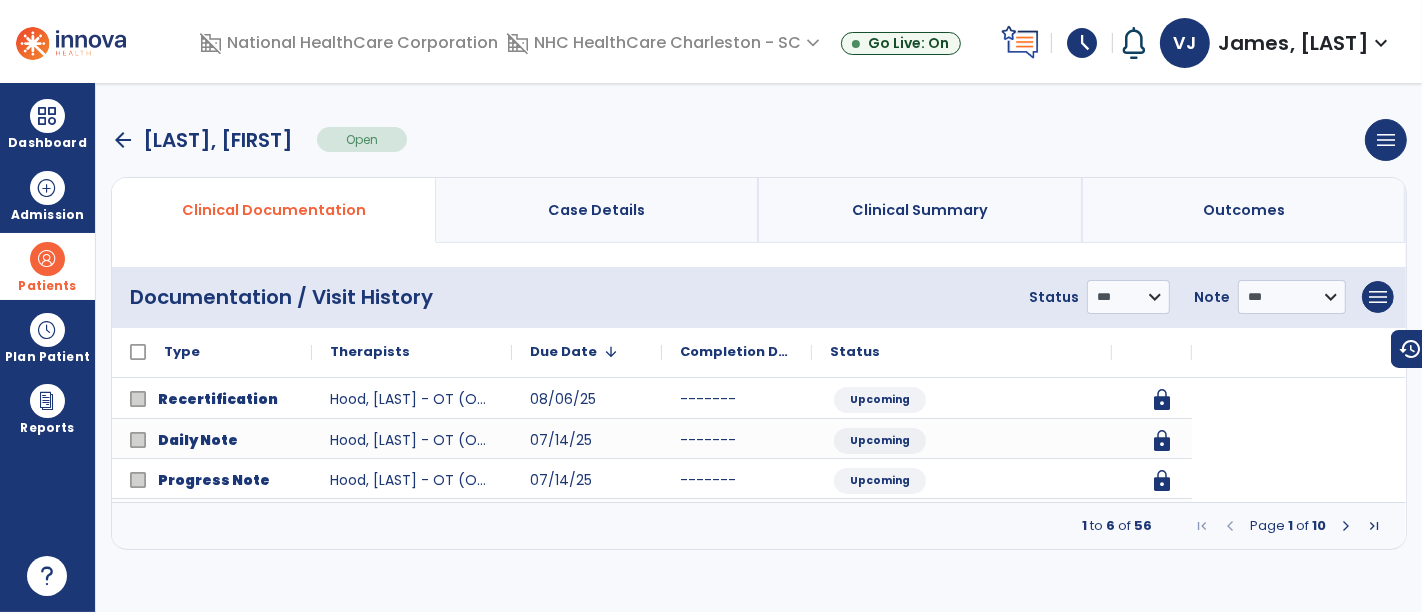 scroll, scrollTop: 0, scrollLeft: 0, axis: both 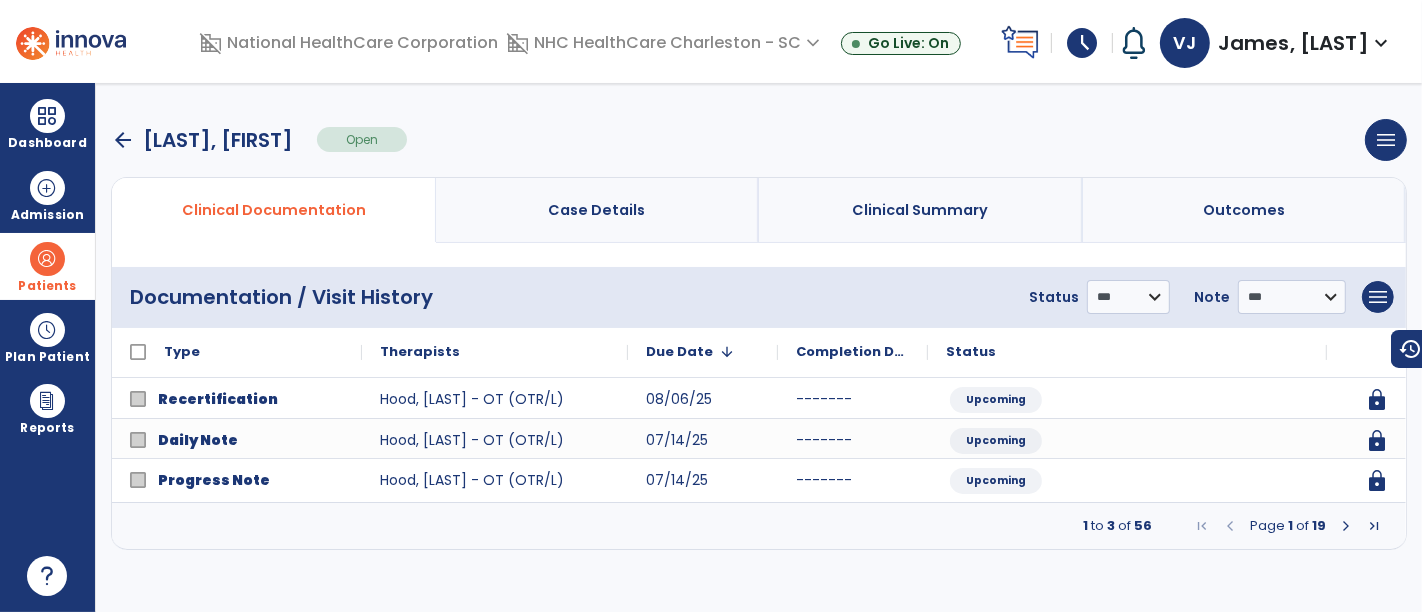 click at bounding box center (1346, 526) 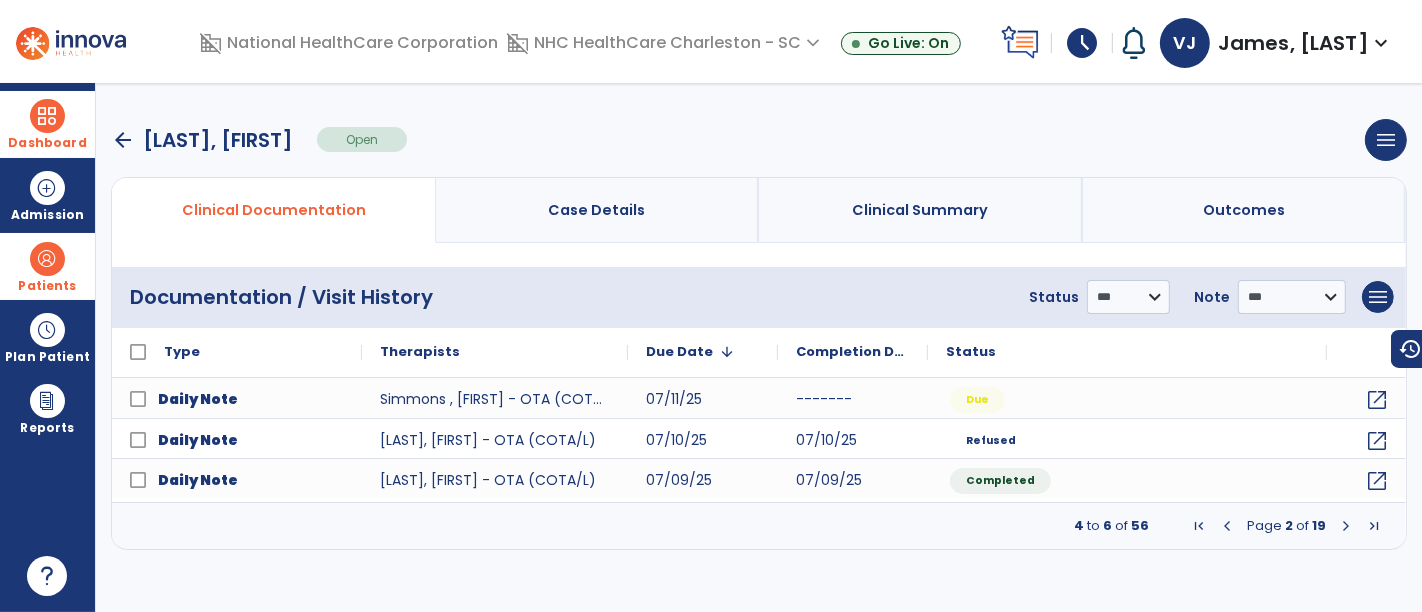 click on "Dashboard" at bounding box center [47, 143] 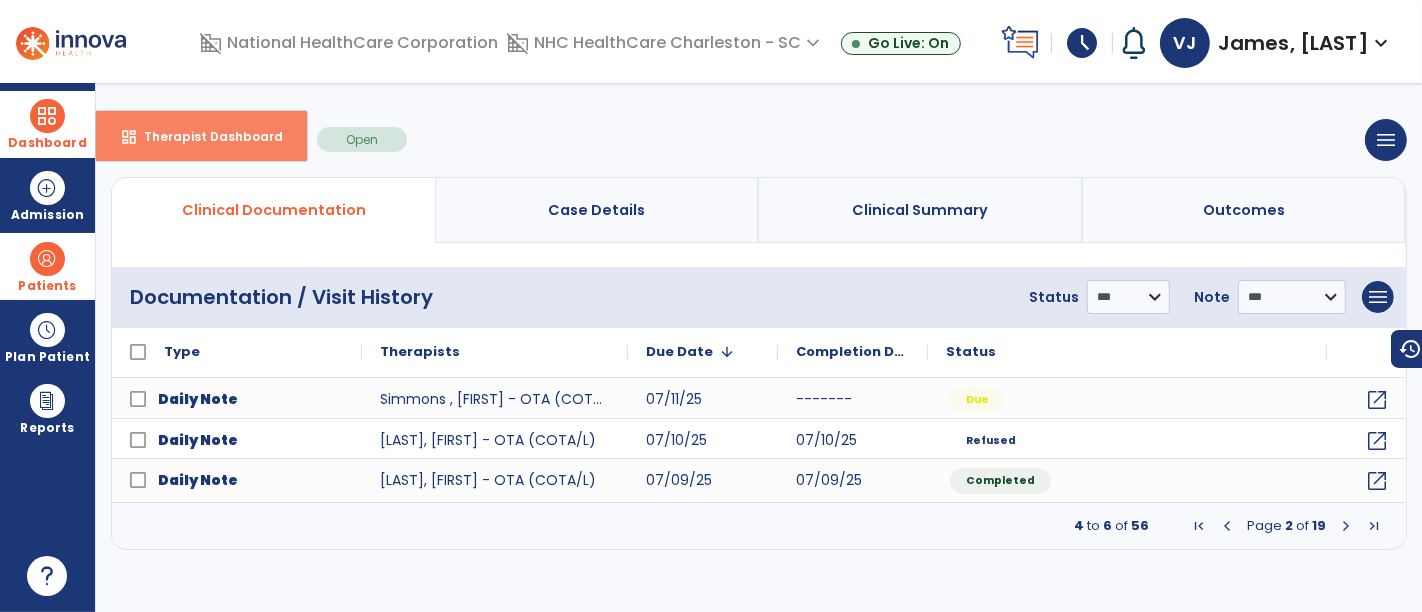 click on "Therapist Dashboard" at bounding box center [205, 136] 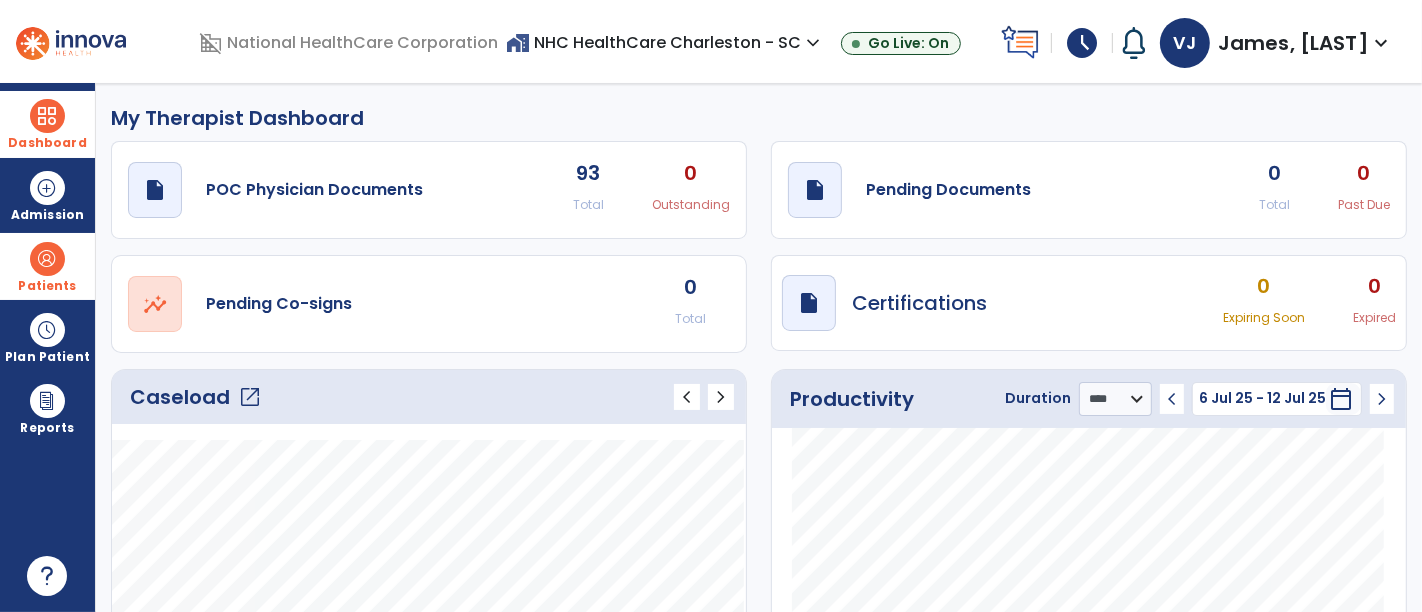 click on "Caseload   open_in_new   chevron_left   chevron_right" 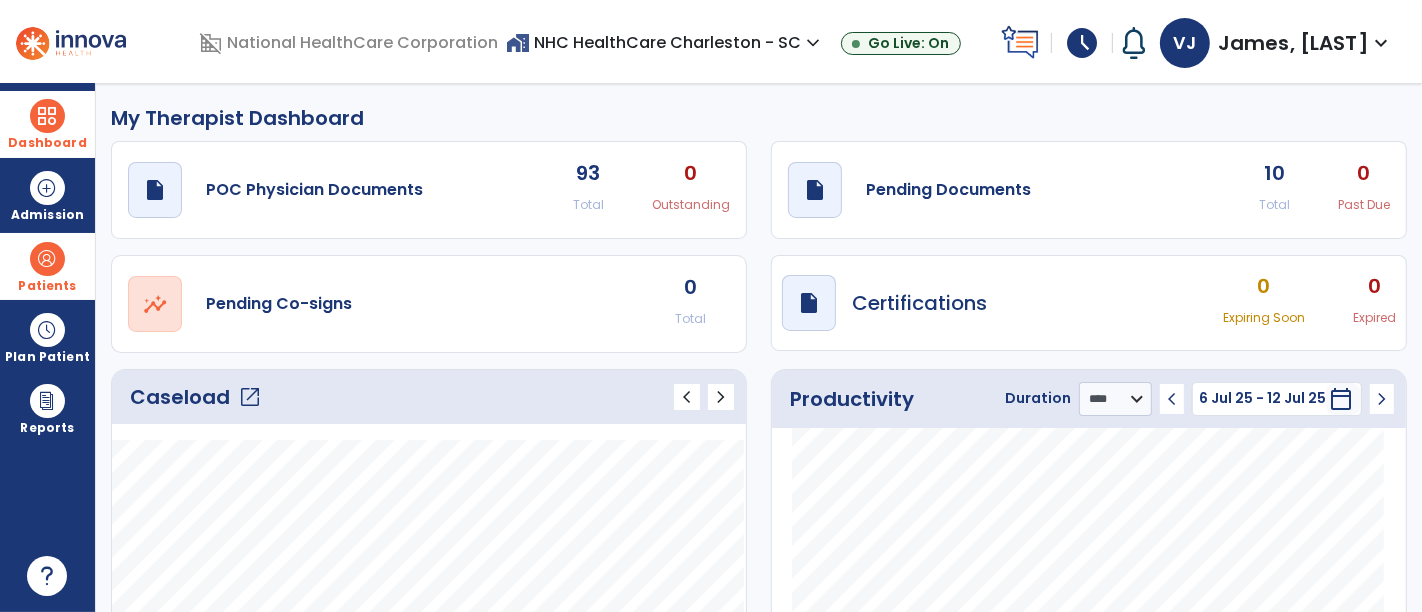click on "open_in_new" 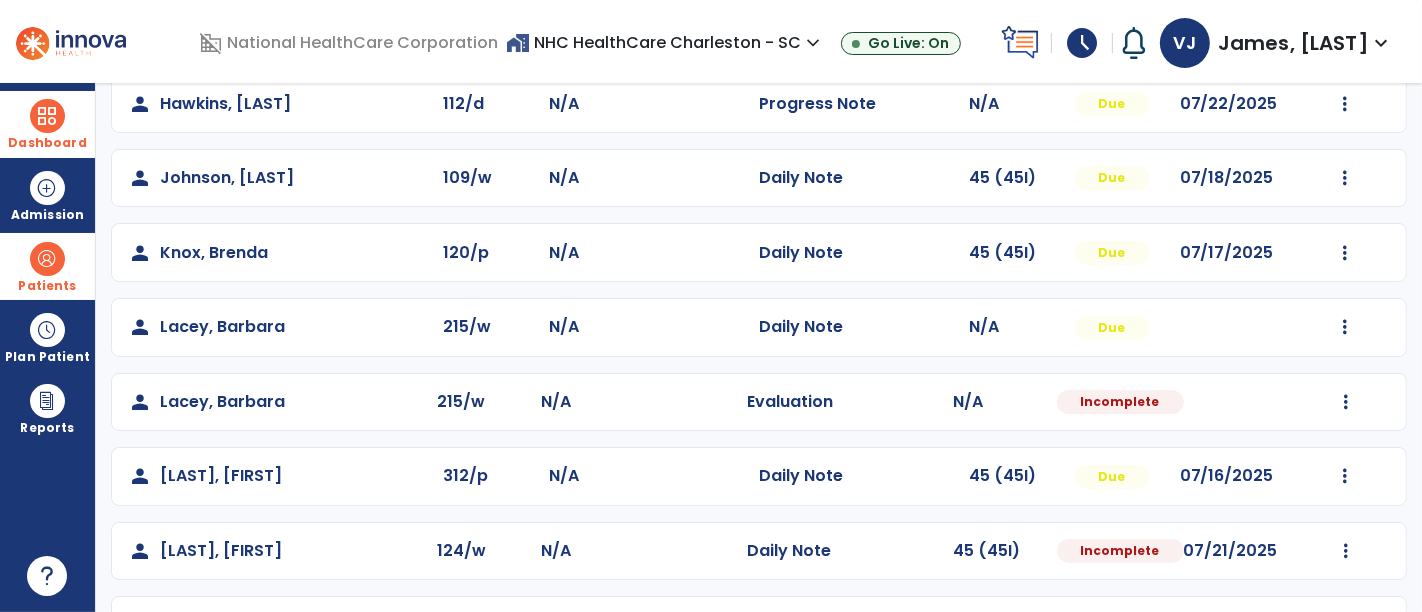 scroll, scrollTop: 334, scrollLeft: 0, axis: vertical 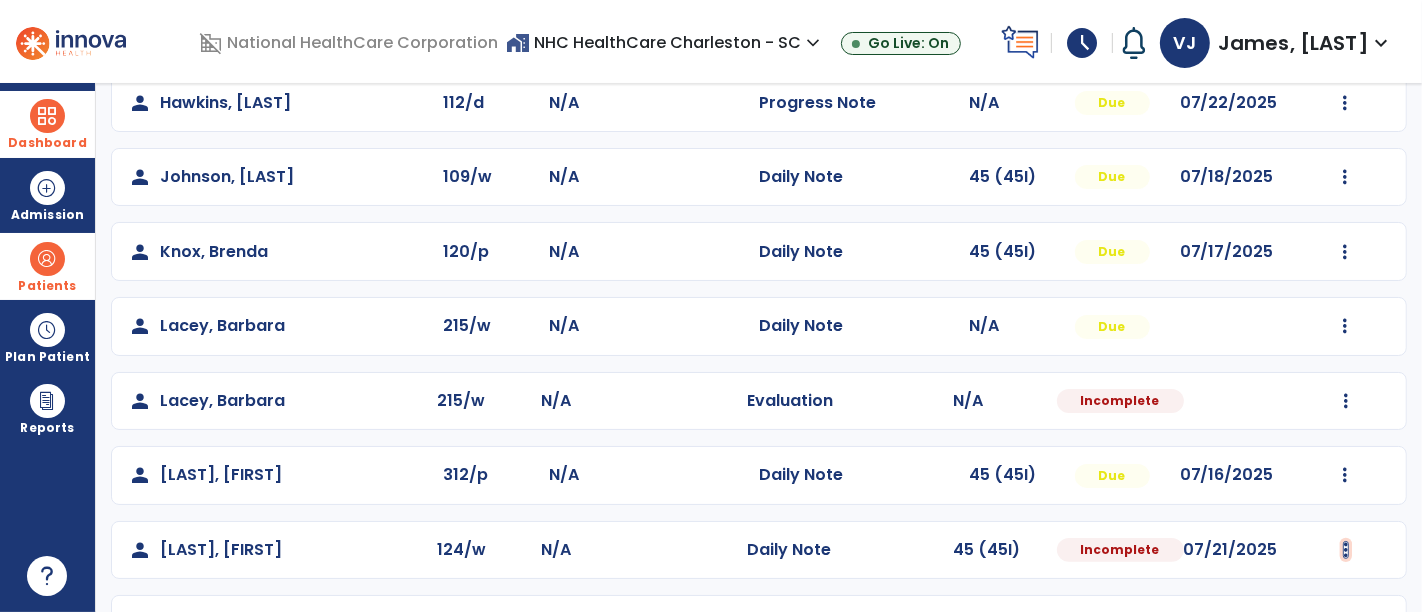 click at bounding box center [1345, -46] 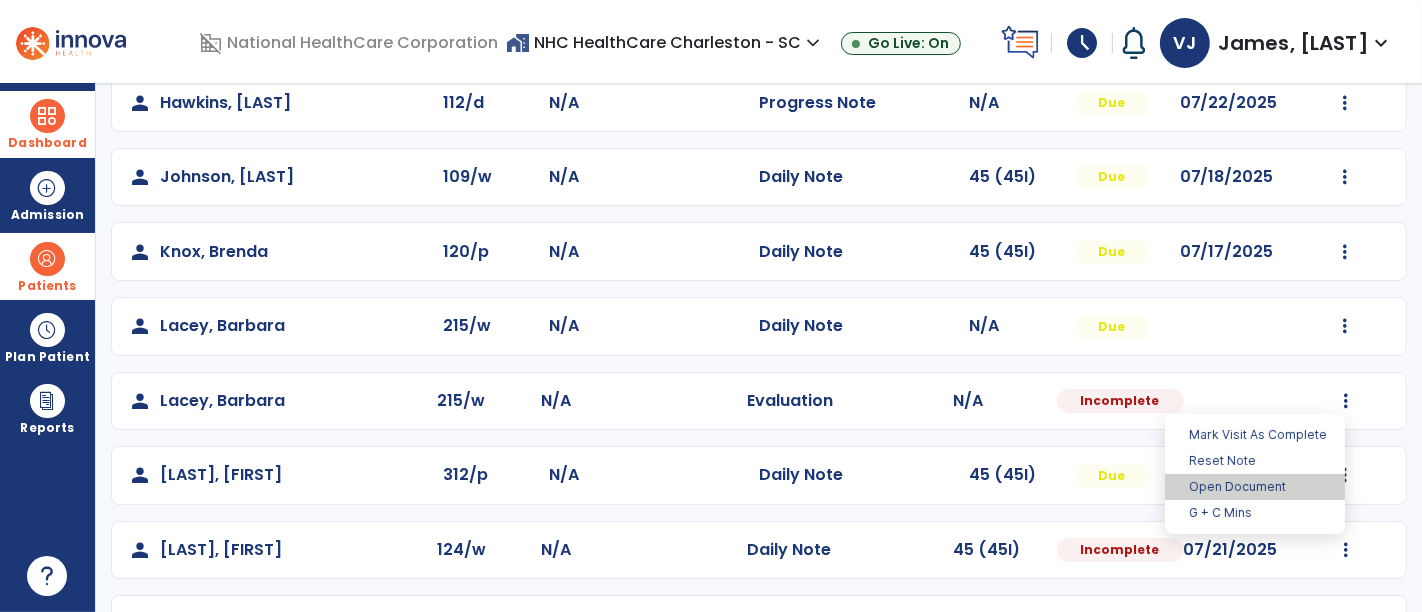 click on "Open Document" at bounding box center [1255, 487] 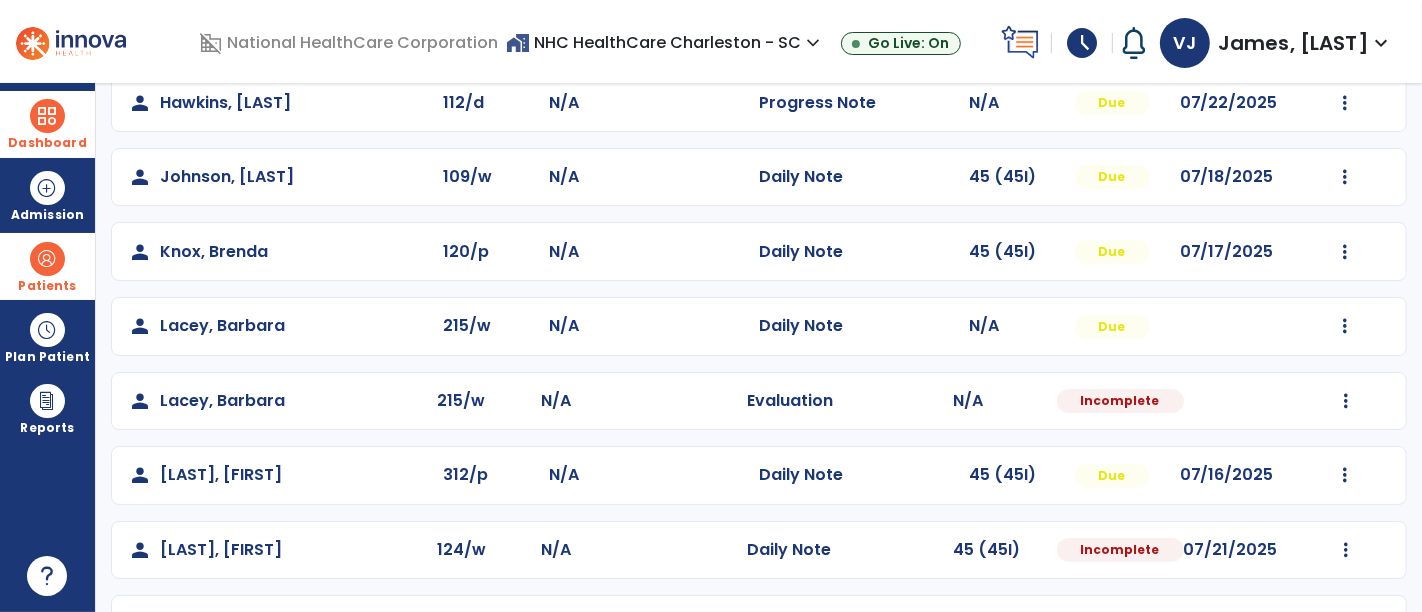 select on "*" 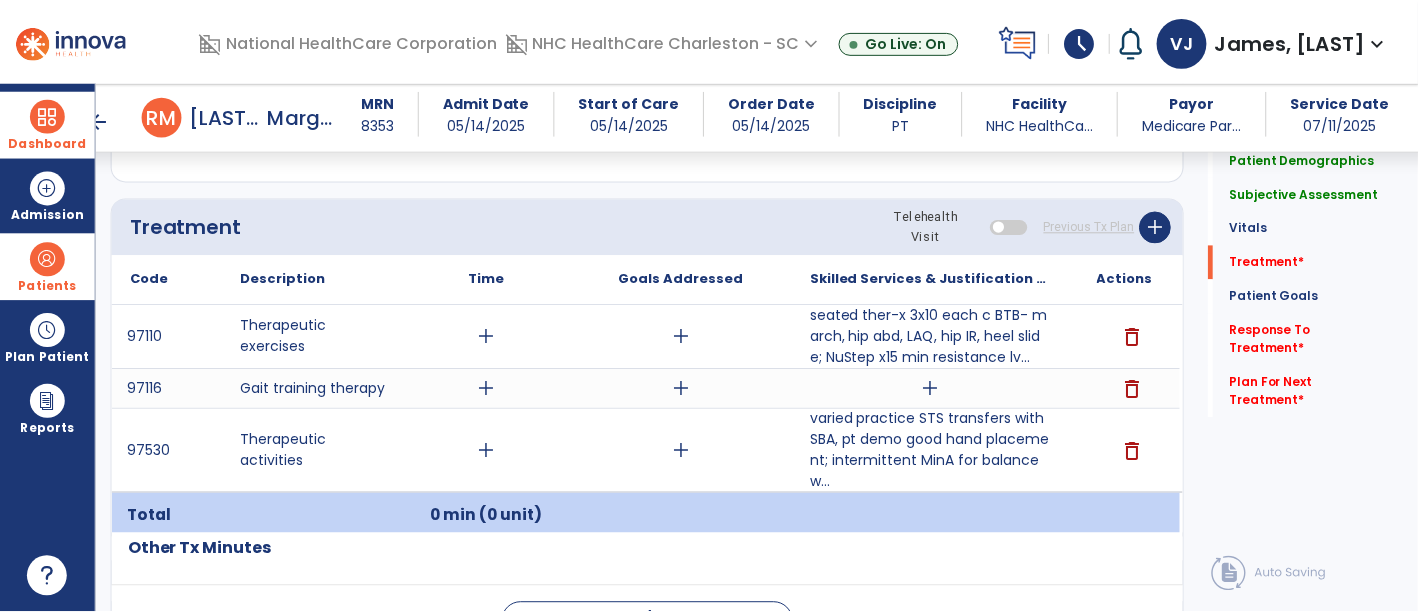 scroll, scrollTop: 1057, scrollLeft: 0, axis: vertical 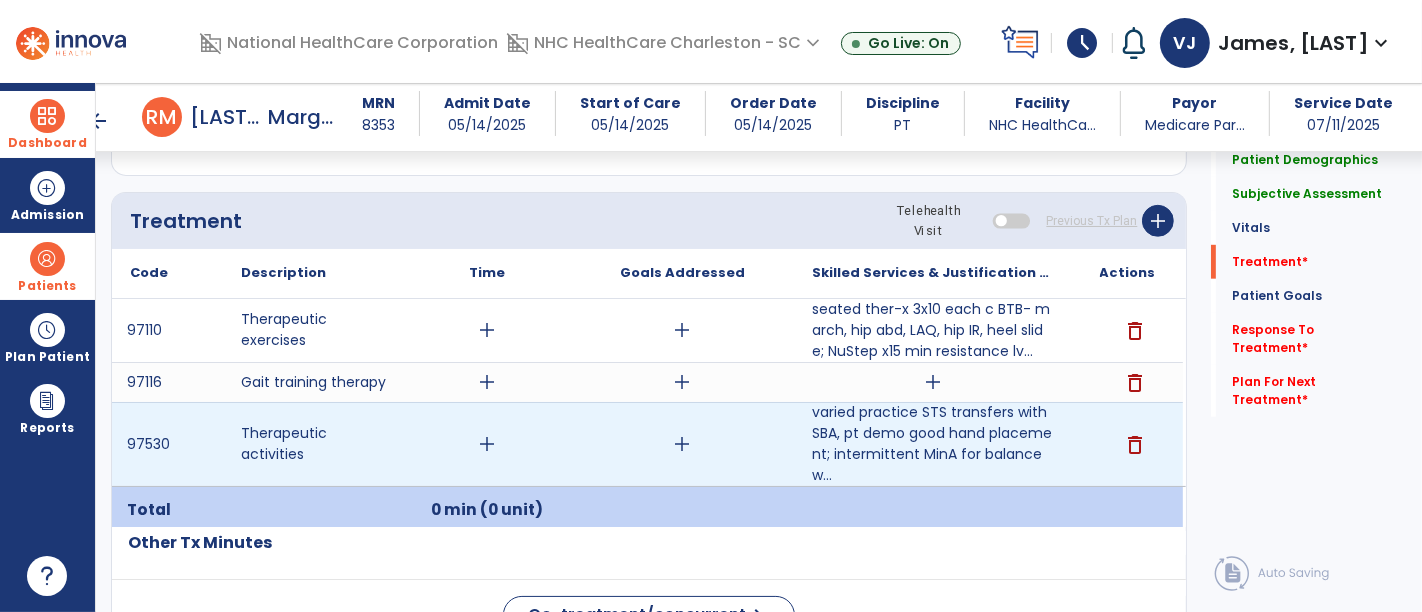 click on "add" at bounding box center (488, 444) 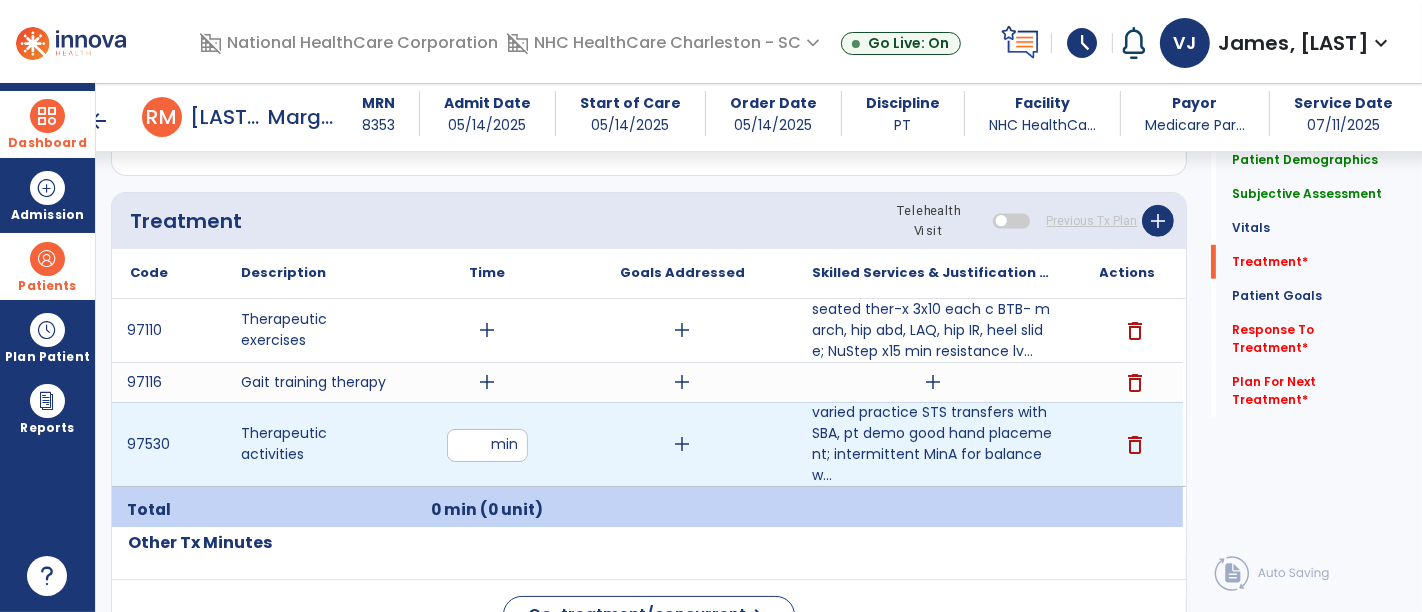 type on "*" 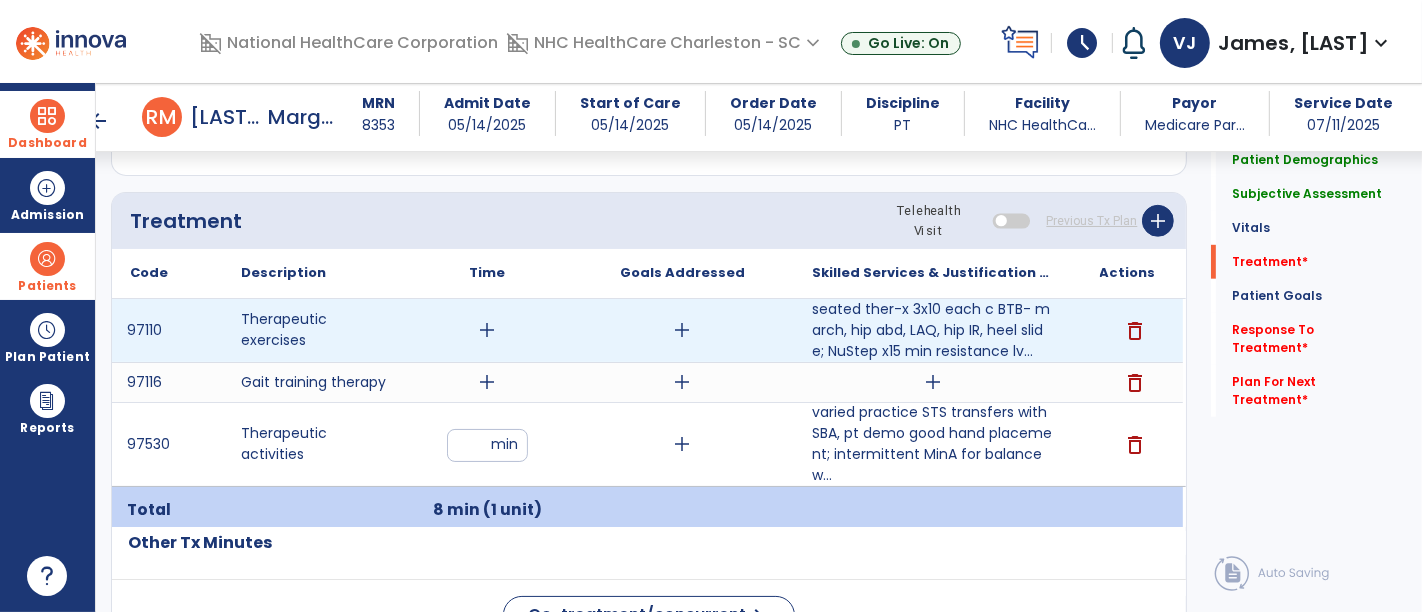 click on "add" at bounding box center [488, 330] 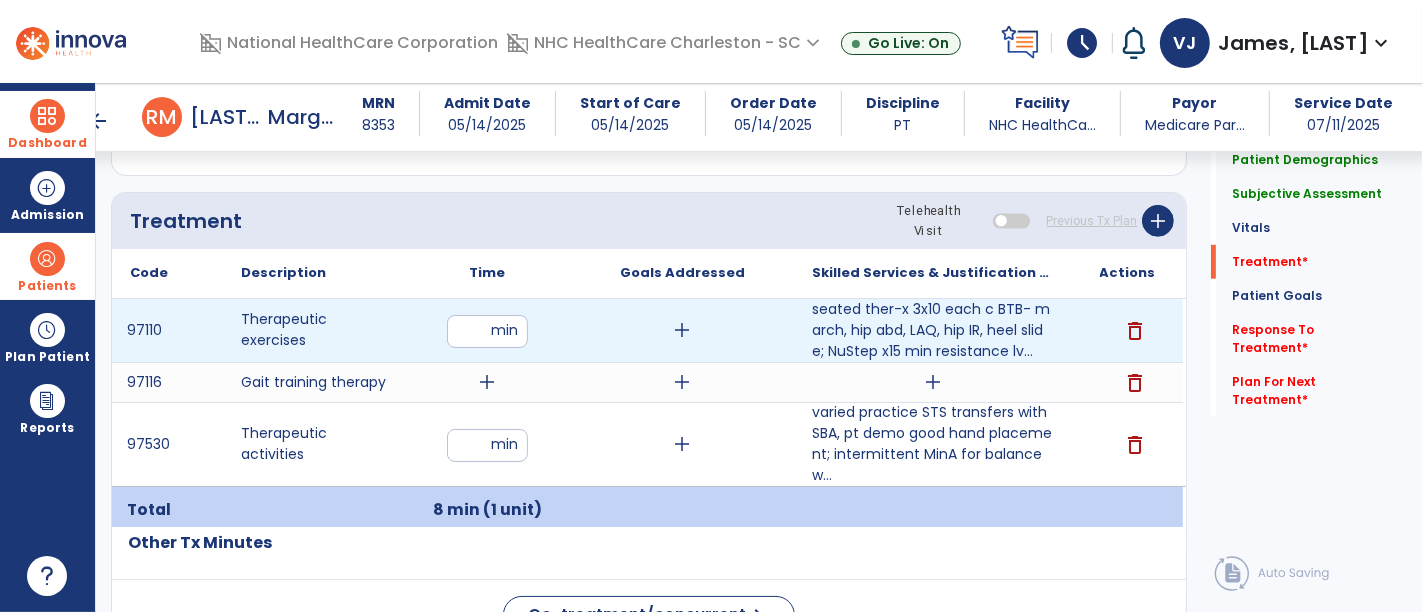 type on "**" 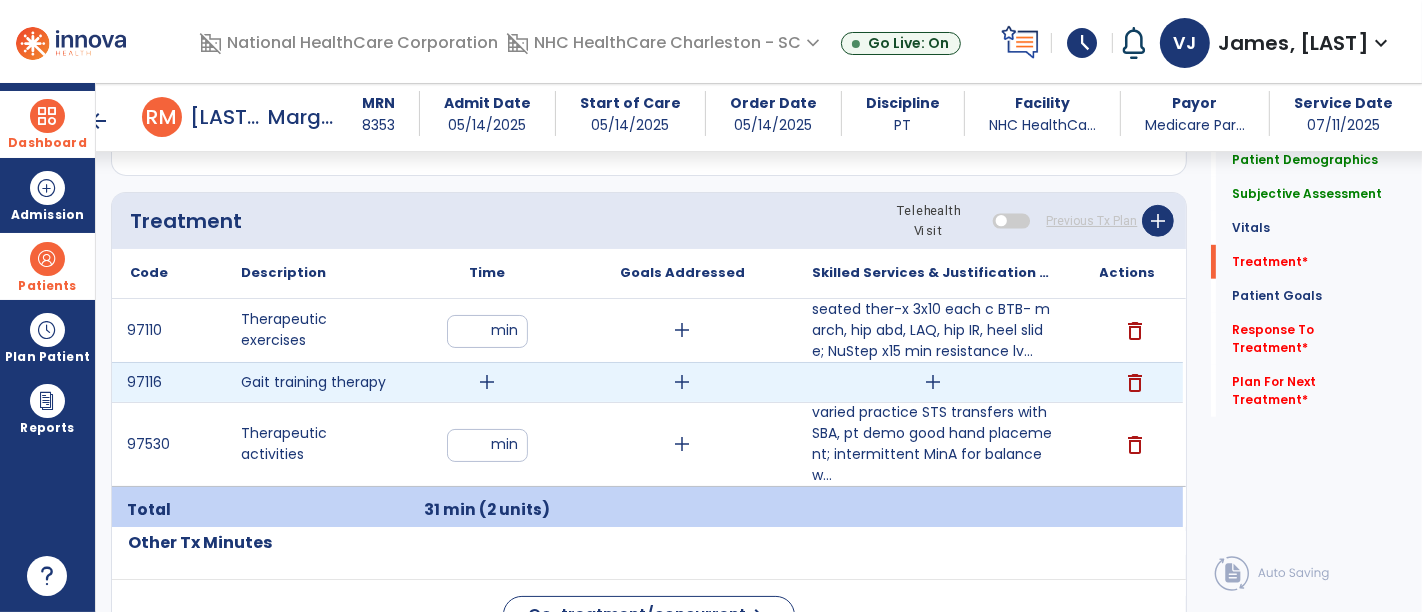 click on "add" at bounding box center (488, 382) 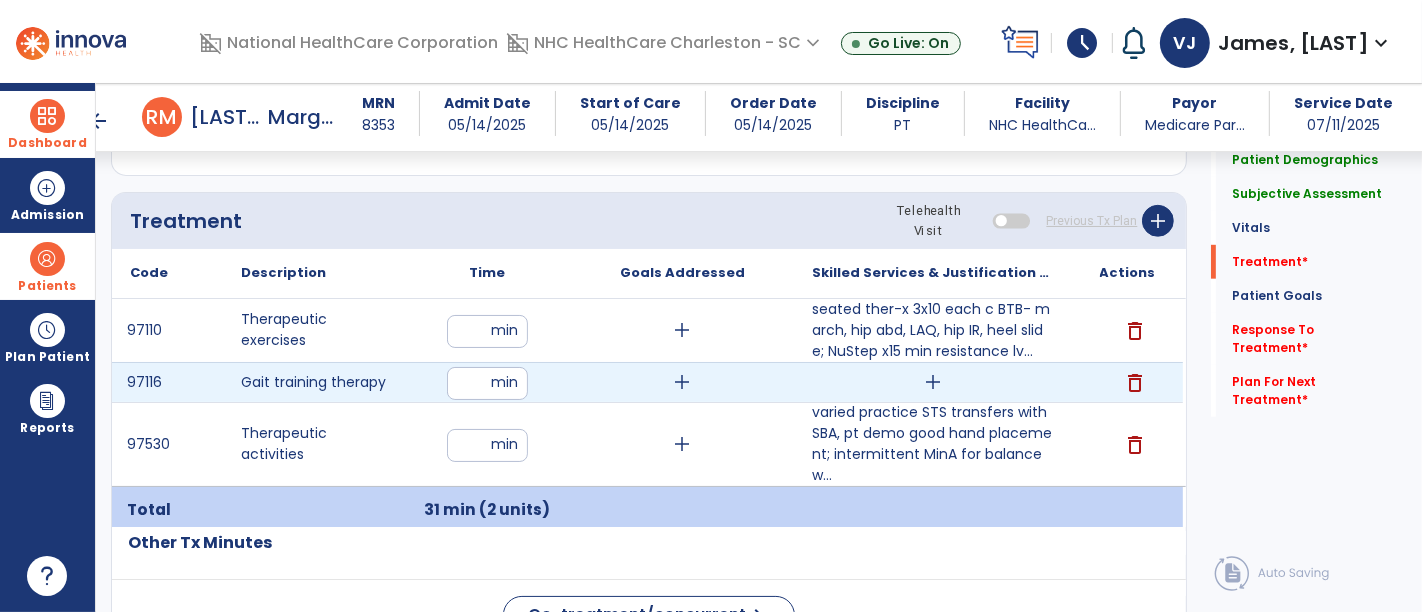 type on "**" 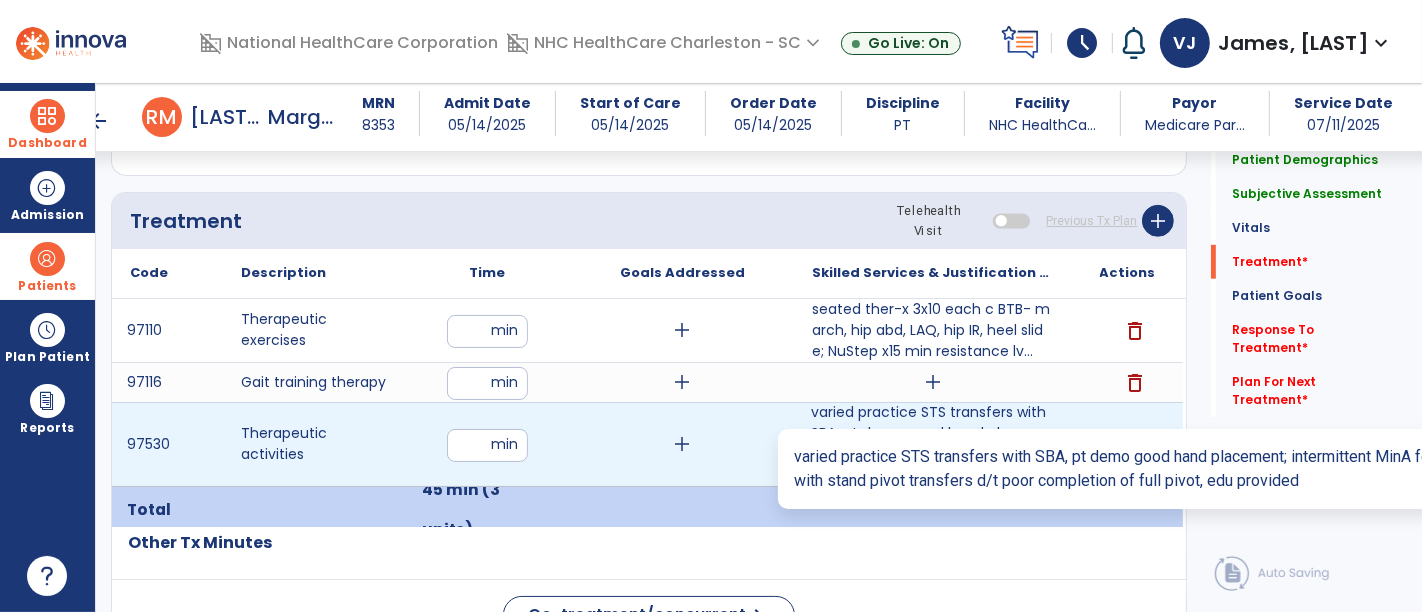 click on "varied practice STS transfers with SBA, pt demo good hand placement; intermittent MinA for balance w..." at bounding box center [933, 444] 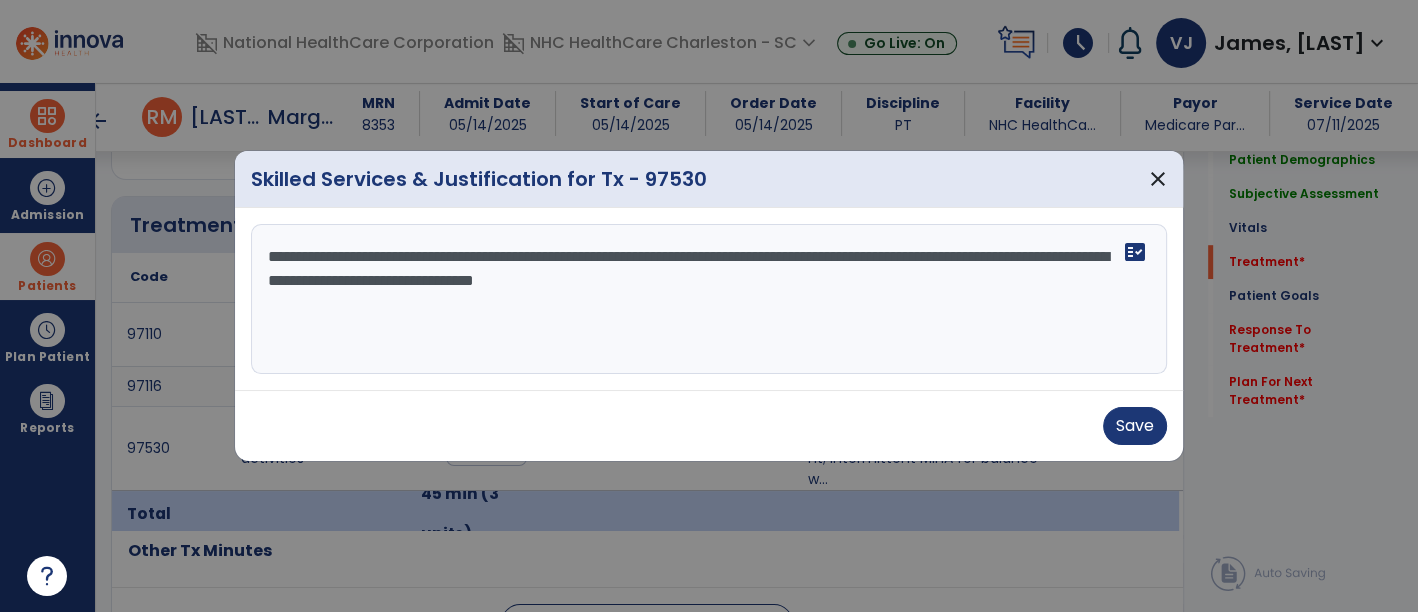 scroll, scrollTop: 1057, scrollLeft: 0, axis: vertical 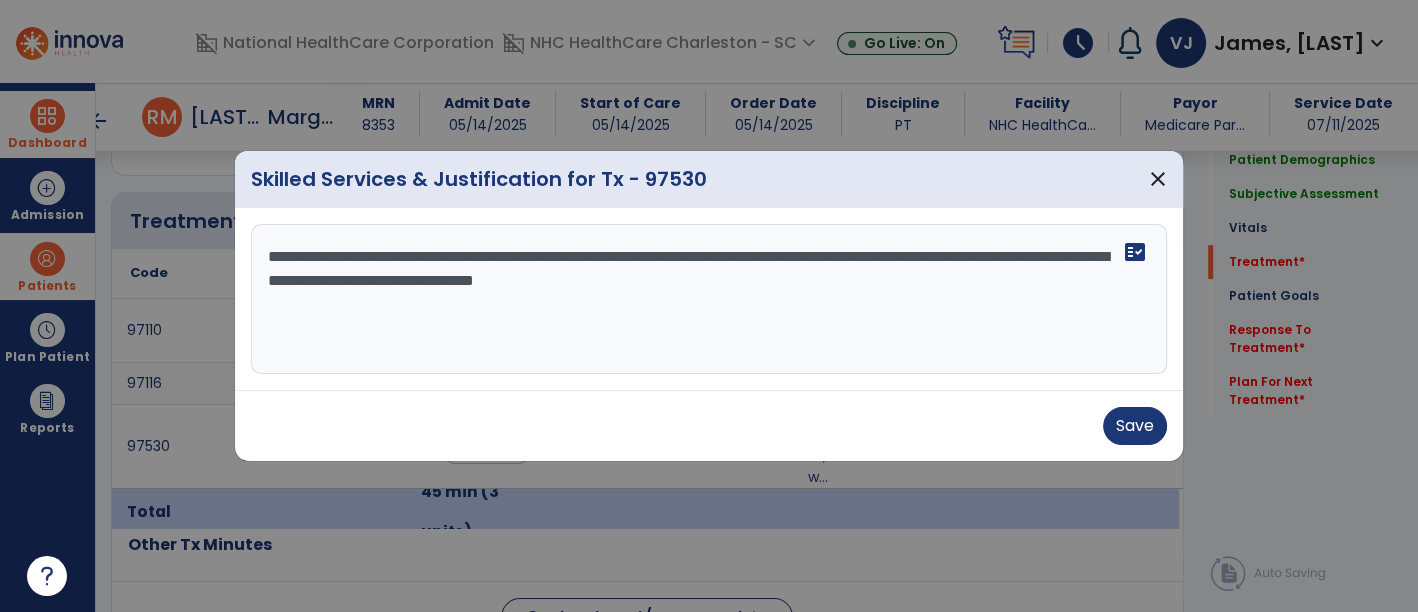 click on "**********" at bounding box center (709, 299) 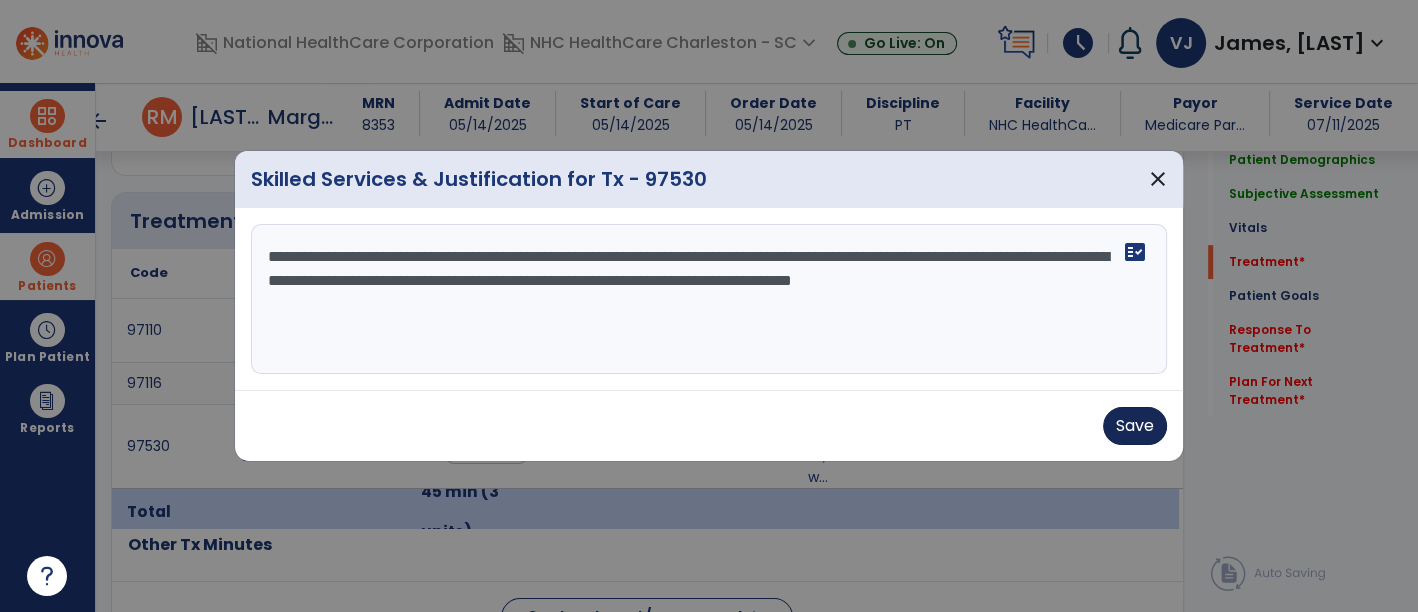 type on "**********" 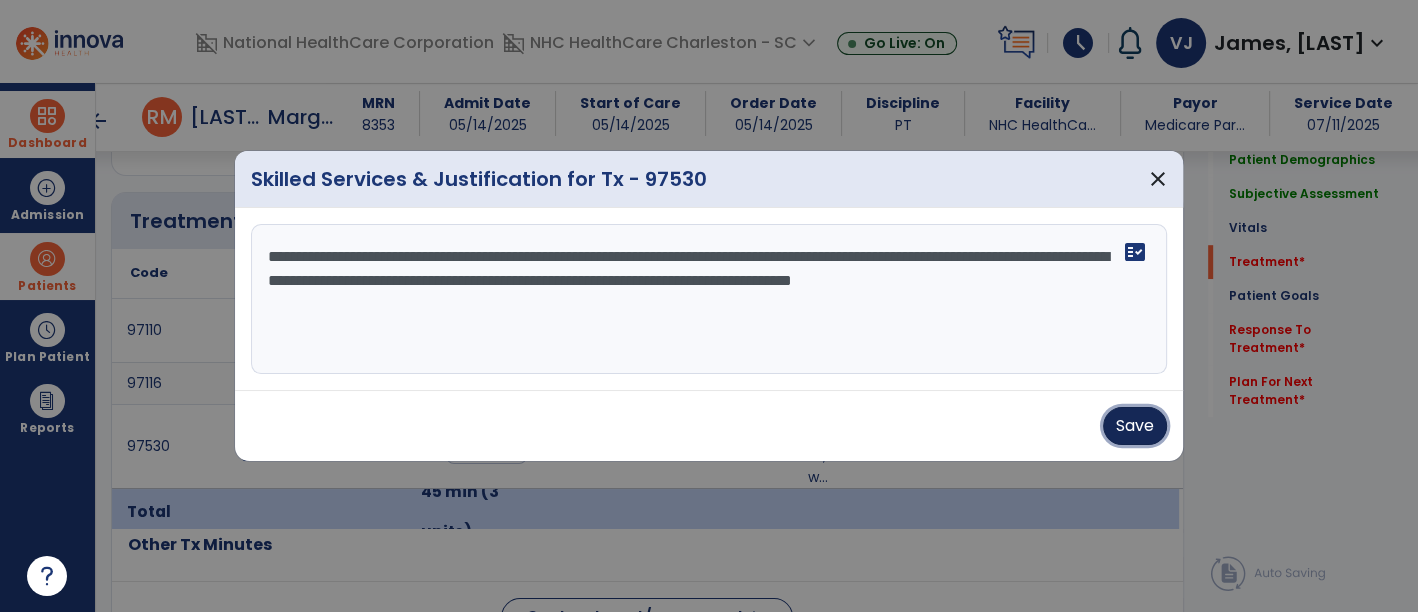 click on "Save" at bounding box center [1135, 426] 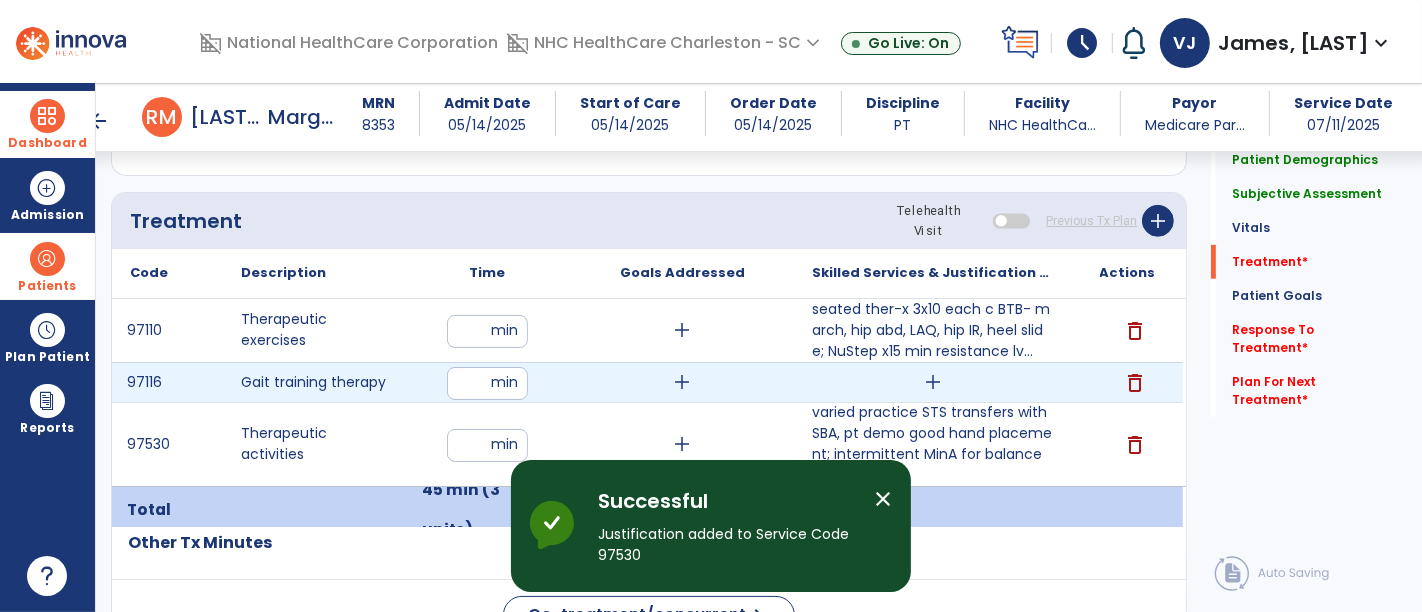 click on "add" at bounding box center [933, 382] 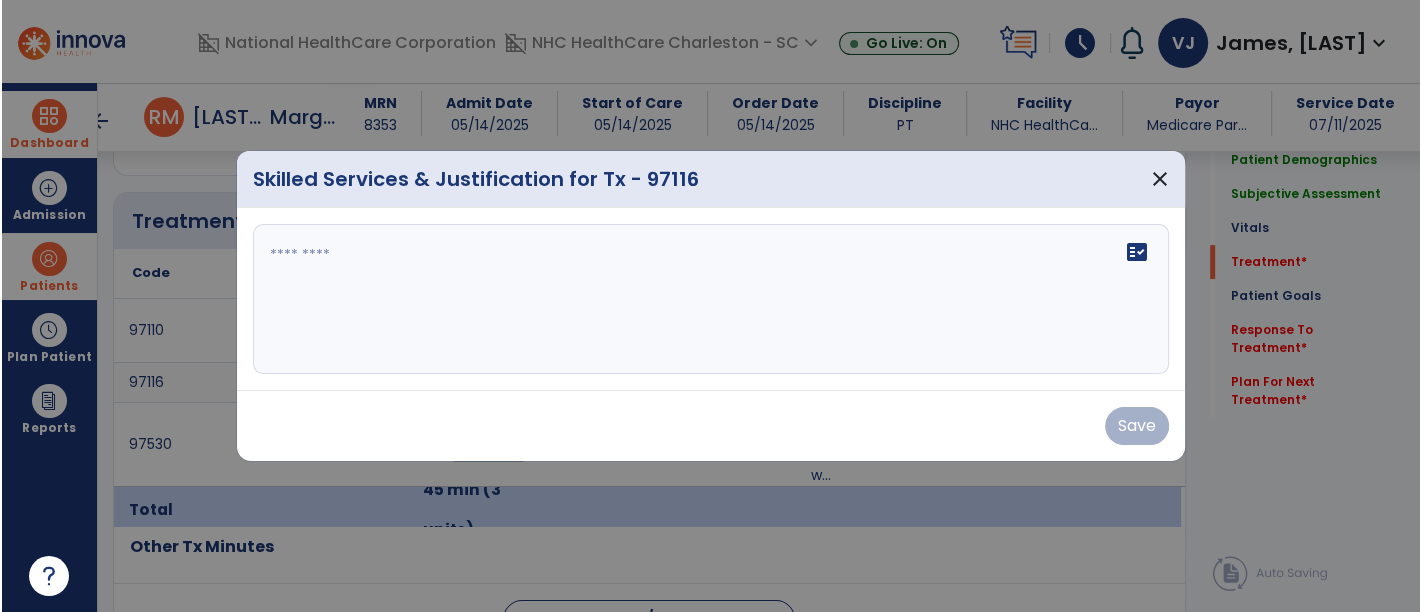 scroll, scrollTop: 1057, scrollLeft: 0, axis: vertical 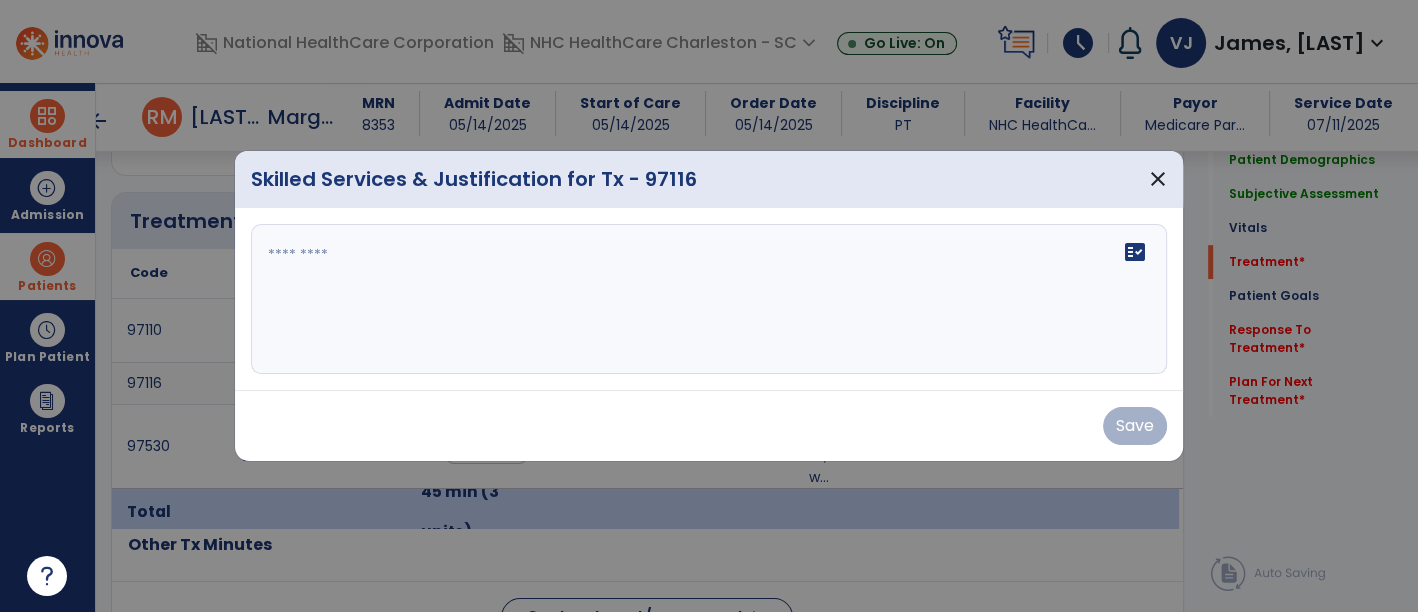 click on "fact_check" at bounding box center (709, 299) 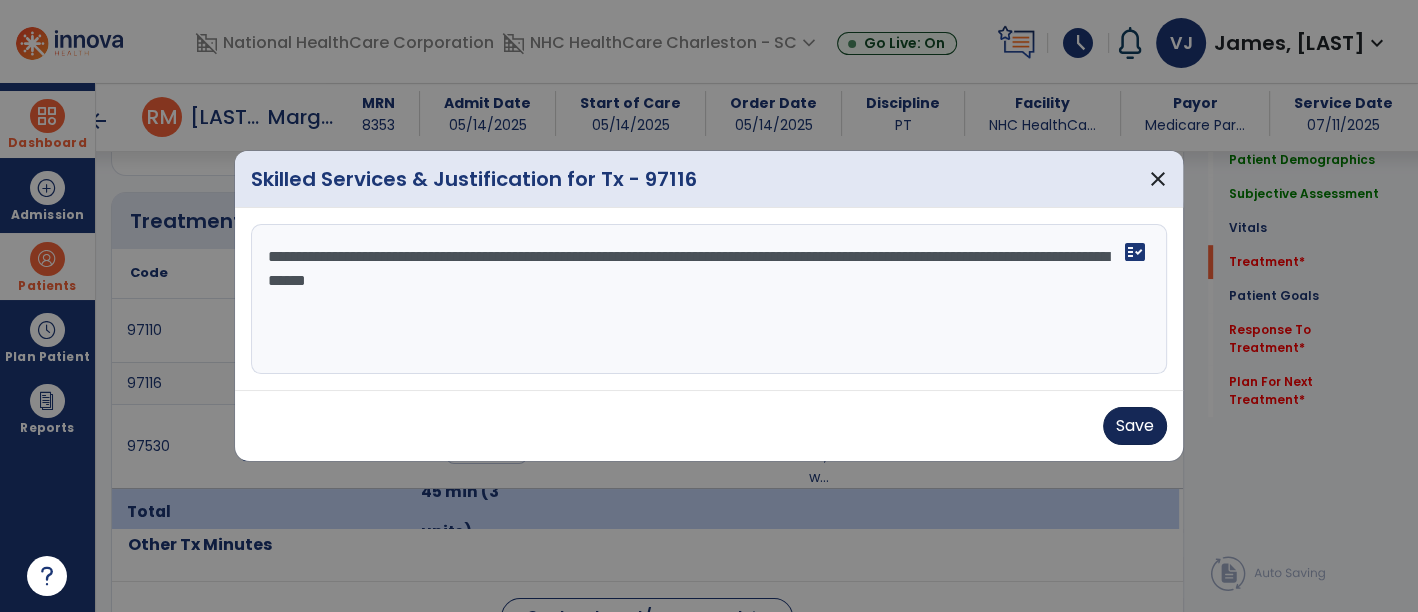 type on "**********" 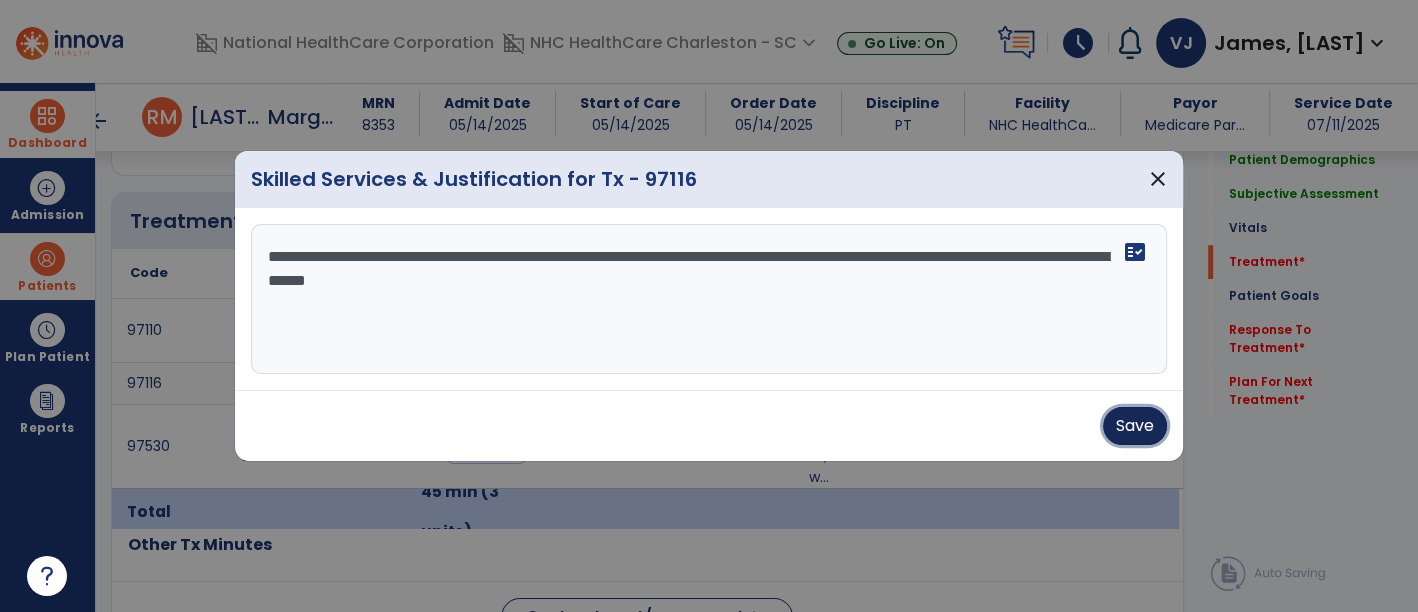 click on "Save" at bounding box center (1135, 426) 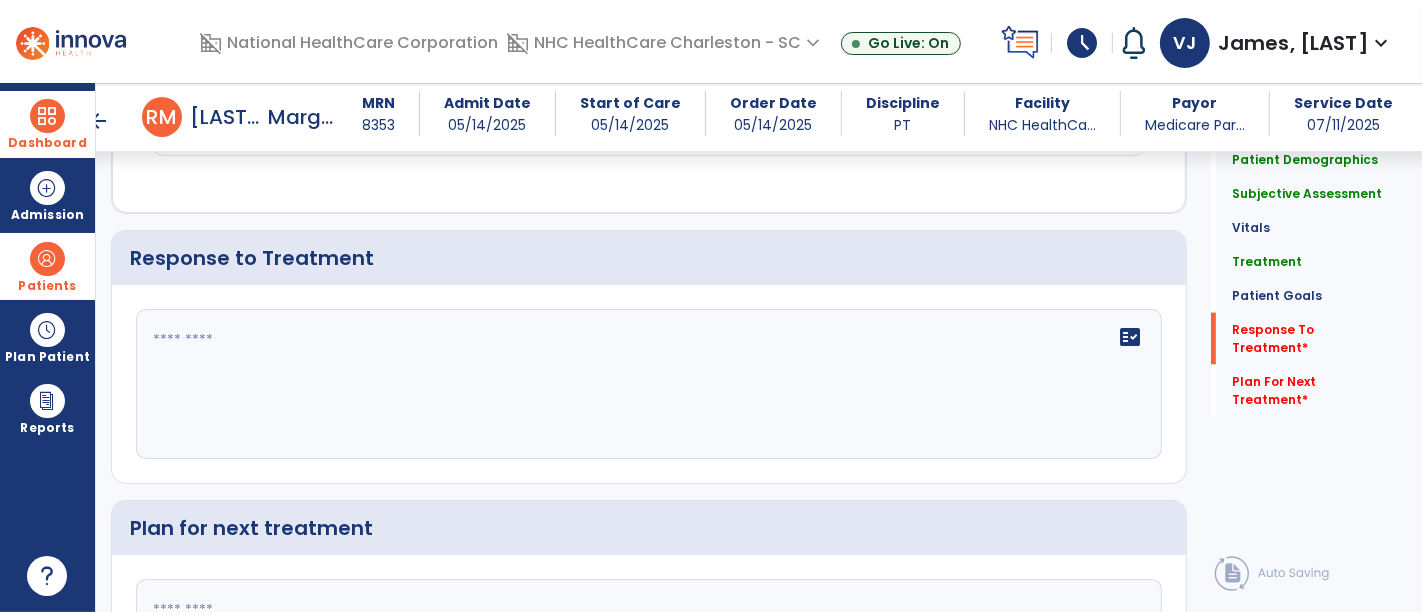 scroll, scrollTop: 2597, scrollLeft: 0, axis: vertical 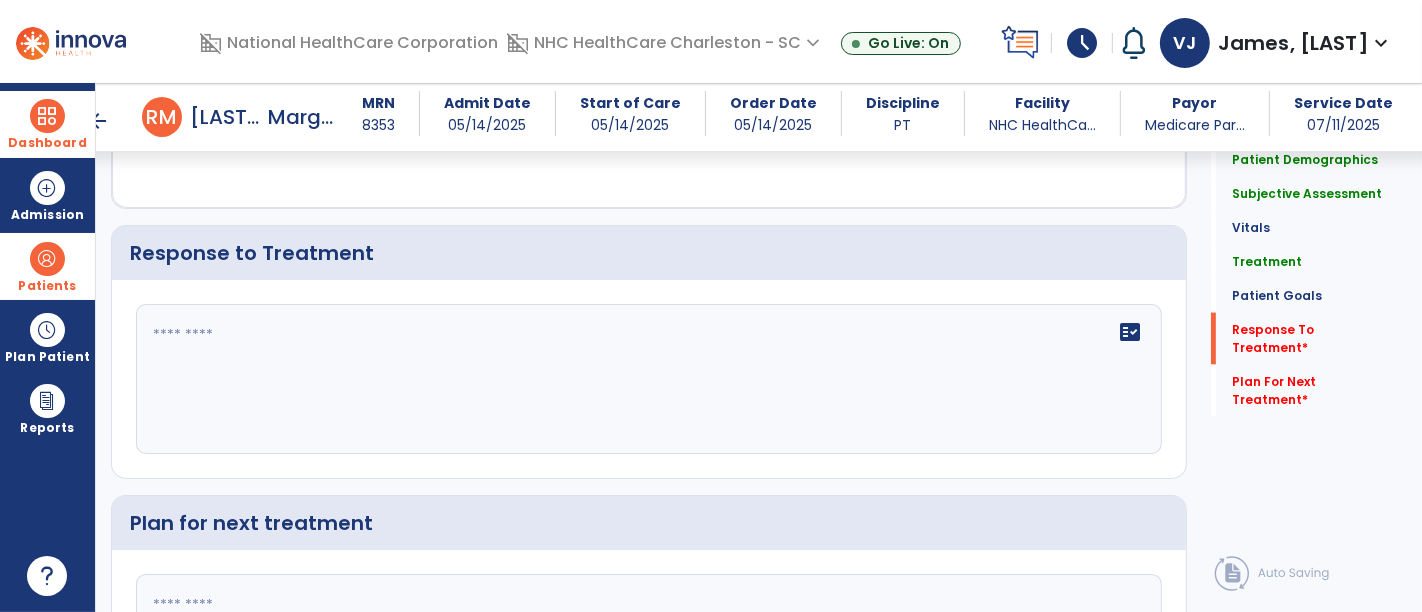 click on "fact_check" 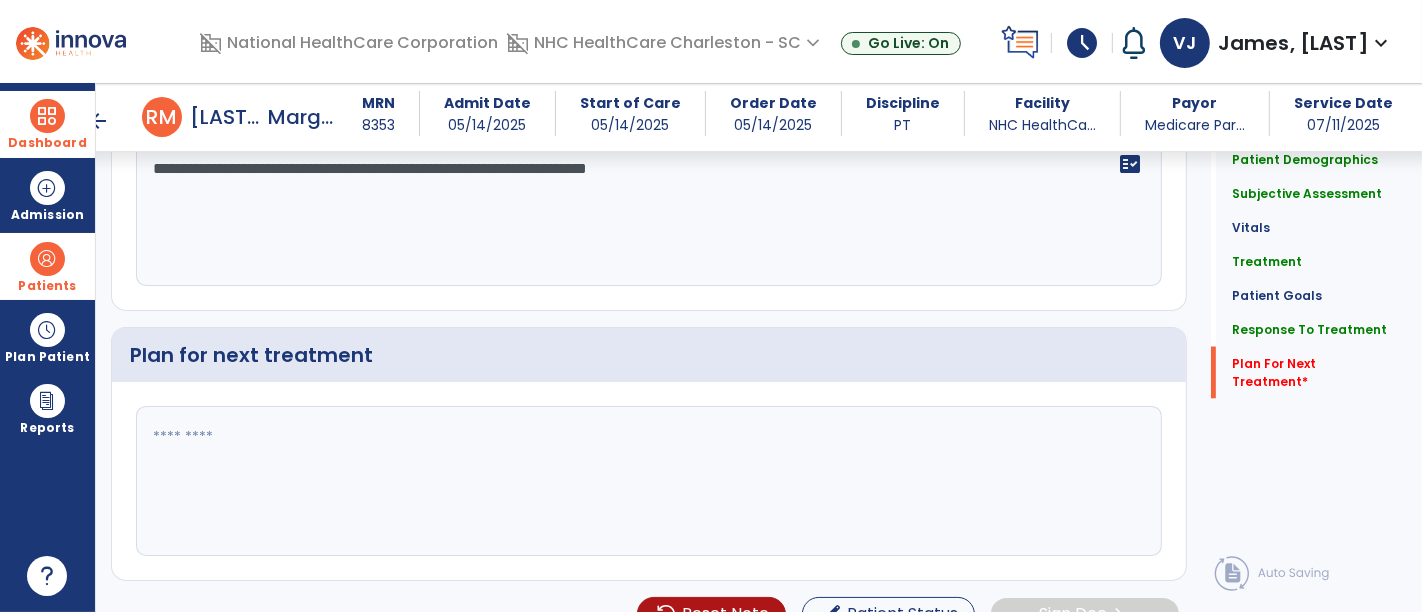 scroll, scrollTop: 2790, scrollLeft: 0, axis: vertical 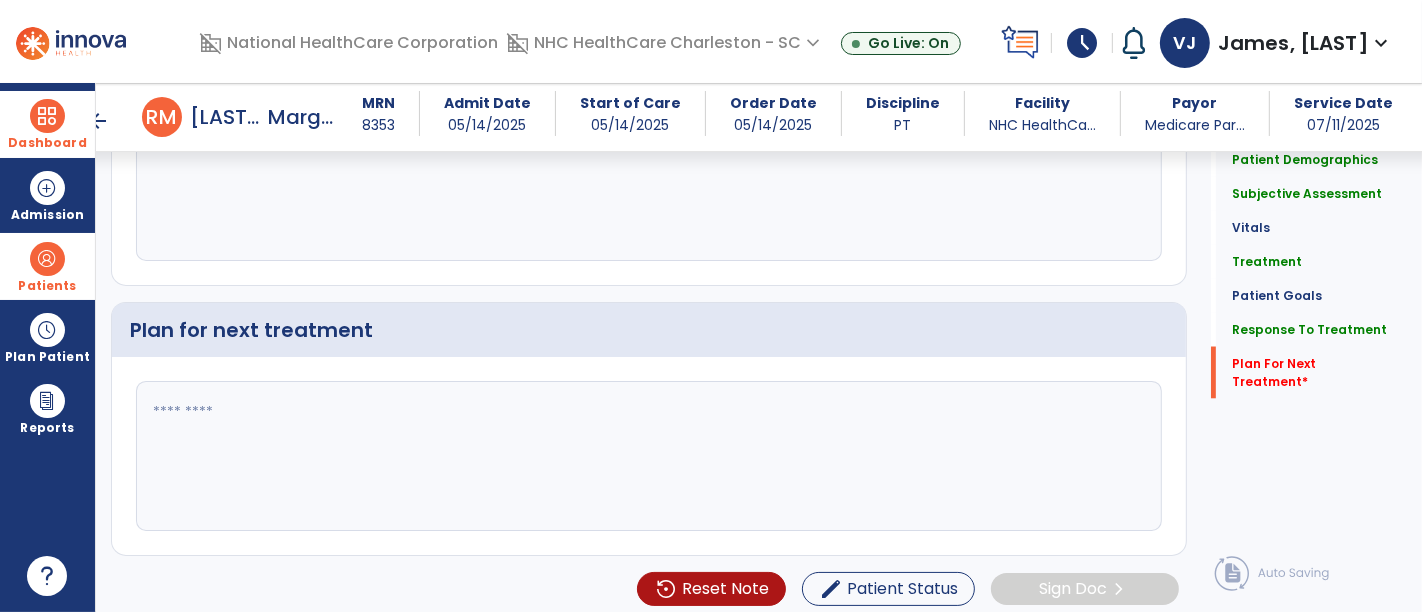 type on "**********" 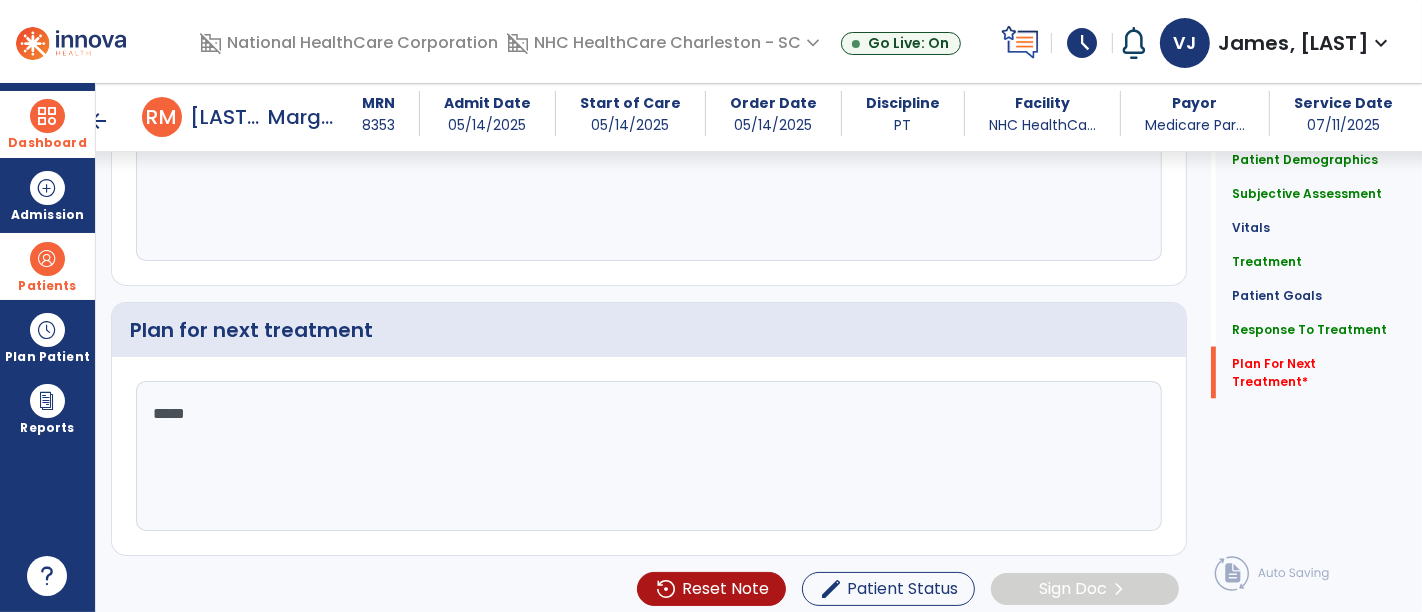 scroll, scrollTop: 2790, scrollLeft: 0, axis: vertical 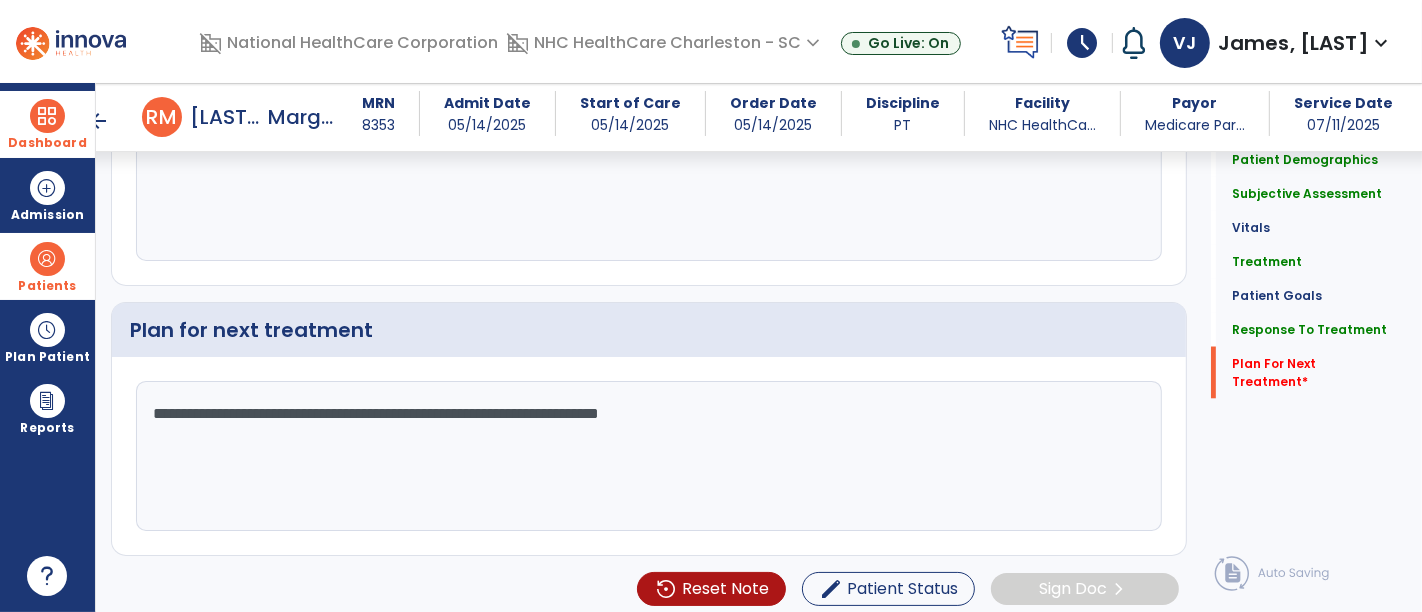 click on "**********" 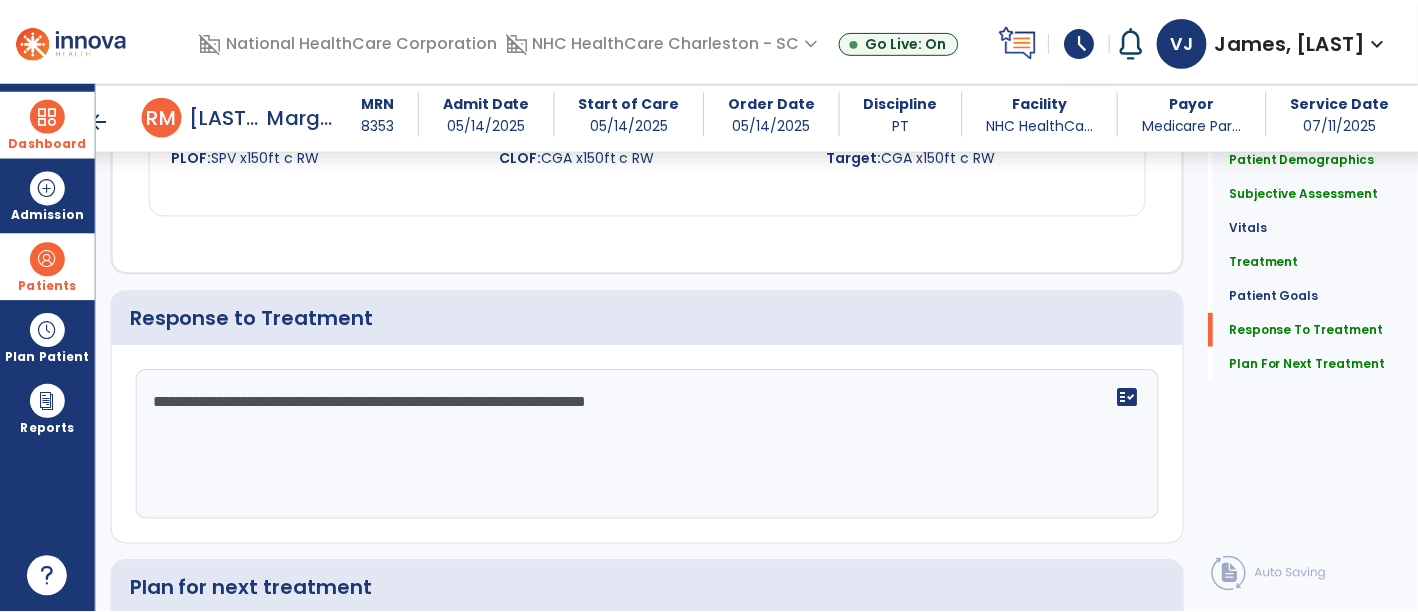 scroll, scrollTop: 2790, scrollLeft: 0, axis: vertical 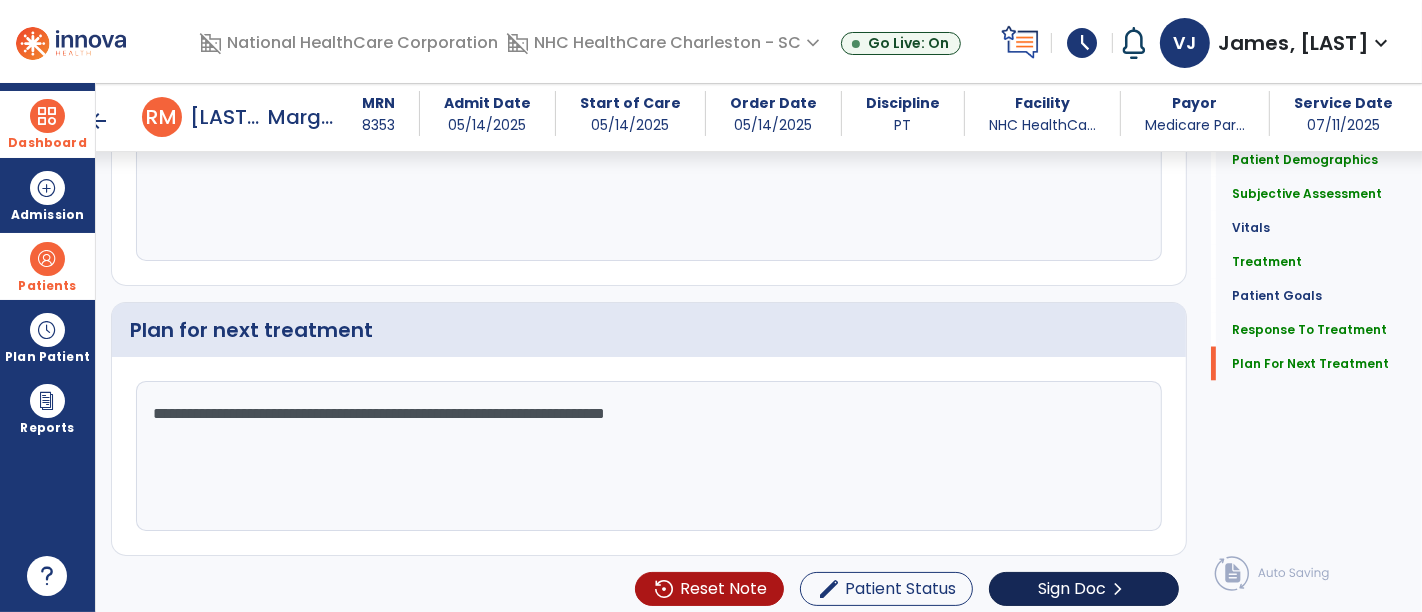 type on "**********" 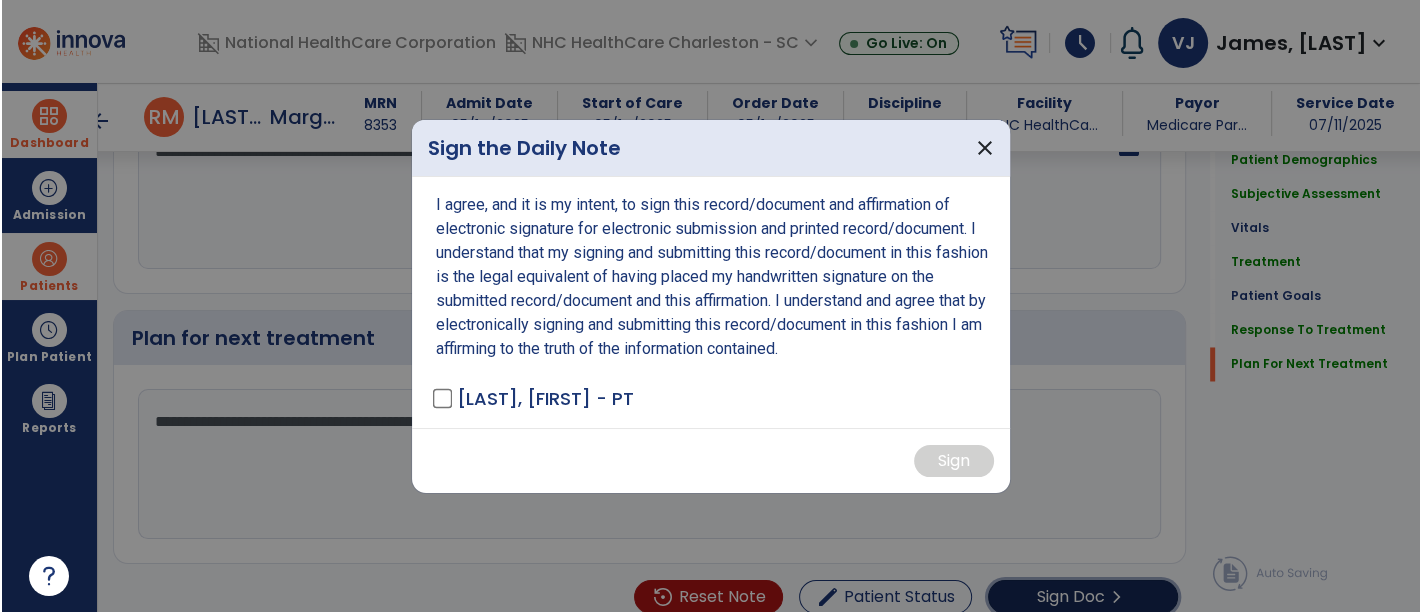 scroll, scrollTop: 2790, scrollLeft: 0, axis: vertical 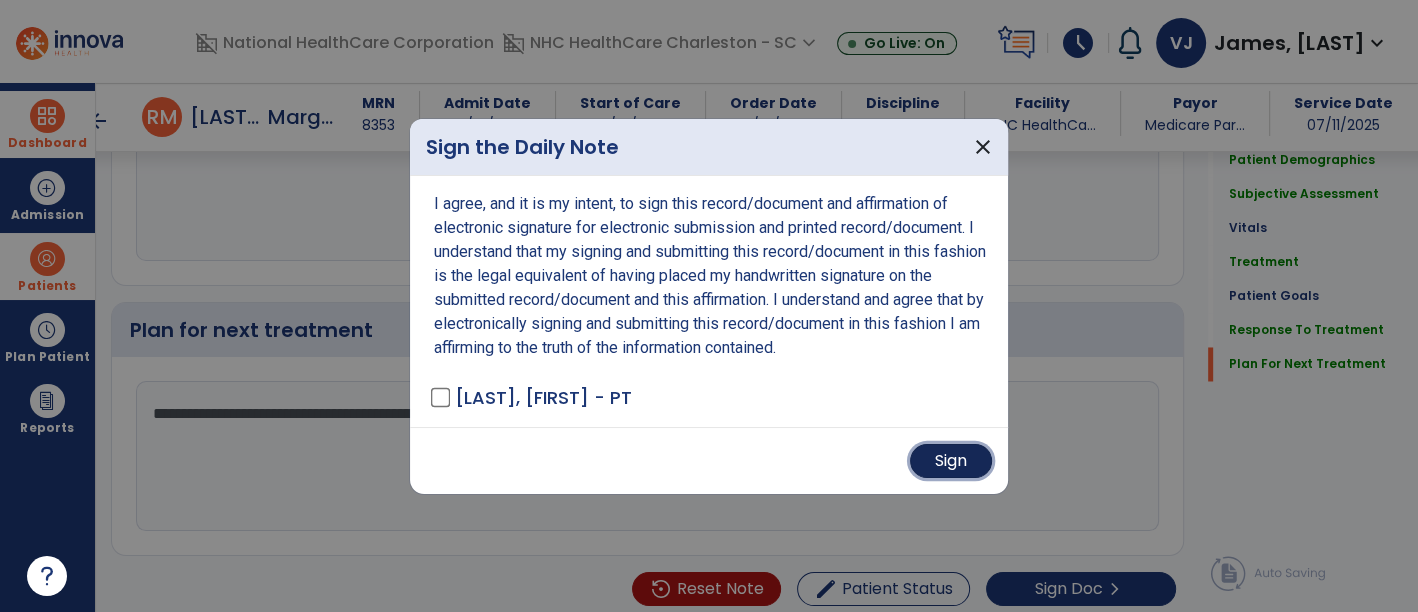 click on "Sign" at bounding box center (951, 461) 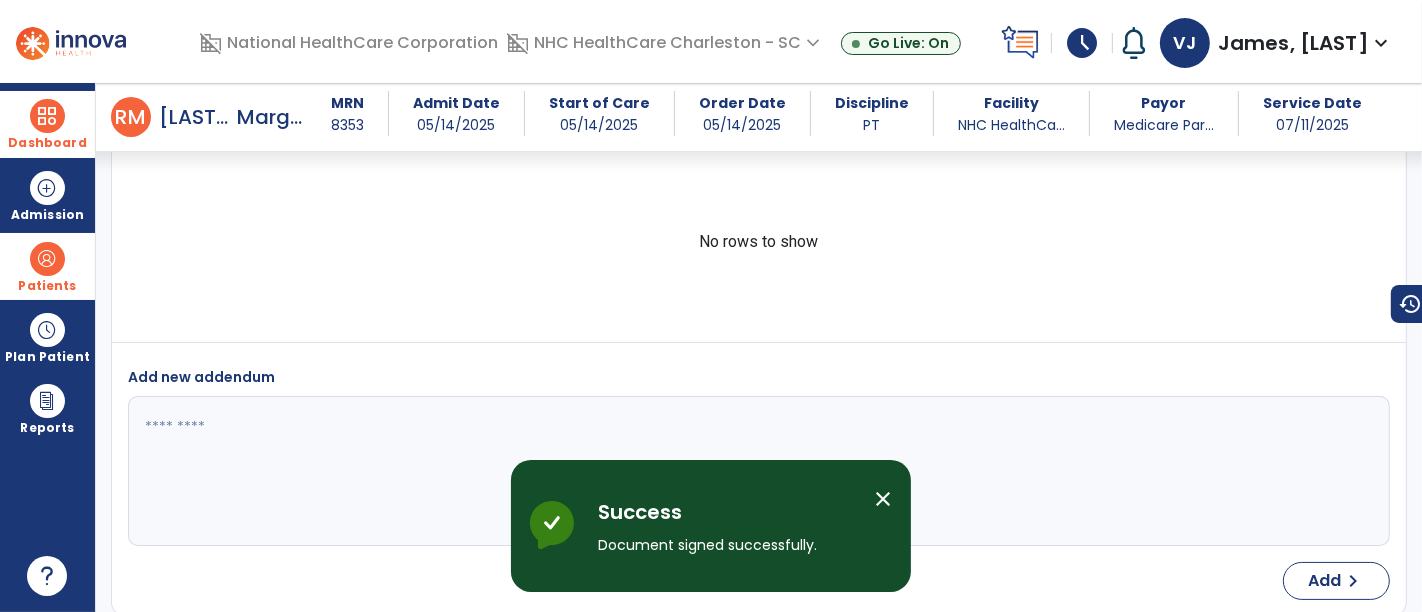 scroll, scrollTop: 3778, scrollLeft: 0, axis: vertical 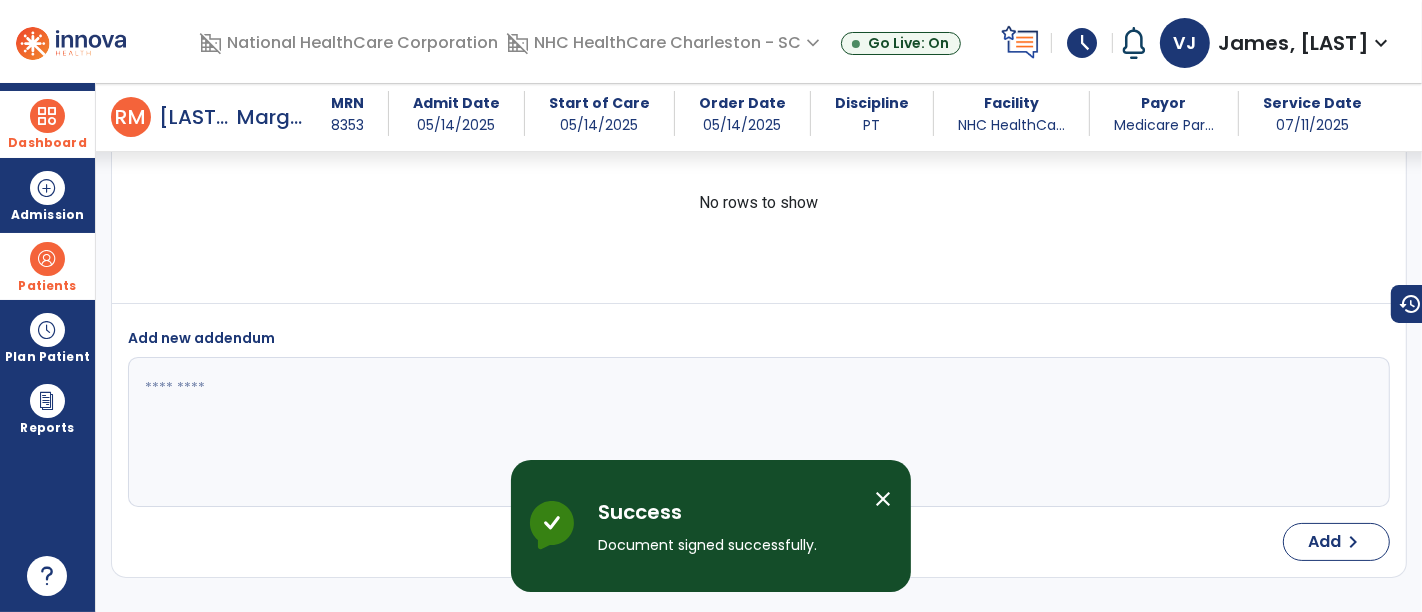 click at bounding box center (47, 116) 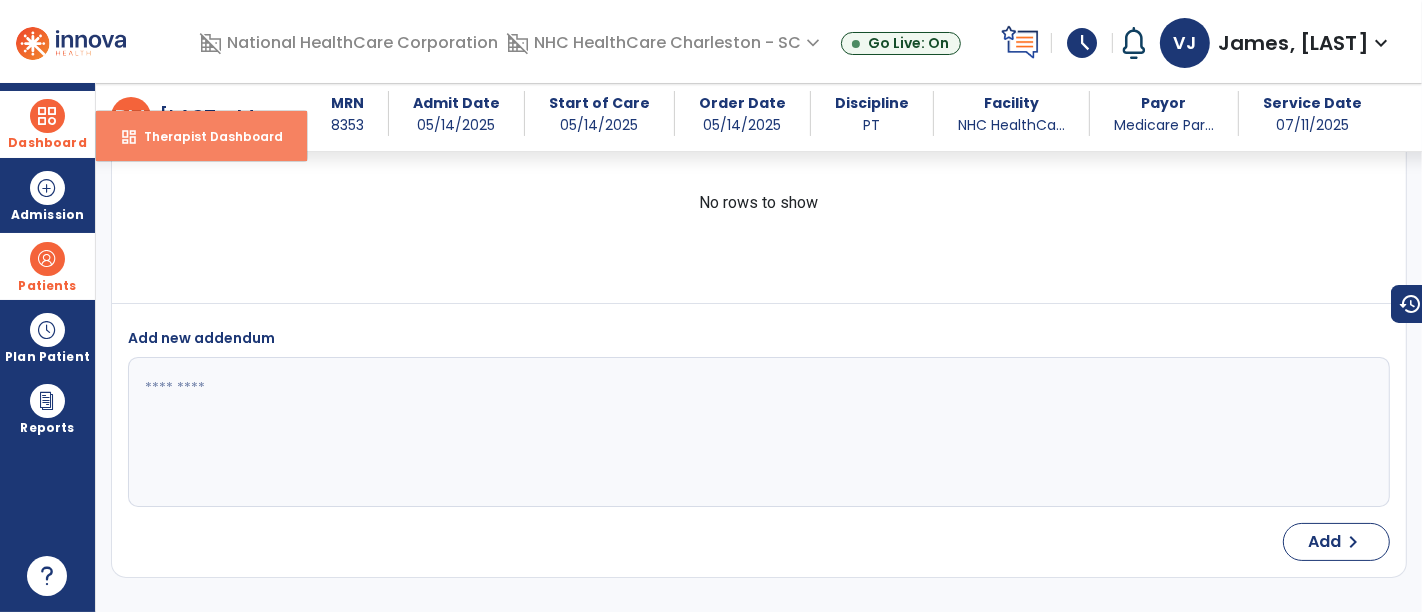 click on "Therapist Dashboard" at bounding box center [205, 136] 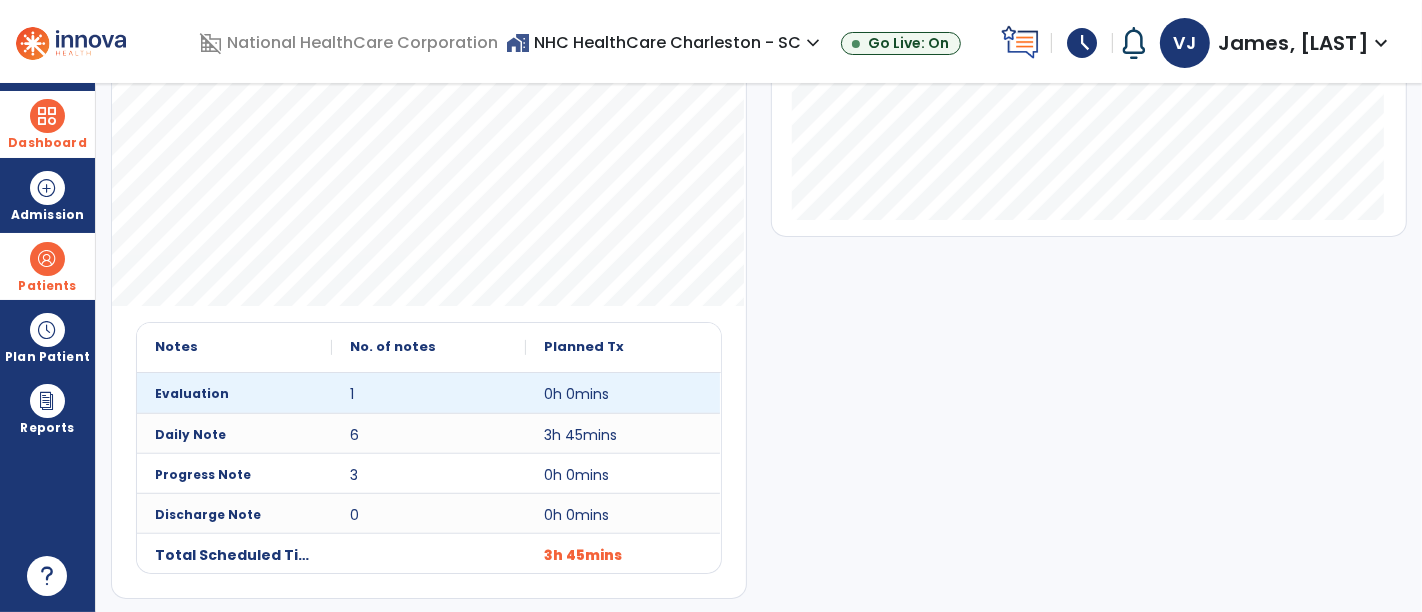 scroll, scrollTop: 0, scrollLeft: 0, axis: both 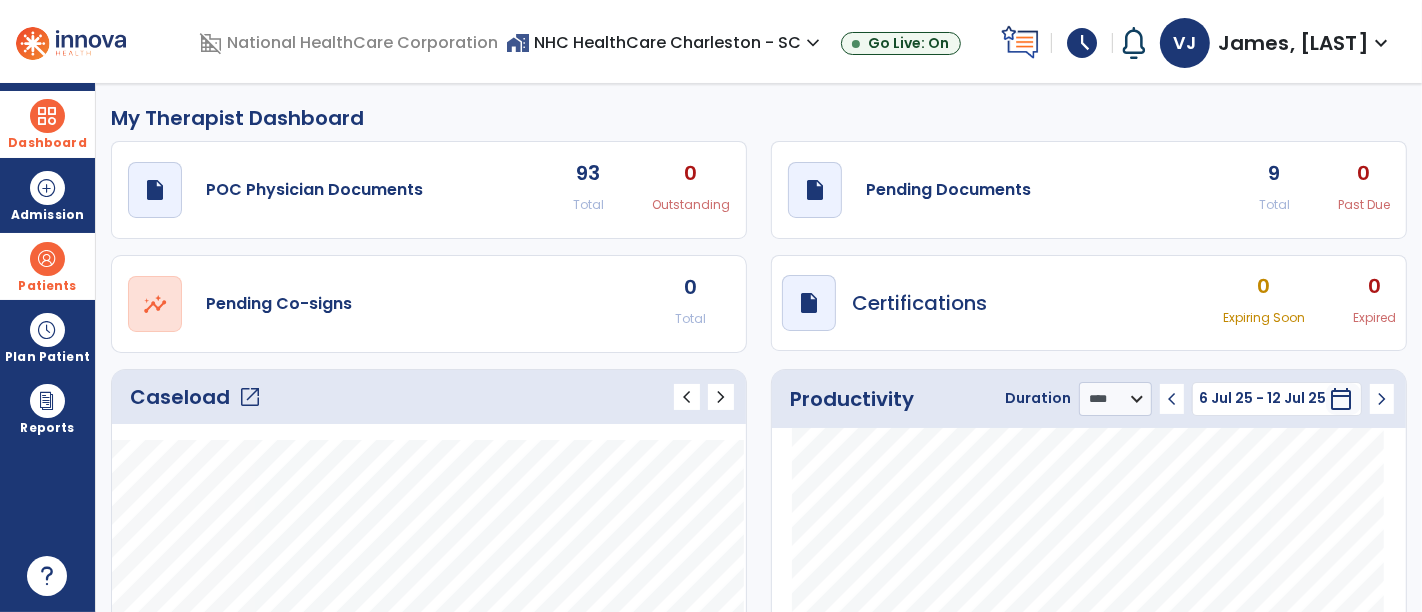click on "open_in_new" 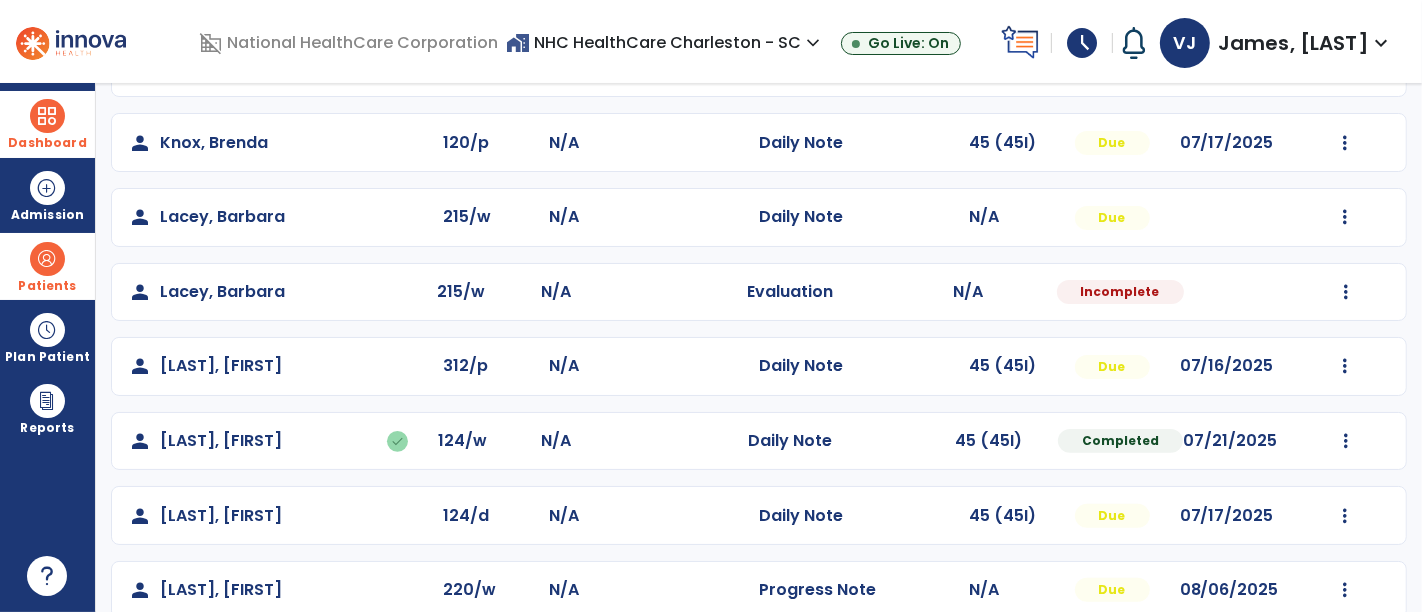 scroll, scrollTop: 468, scrollLeft: 0, axis: vertical 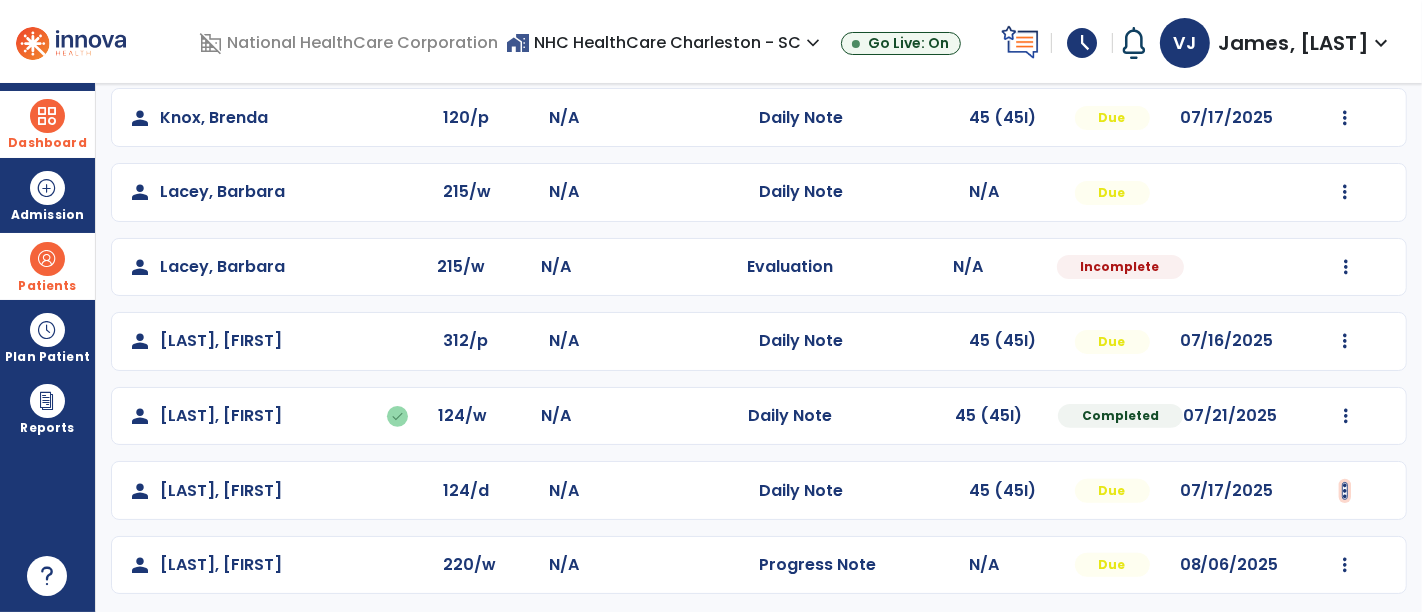 click at bounding box center [1345, -180] 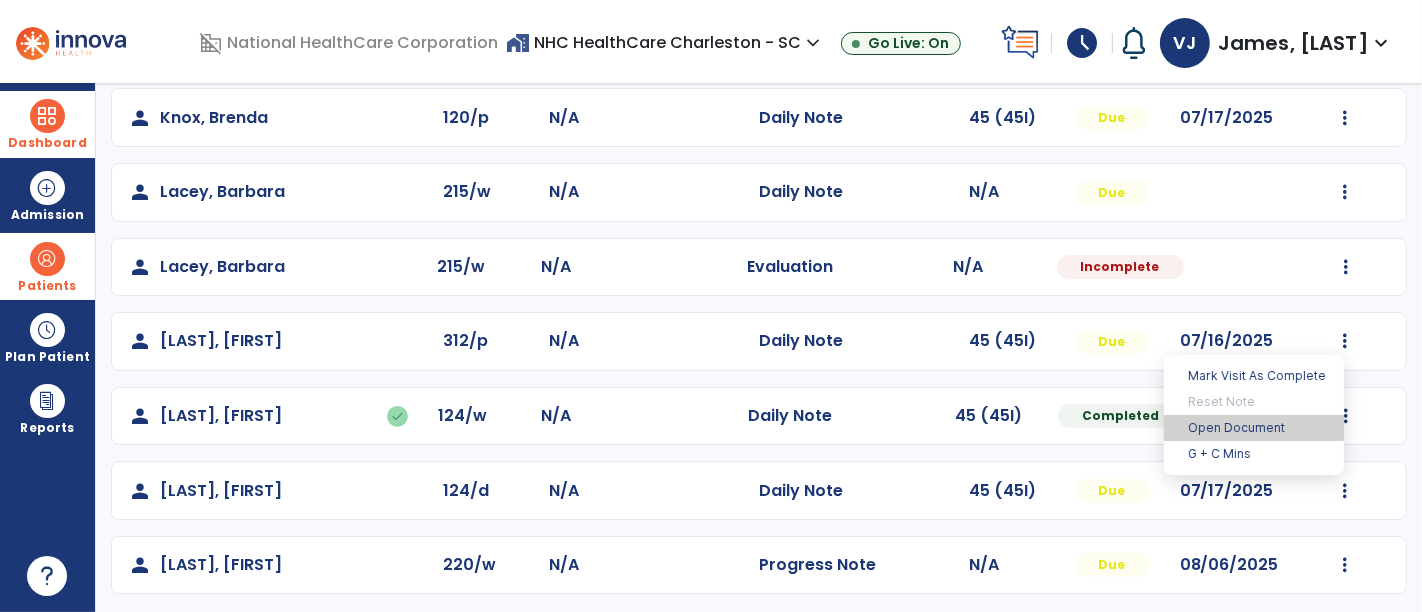 click on "Open Document" at bounding box center [1254, 428] 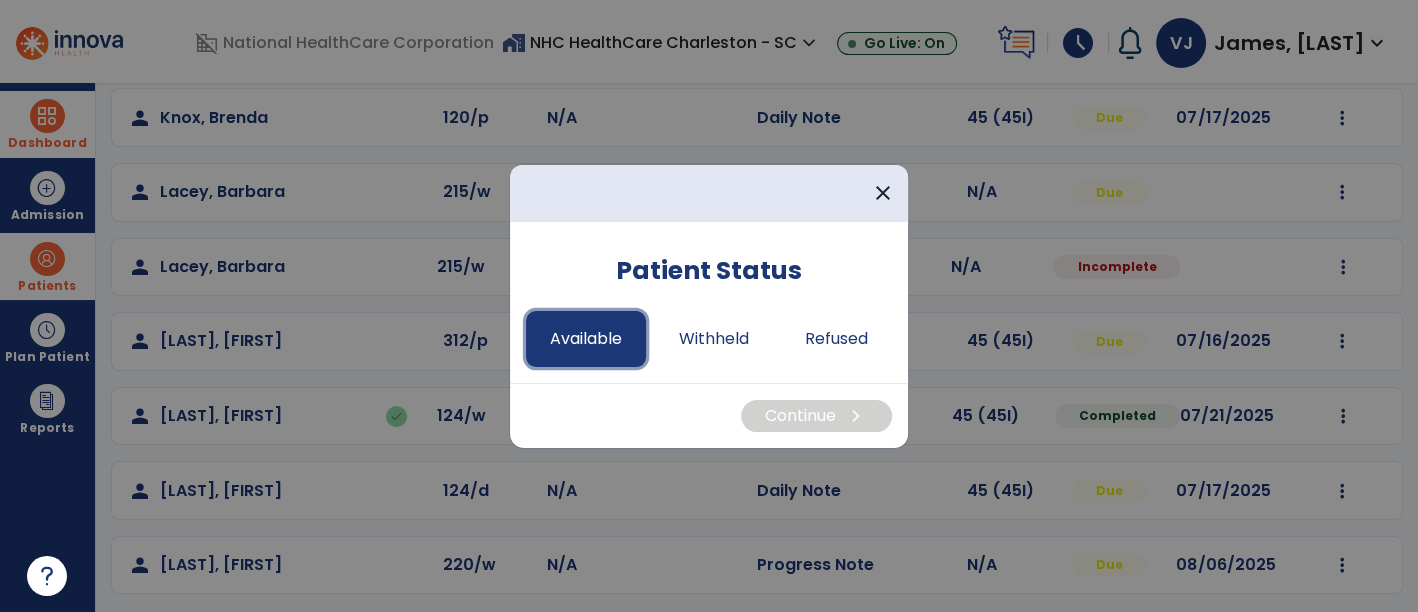 click on "Available" at bounding box center [586, 339] 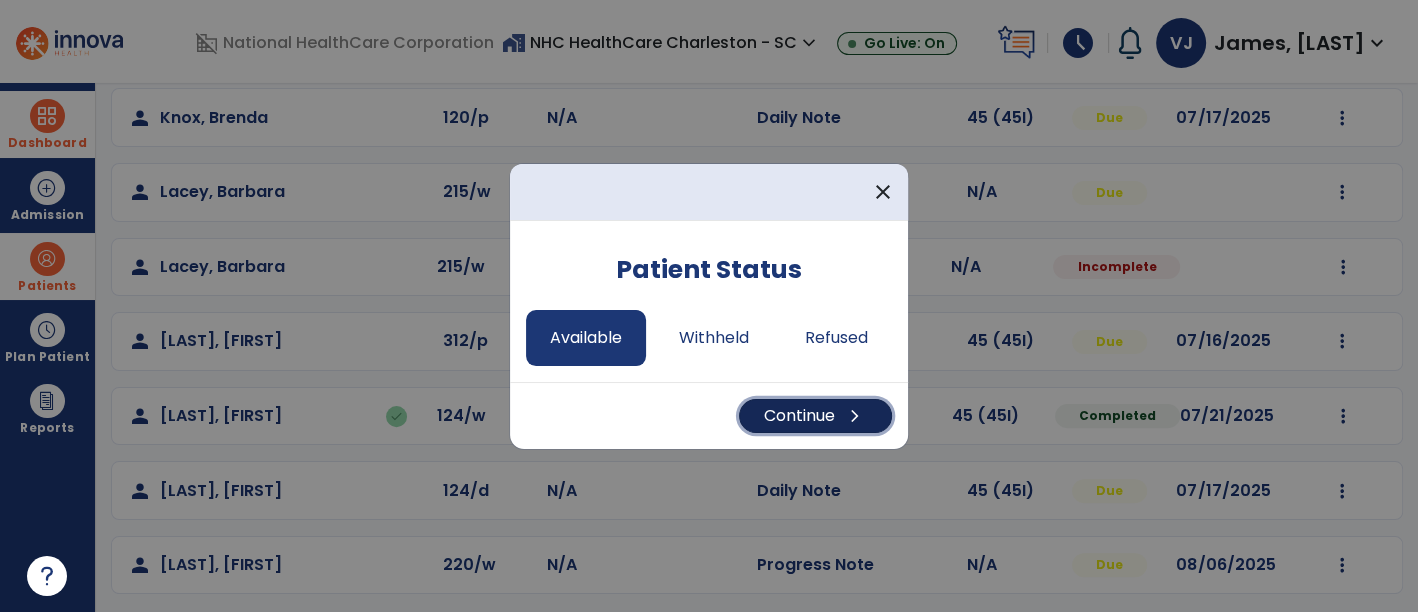 click on "Continue   chevron_right" at bounding box center [815, 416] 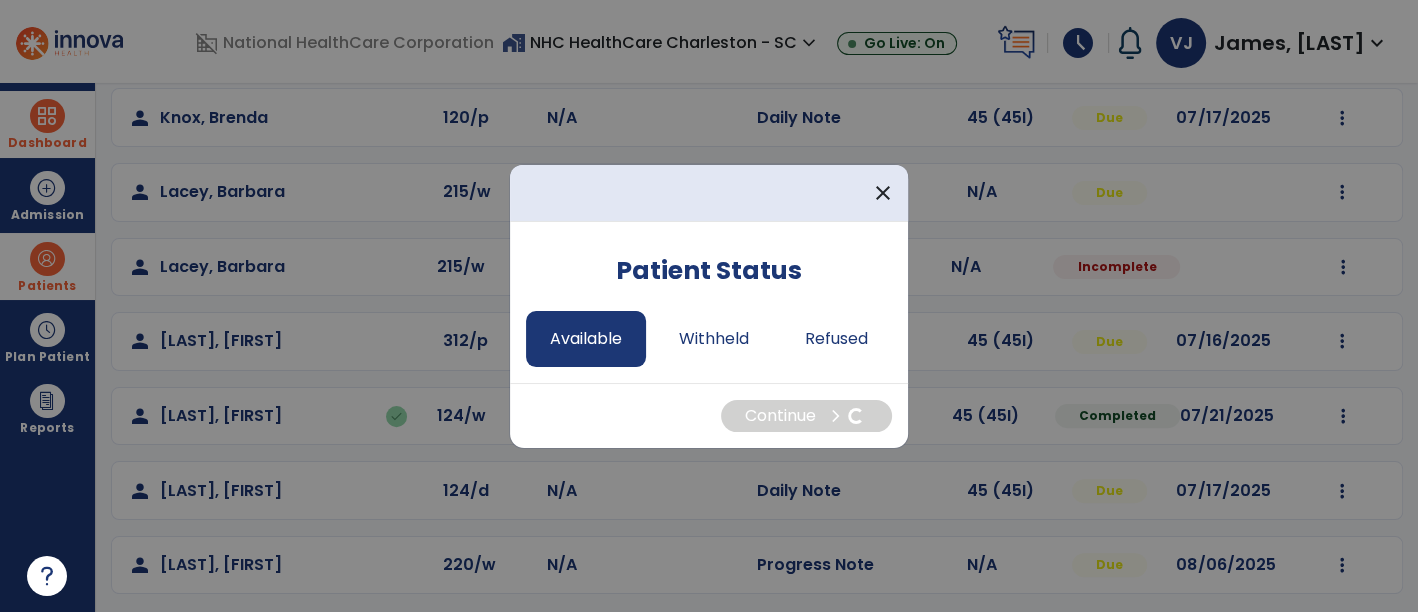 select on "*" 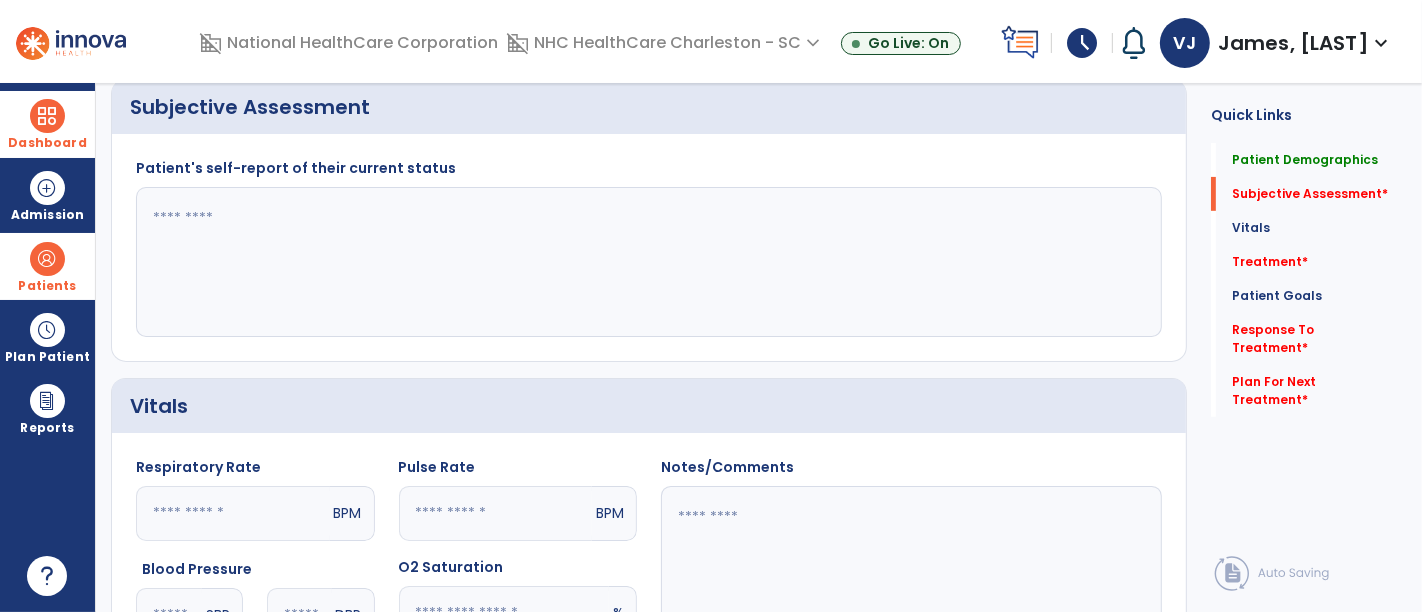 click 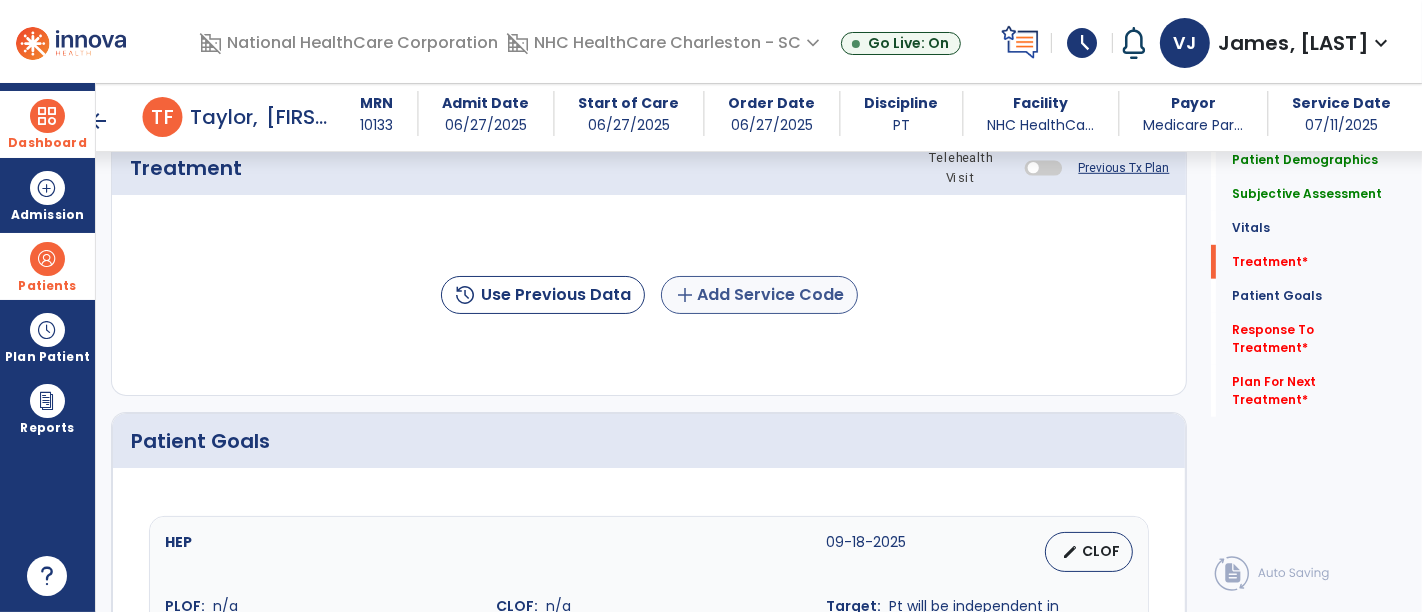 type on "**********" 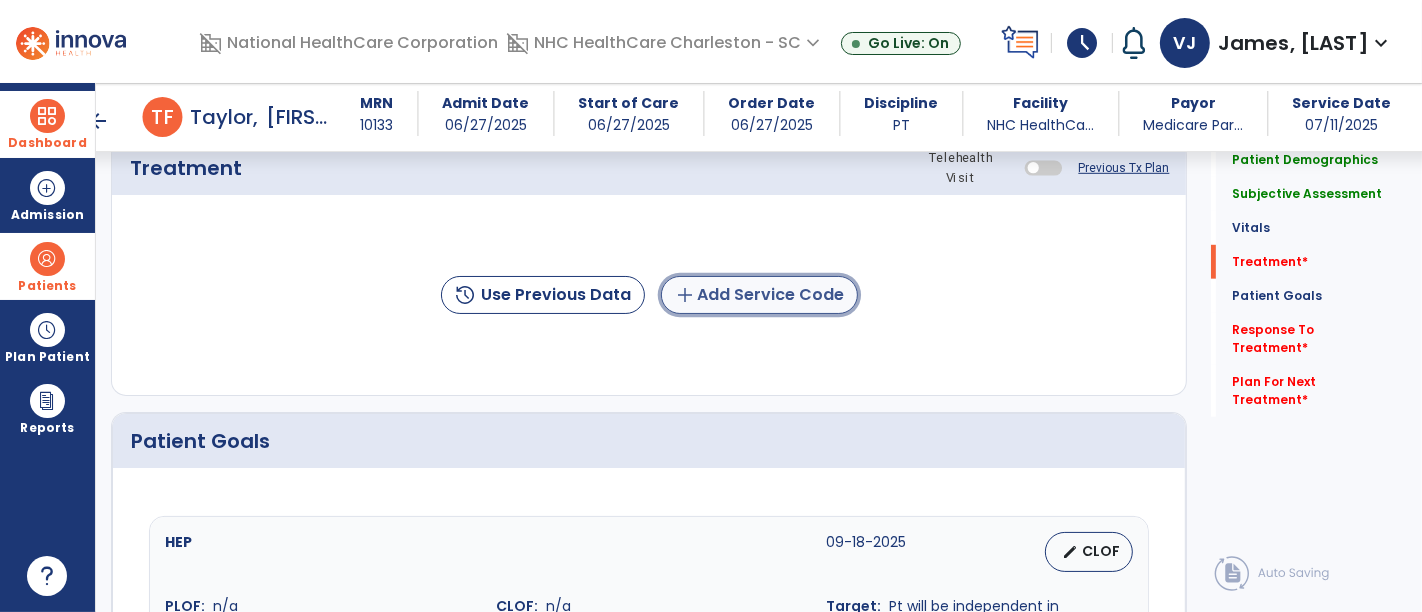 click on "add  Add Service Code" 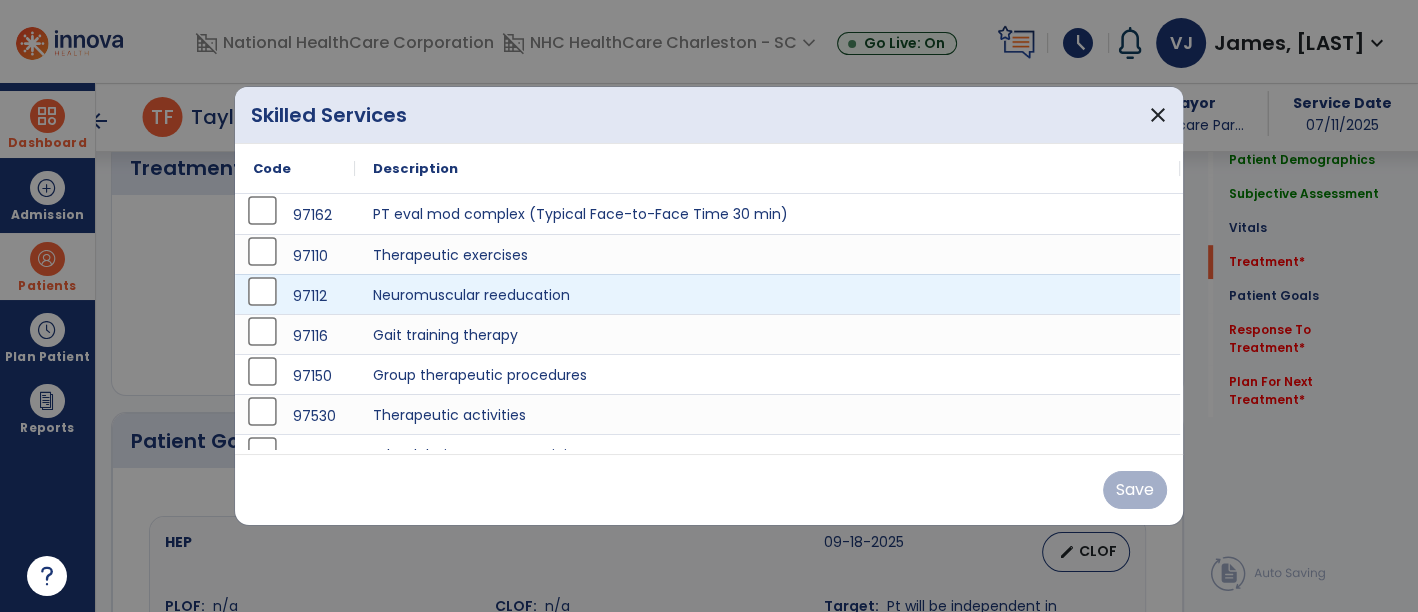 scroll, scrollTop: 1109, scrollLeft: 0, axis: vertical 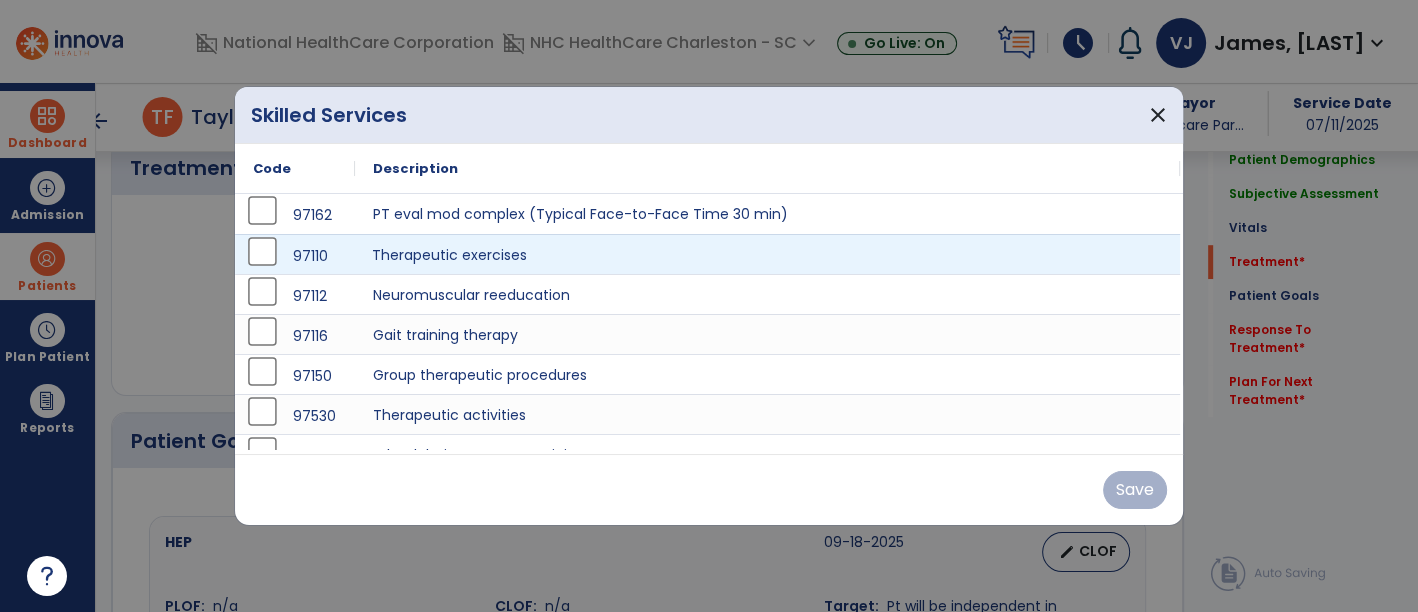 click on "Therapeutic exercises" at bounding box center (767, 254) 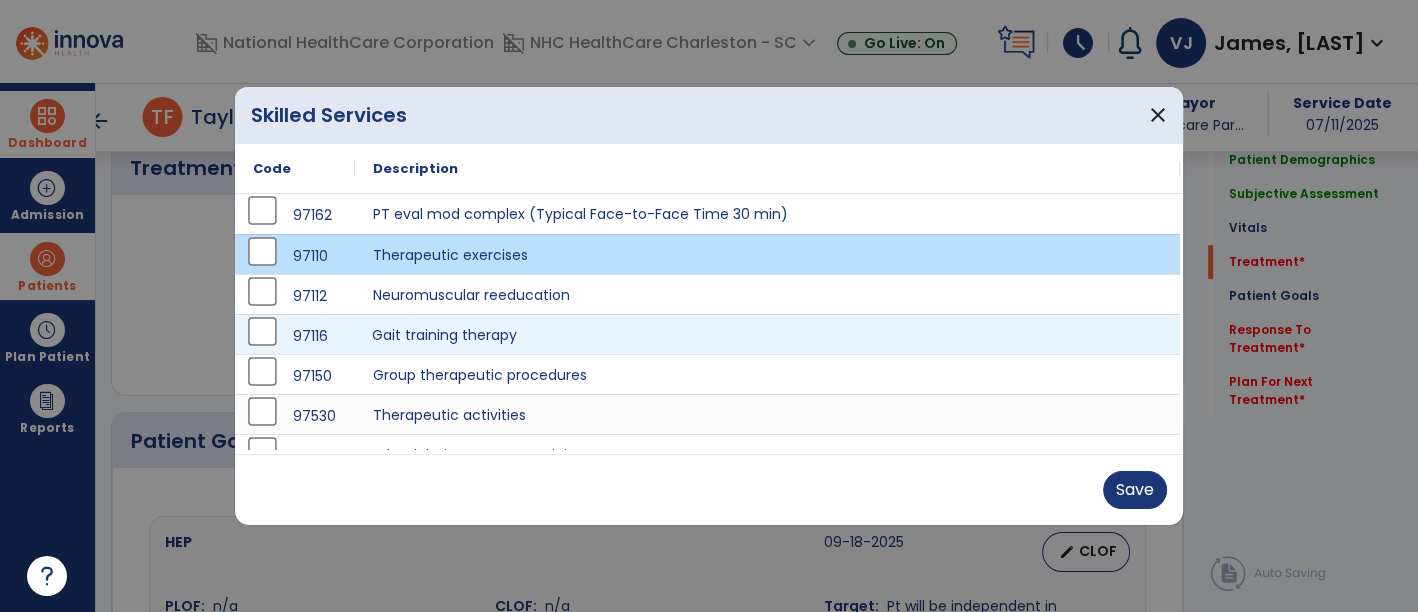 click on "Gait training therapy" at bounding box center [767, 334] 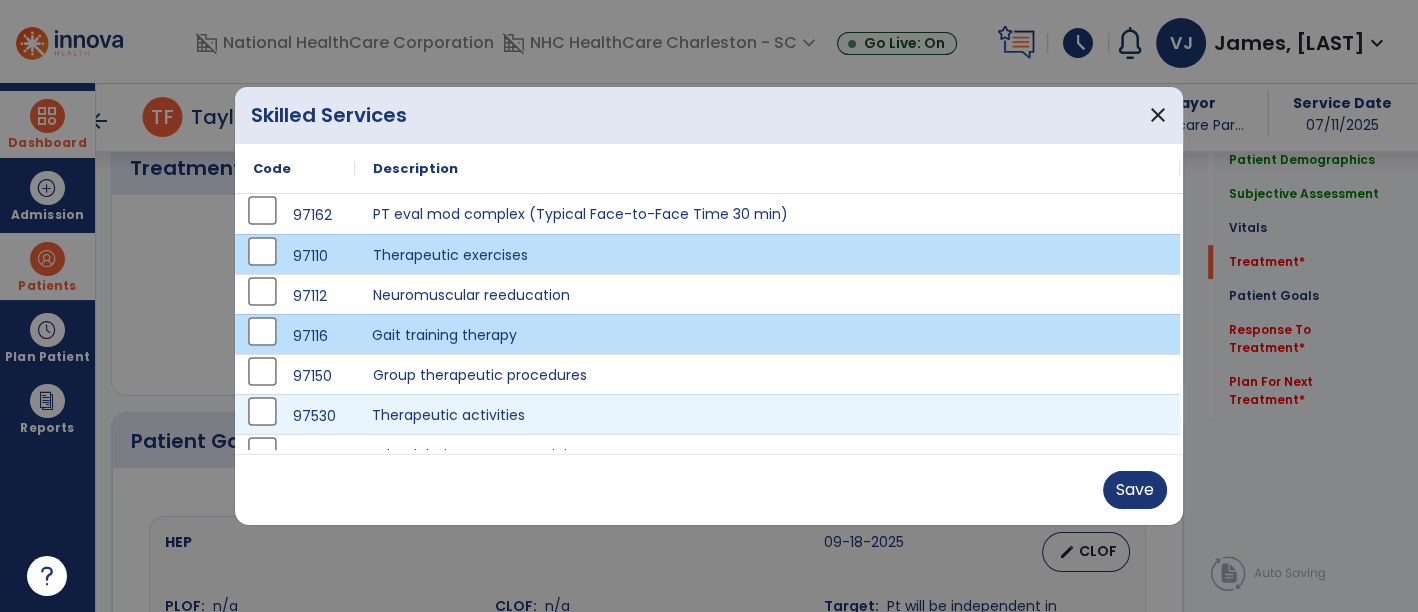 click on "Therapeutic activities" at bounding box center [767, 414] 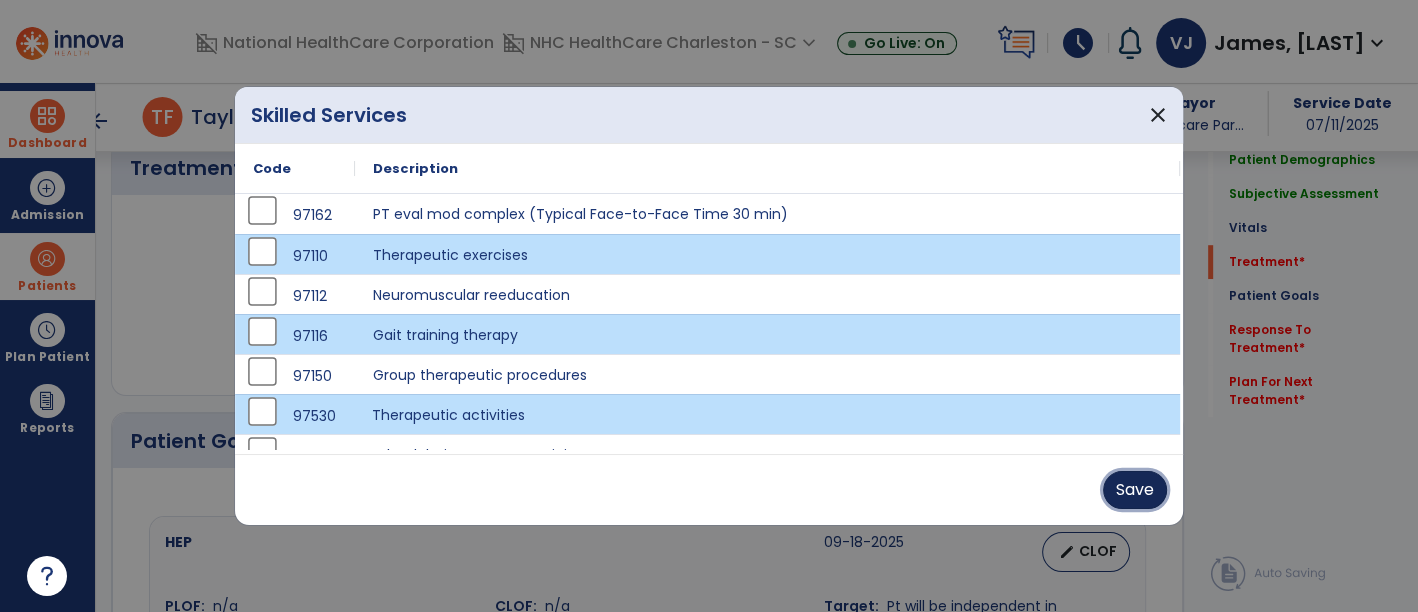 click on "Save" at bounding box center [1135, 490] 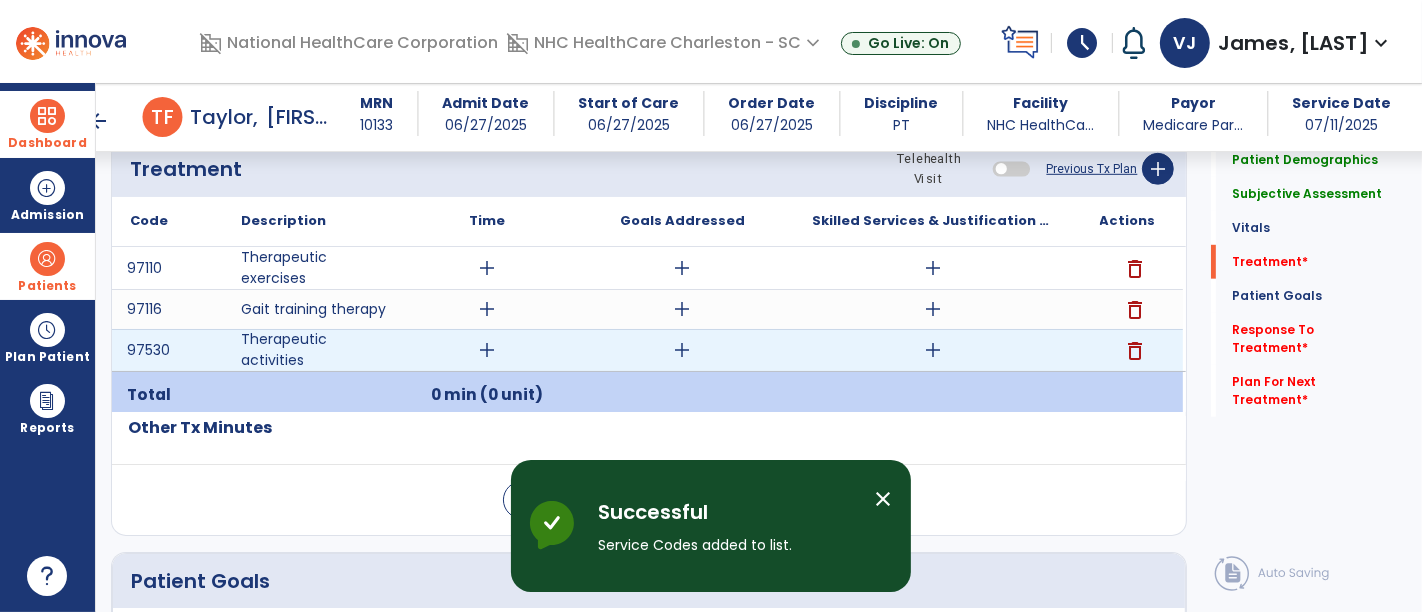 click on "add" at bounding box center (933, 350) 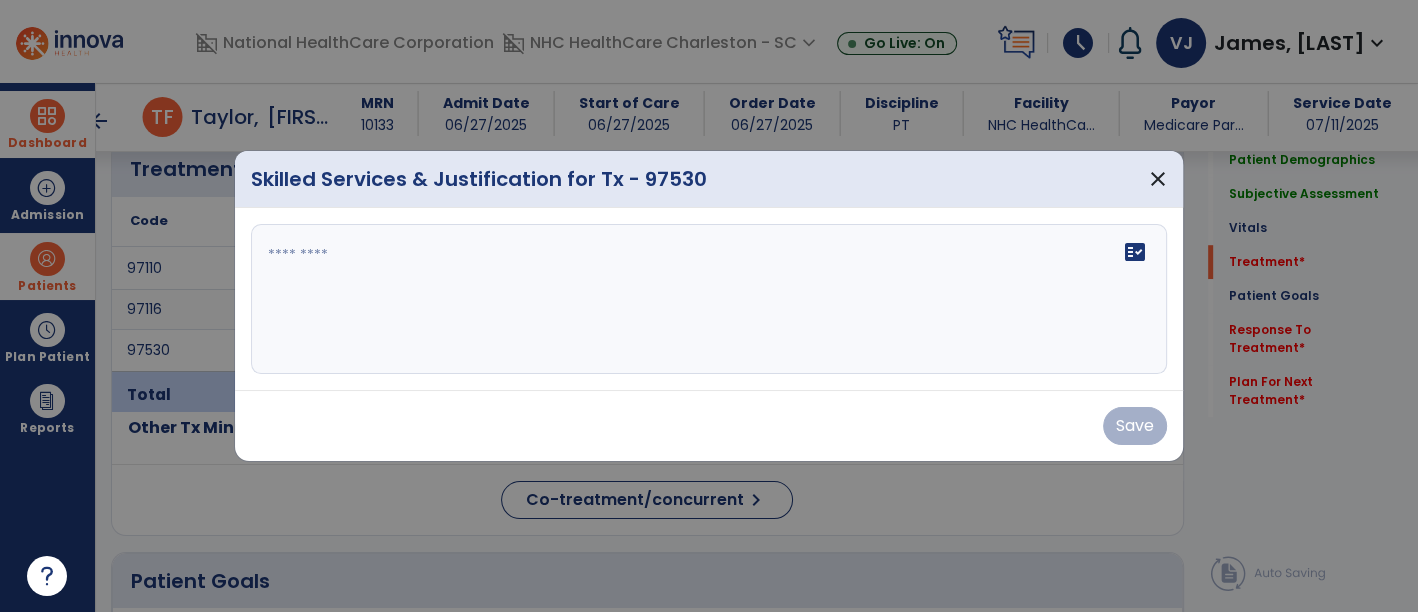 scroll, scrollTop: 1109, scrollLeft: 0, axis: vertical 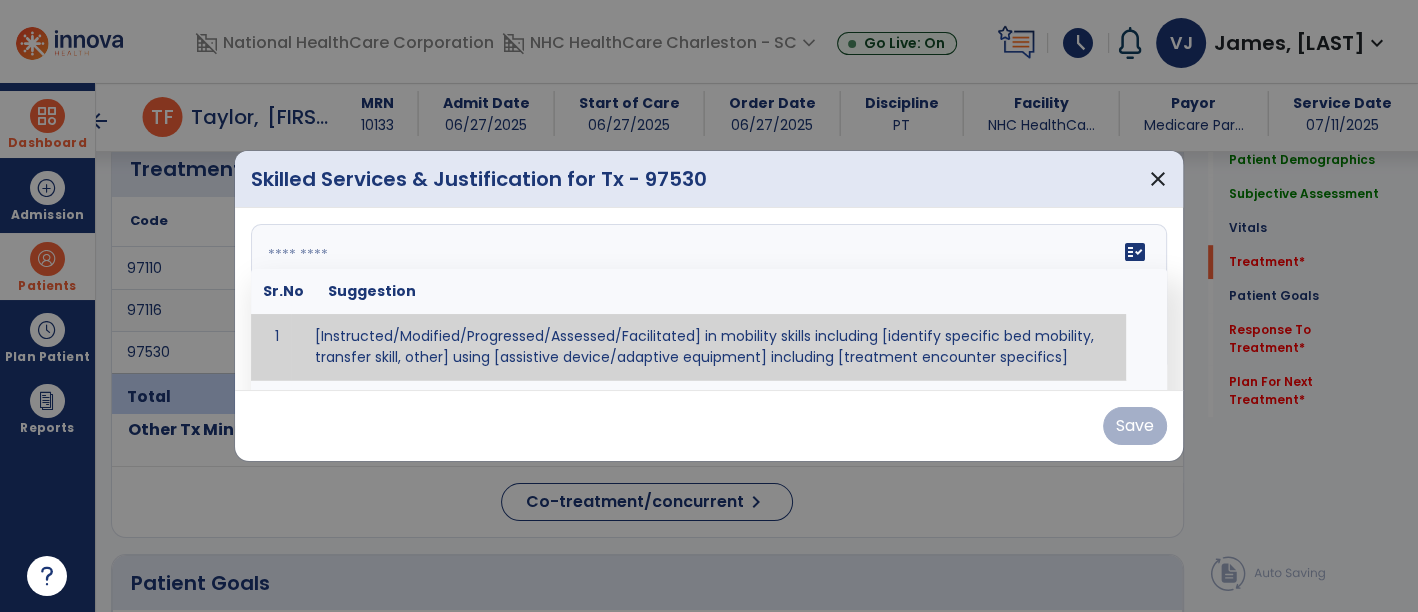 click on "fact_check  Sr.No Suggestion 1 [Instructed/Modified/Progressed/Assessed/Facilitated] in mobility skills including [identify specific bed mobility, transfer skill, other] using [assistive device/adaptive equipment] including [treatment encounter specifics]" at bounding box center [709, 299] 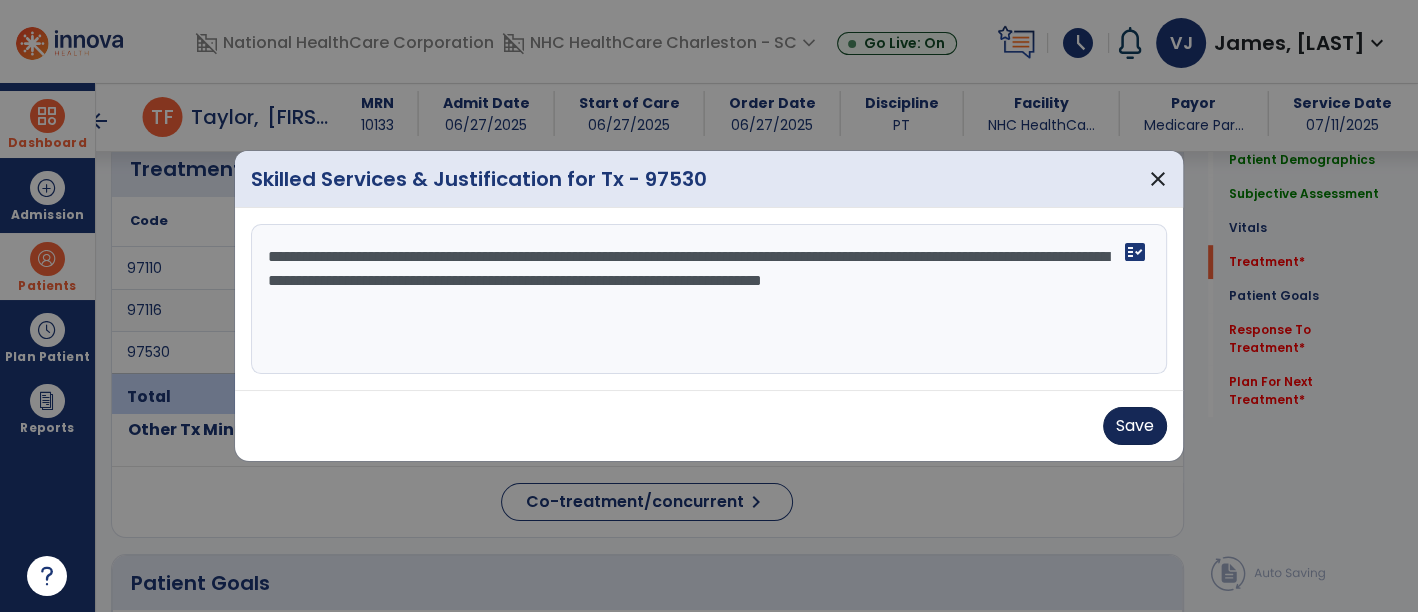 type on "**********" 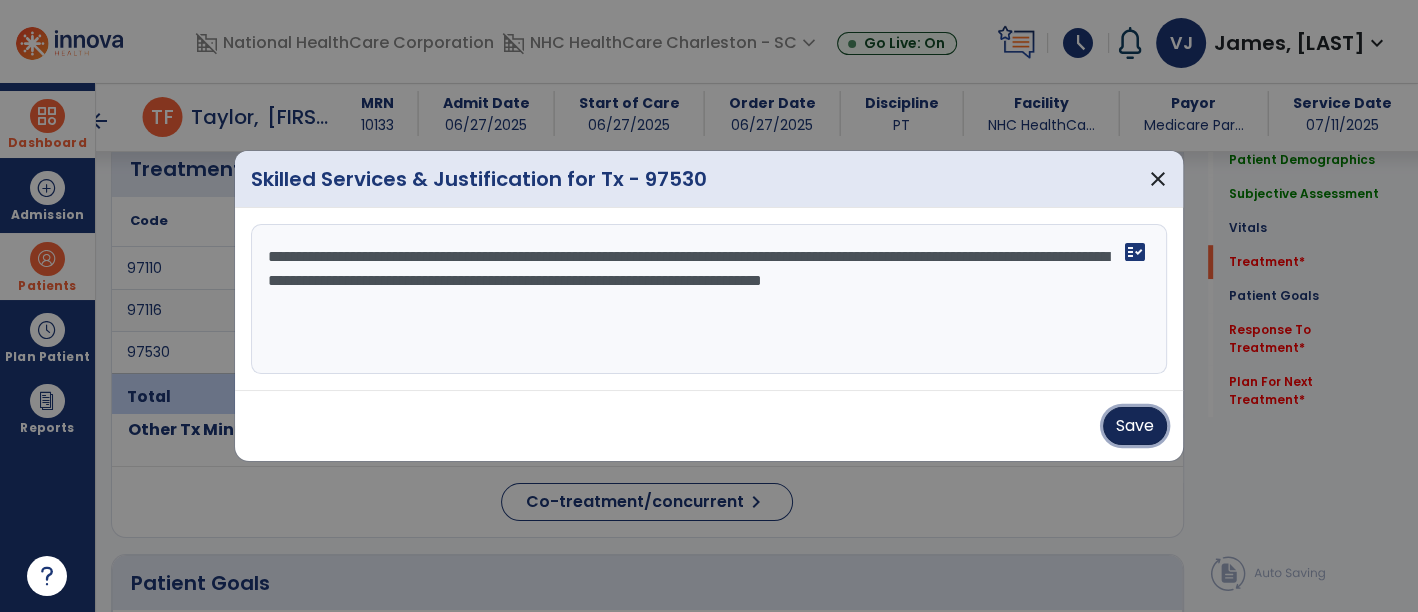 click on "Save" at bounding box center (1135, 426) 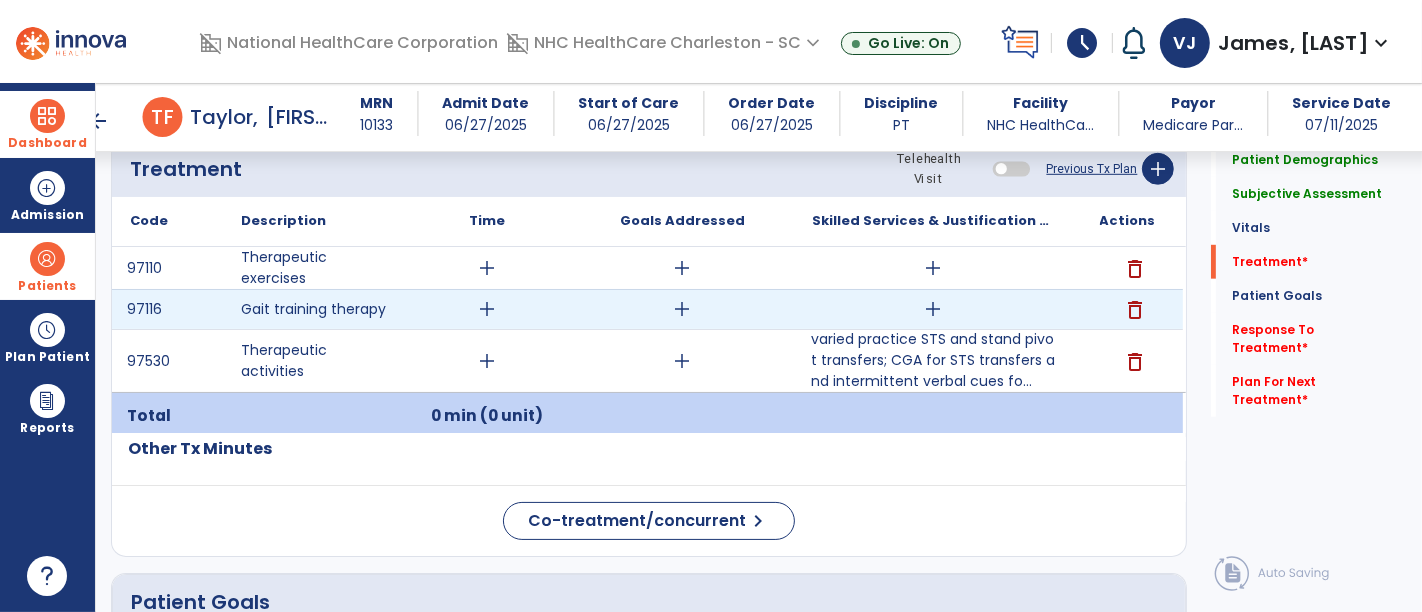 click on "add" at bounding box center [933, 309] 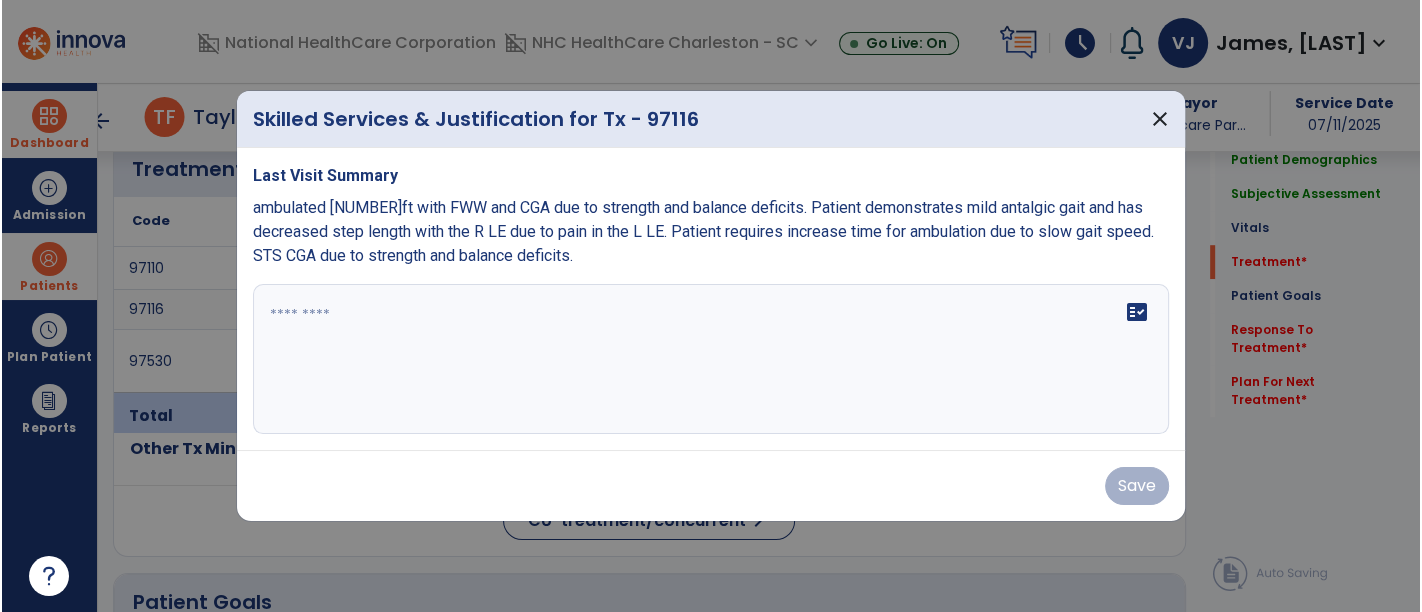 scroll, scrollTop: 1109, scrollLeft: 0, axis: vertical 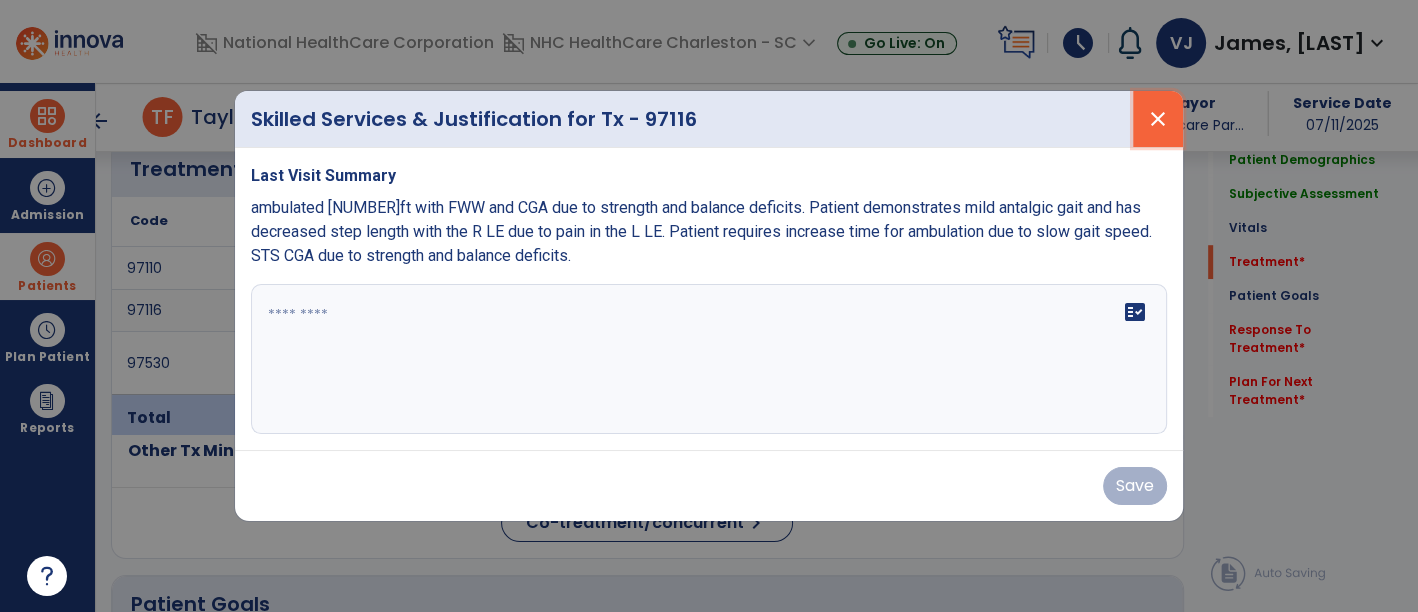 click on "close" at bounding box center (1158, 119) 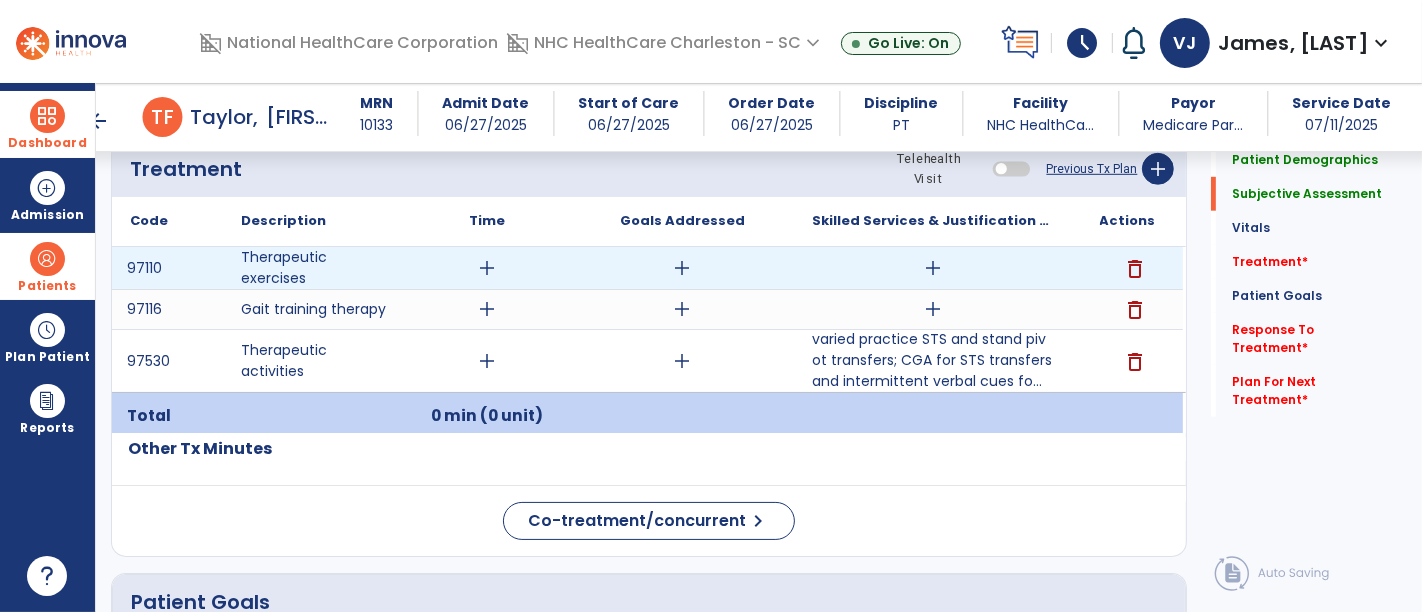 scroll, scrollTop: 0, scrollLeft: 0, axis: both 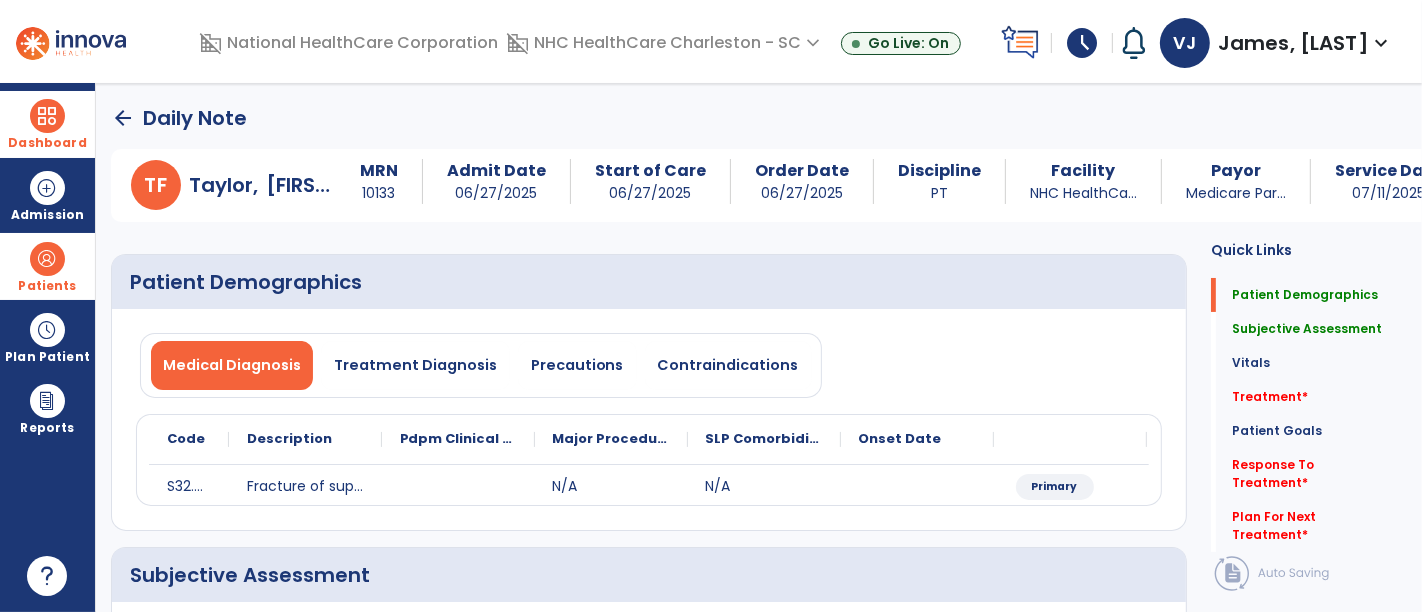 click on "arrow_back" 